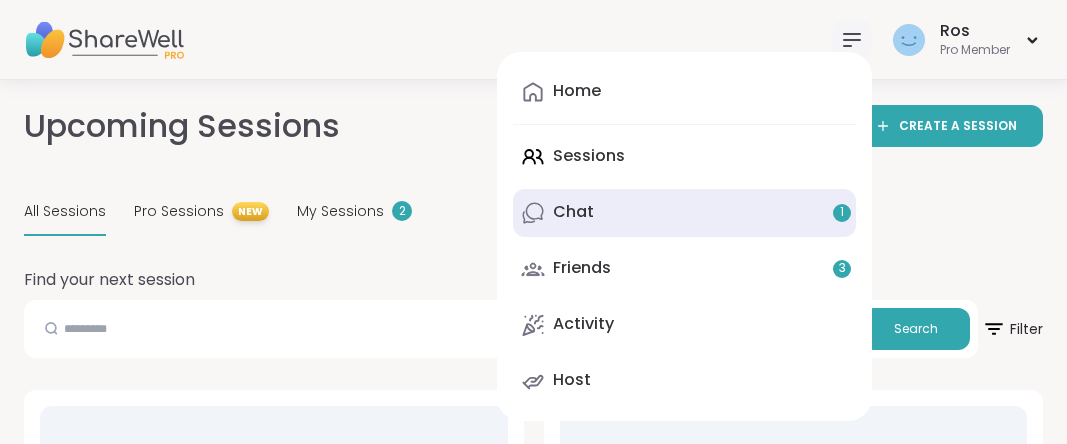 scroll, scrollTop: 0, scrollLeft: 0, axis: both 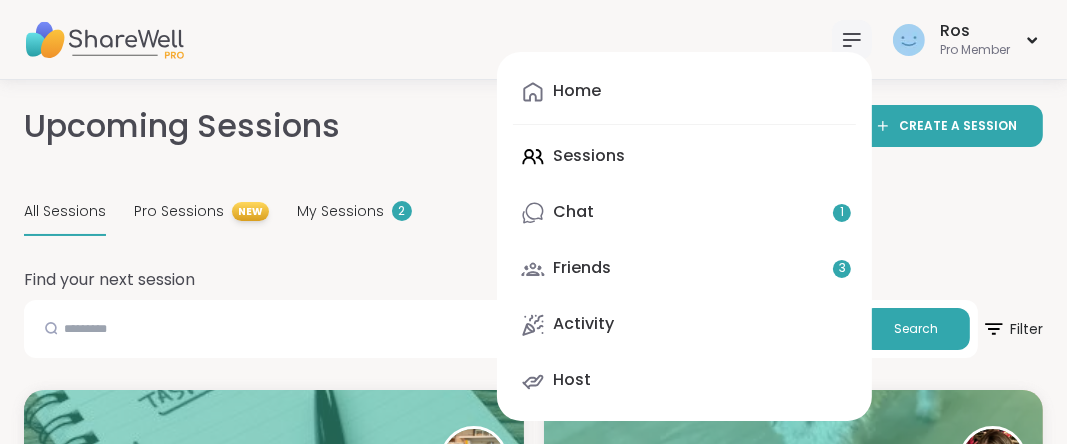 click on "Home Sessions Chat 1 Friends 3 Activity Host" at bounding box center (684, 236) 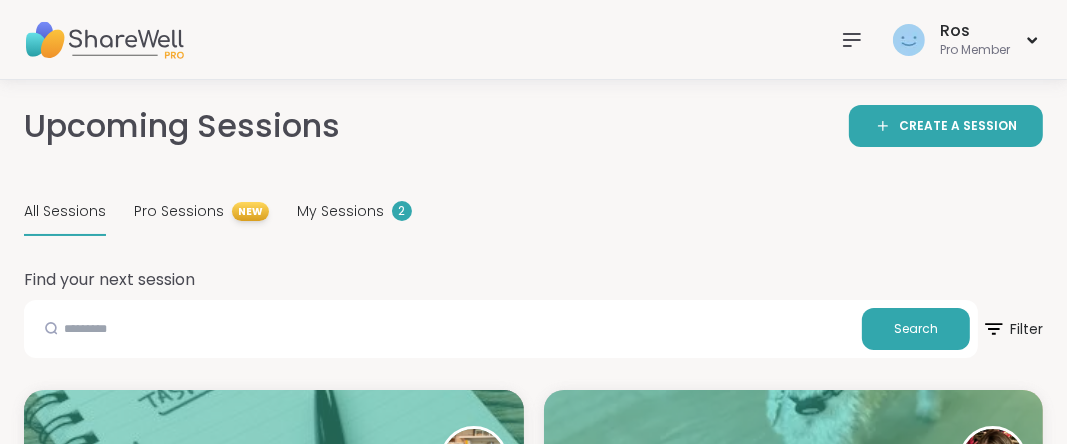 click 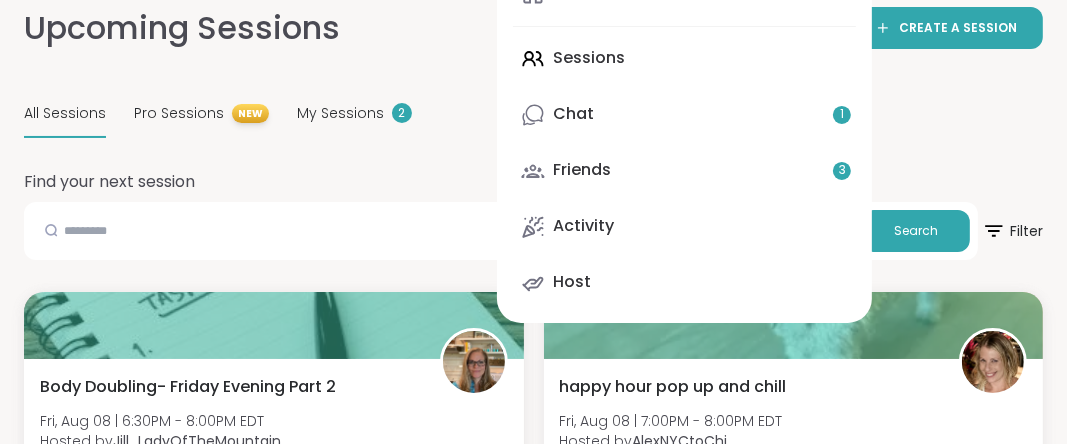 scroll, scrollTop: 100, scrollLeft: 0, axis: vertical 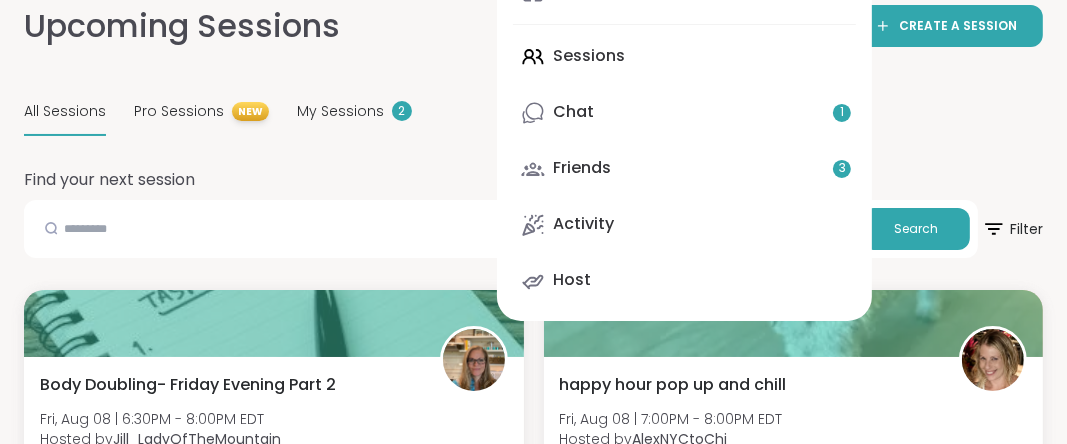 click on "All Sessions Pro Sessions NEW My Sessions 2" at bounding box center (533, 112) 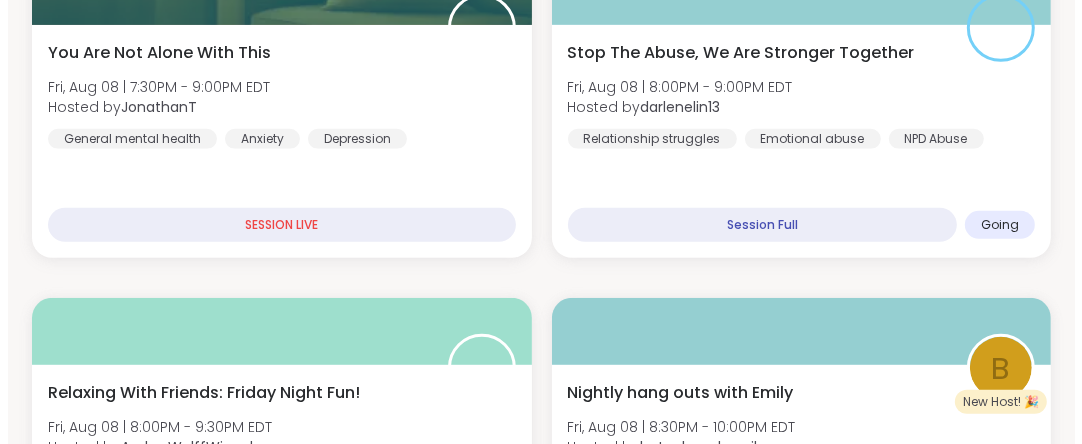 scroll, scrollTop: 759, scrollLeft: 0, axis: vertical 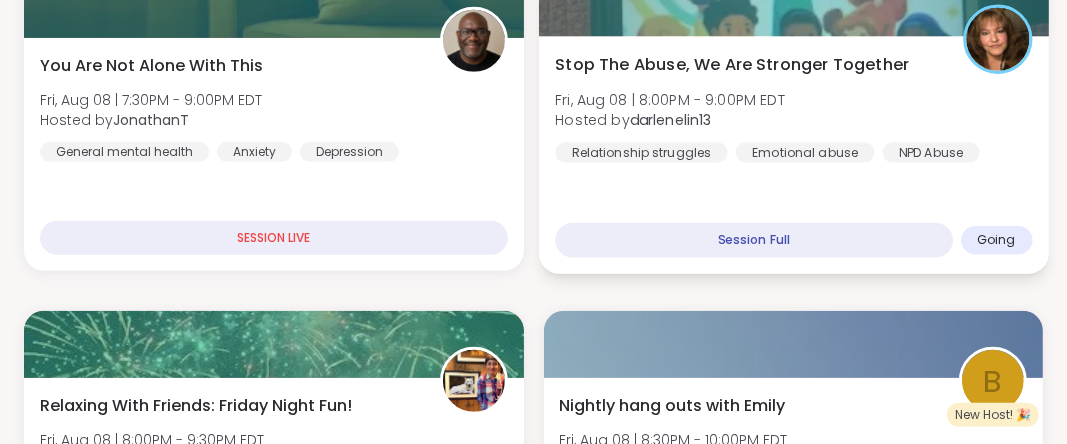 click at bounding box center [793, 2] 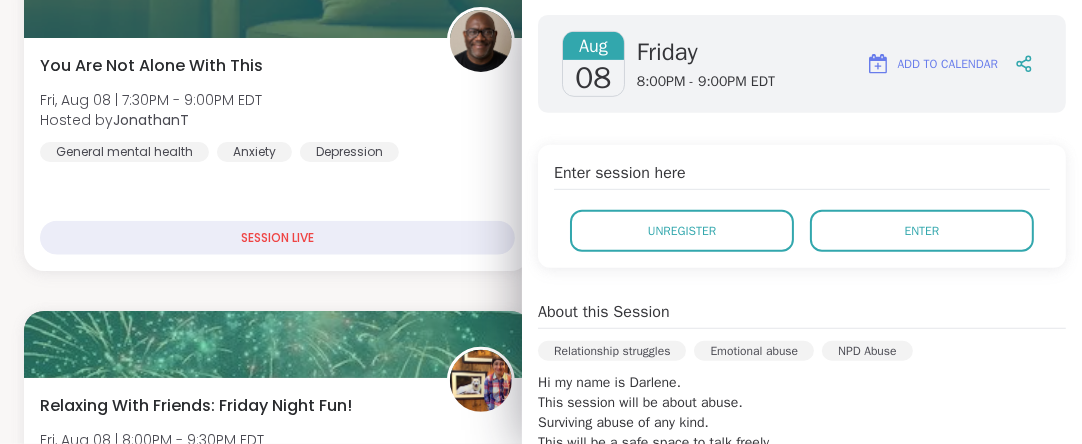 scroll, scrollTop: 316, scrollLeft: 0, axis: vertical 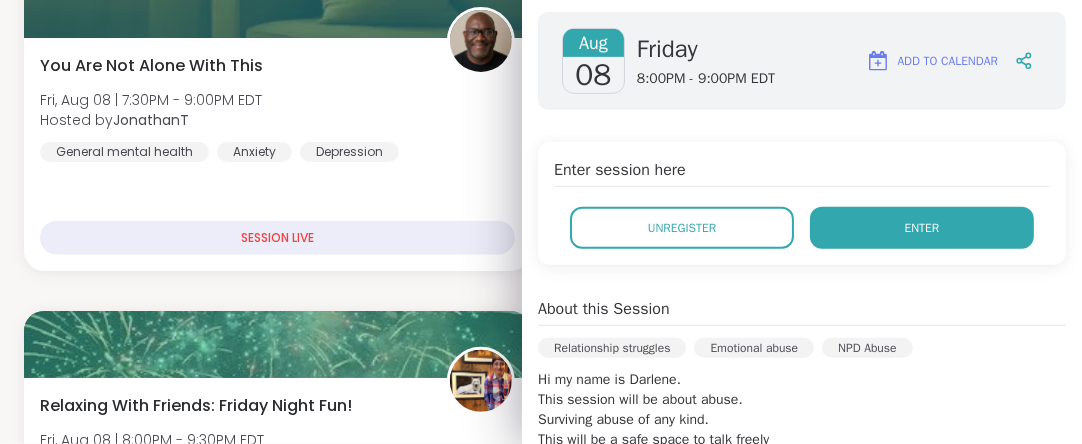 click on "Enter" at bounding box center [922, 228] 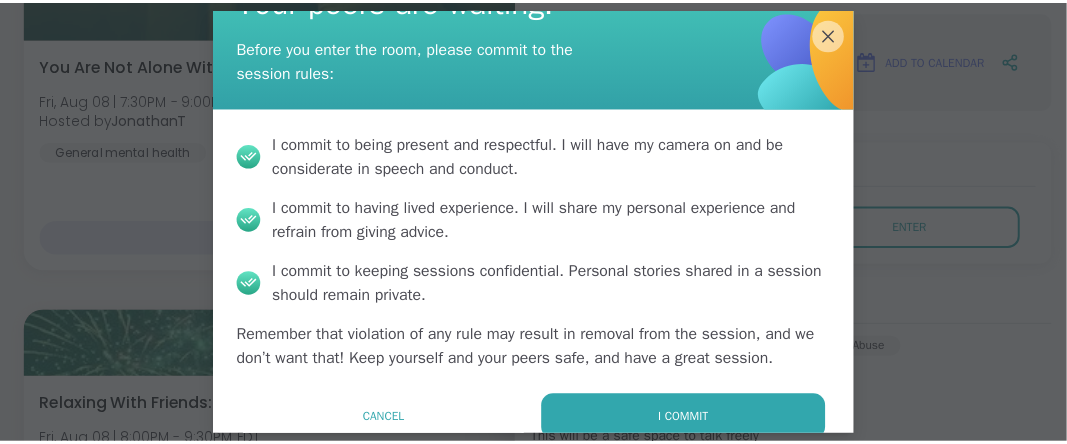 scroll, scrollTop: 83, scrollLeft: 0, axis: vertical 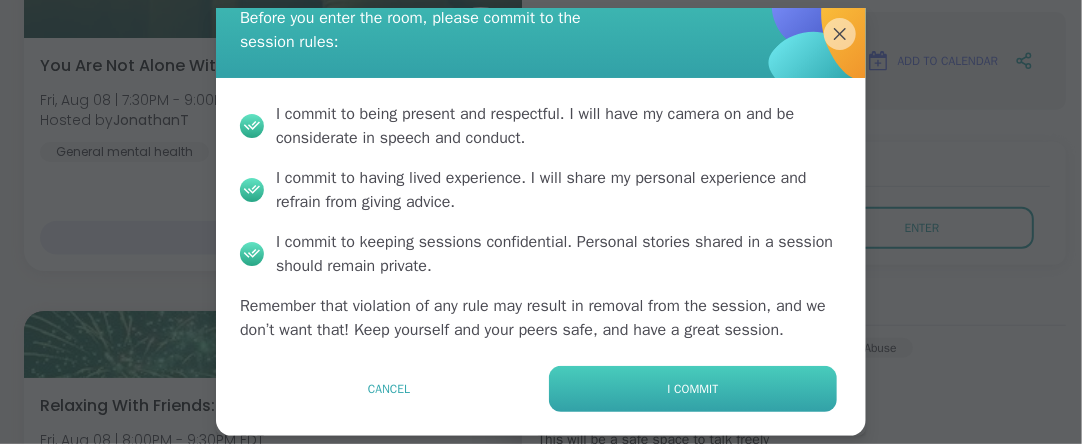 click on "I commit" at bounding box center [693, 389] 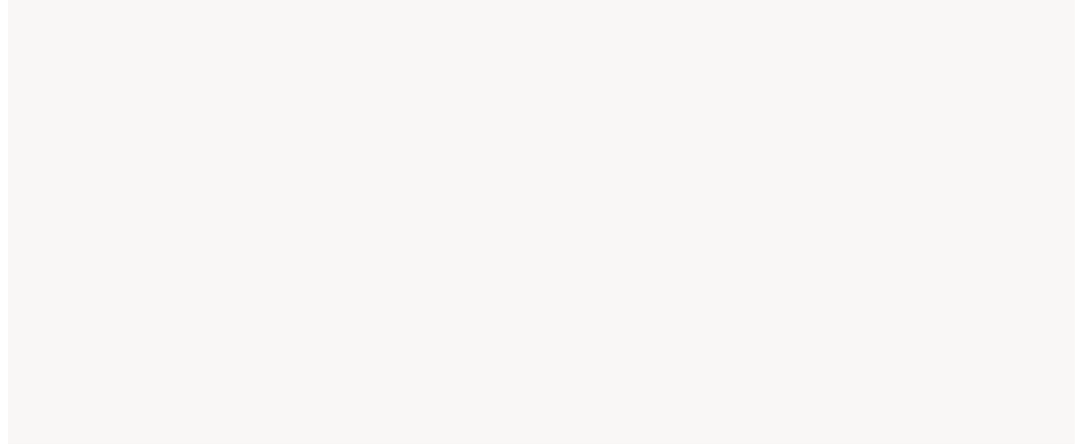 scroll, scrollTop: 0, scrollLeft: 0, axis: both 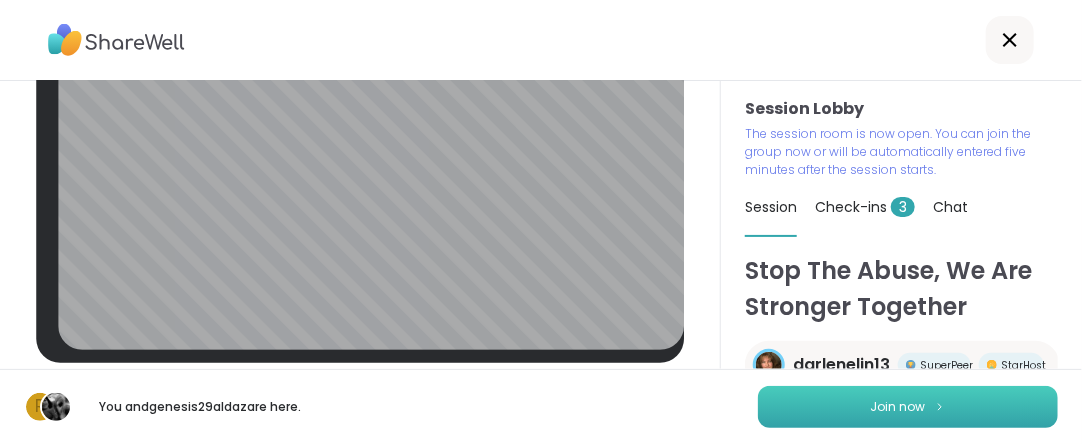 click on "Join now" at bounding box center [898, 407] 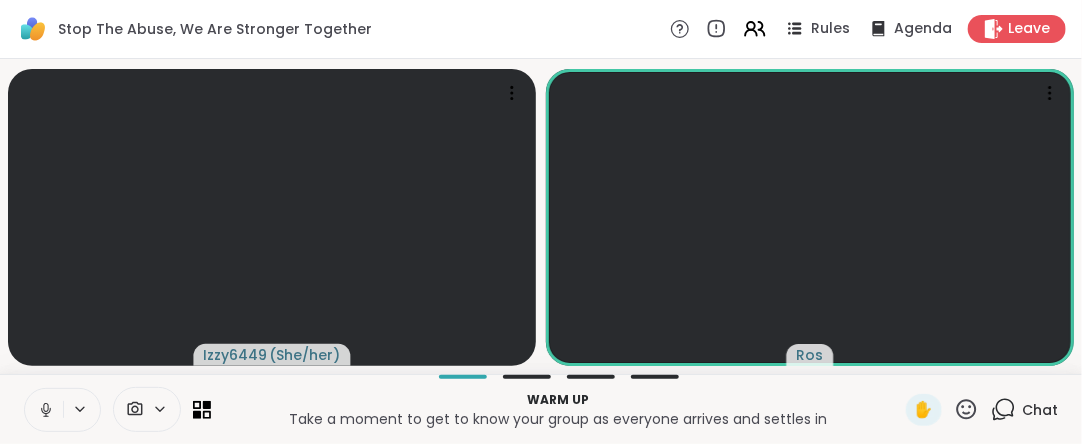 click 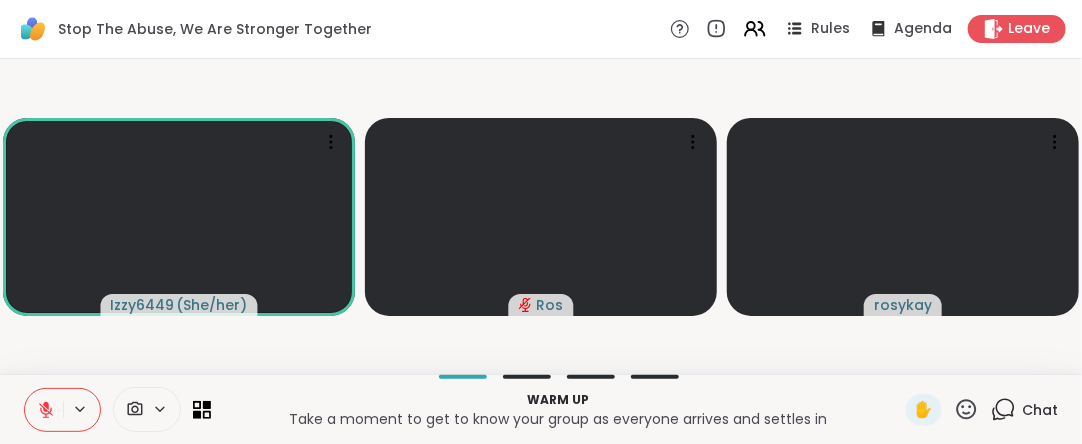 click 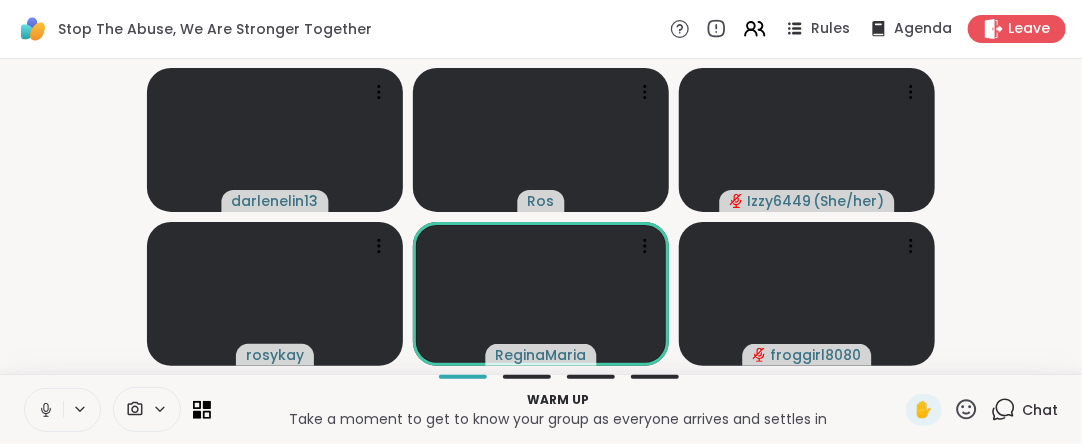 click 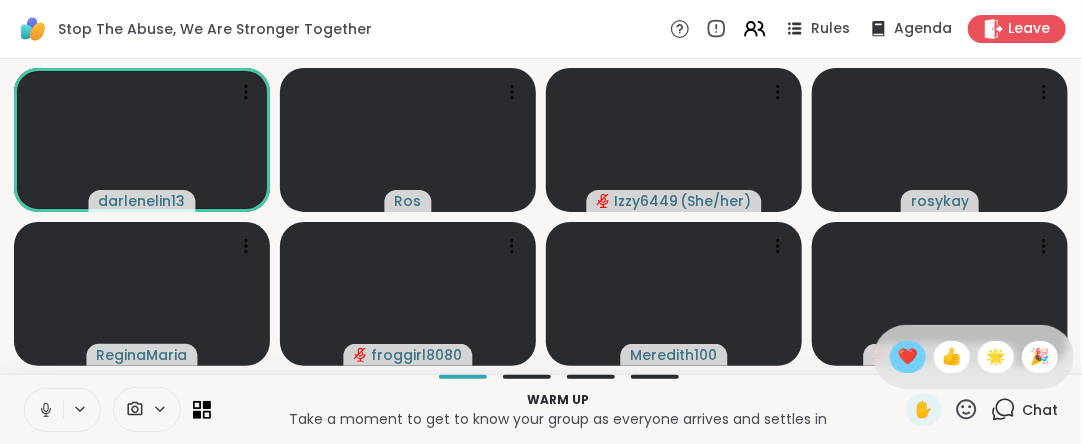 click on "❤️" at bounding box center (908, 357) 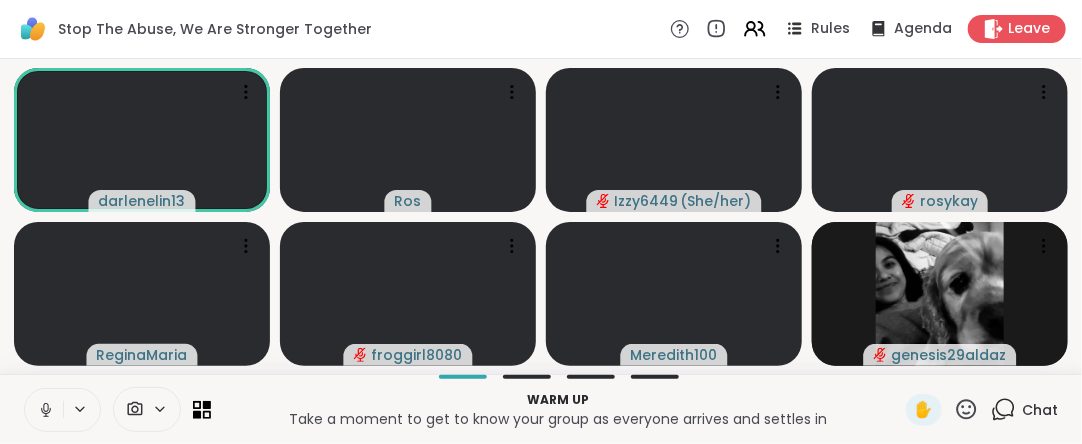 click 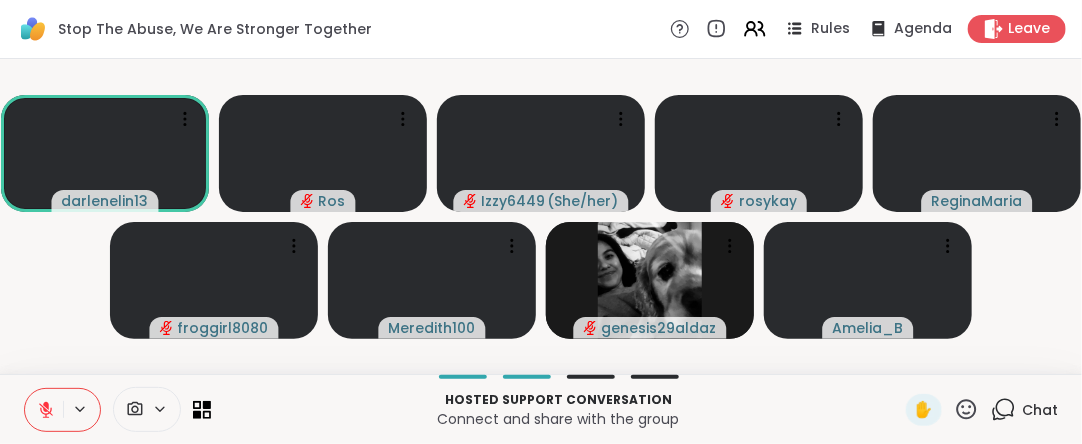 click 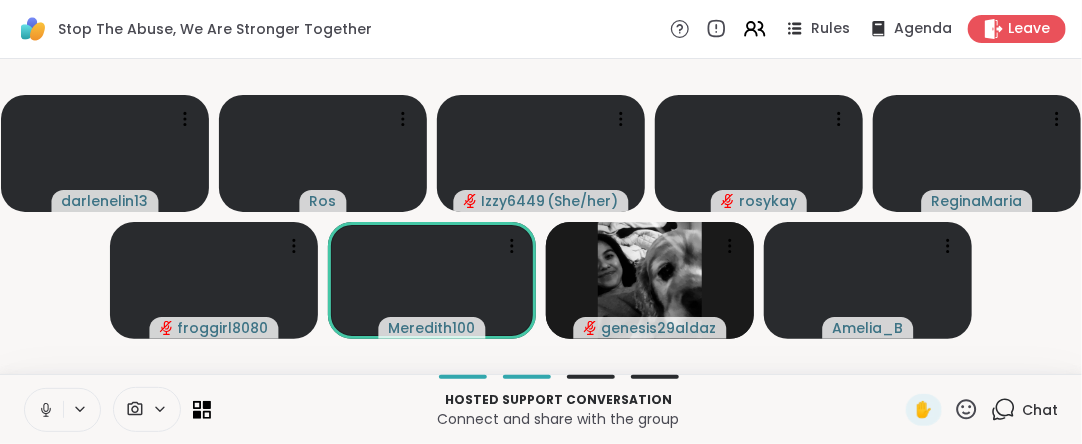 click 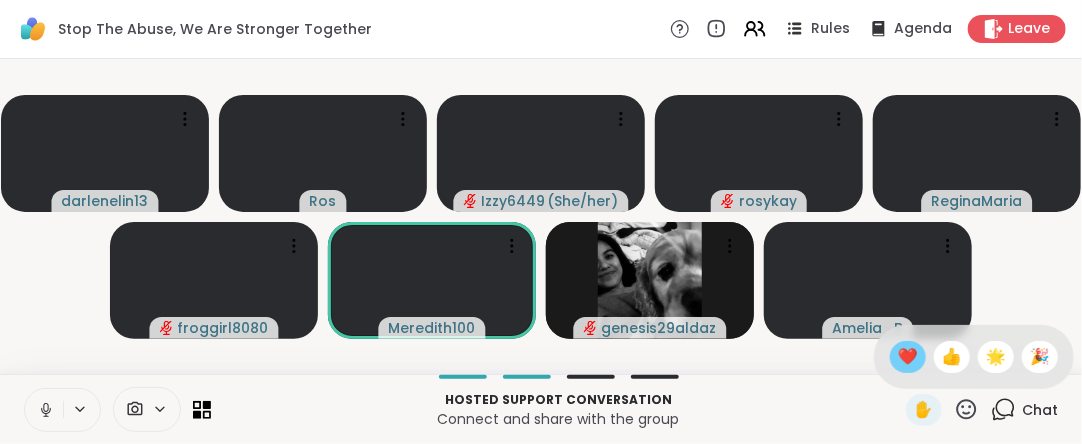 click on "❤️" at bounding box center (908, 357) 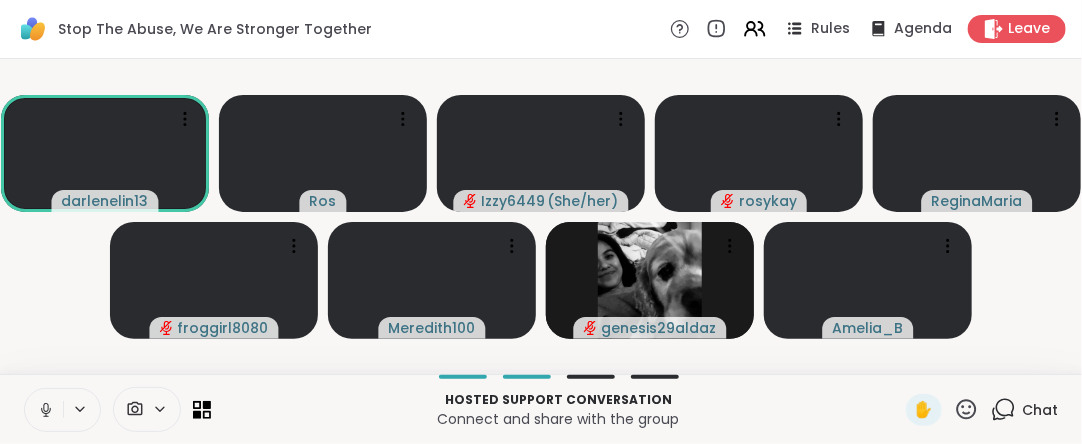 click 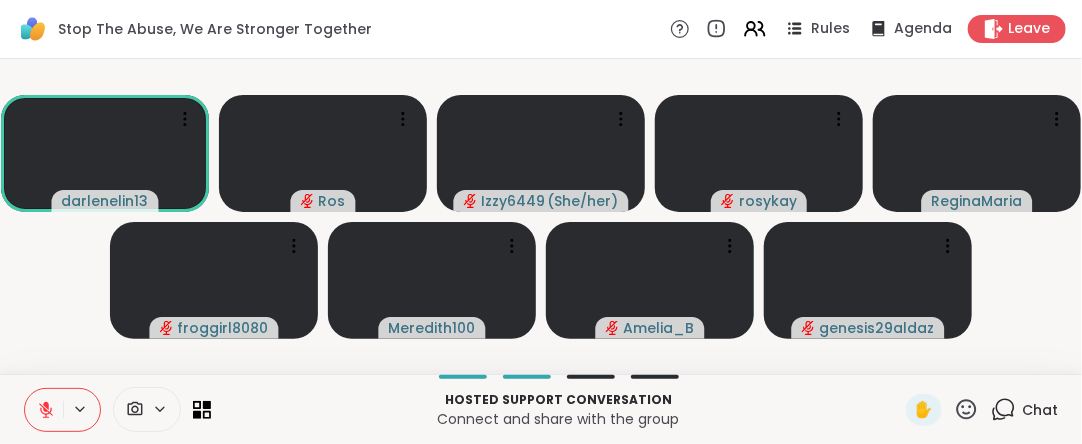 click 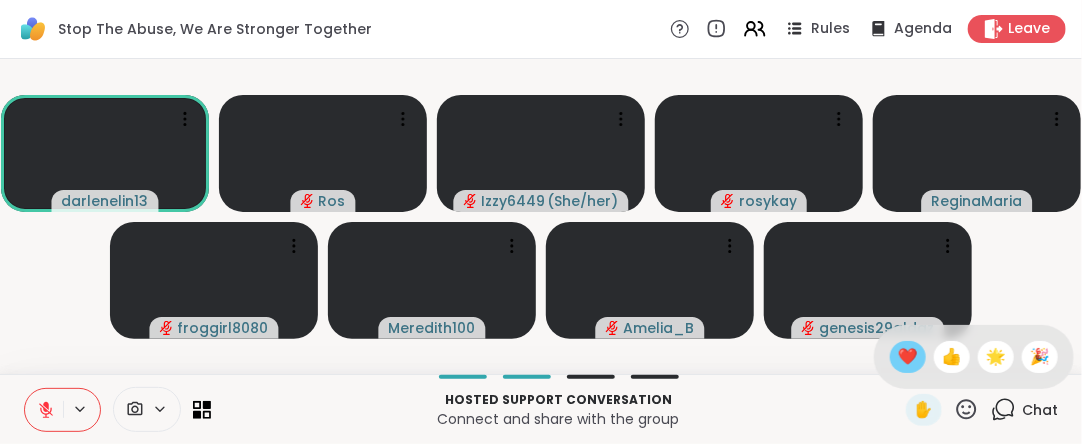 click on "❤️" at bounding box center (908, 357) 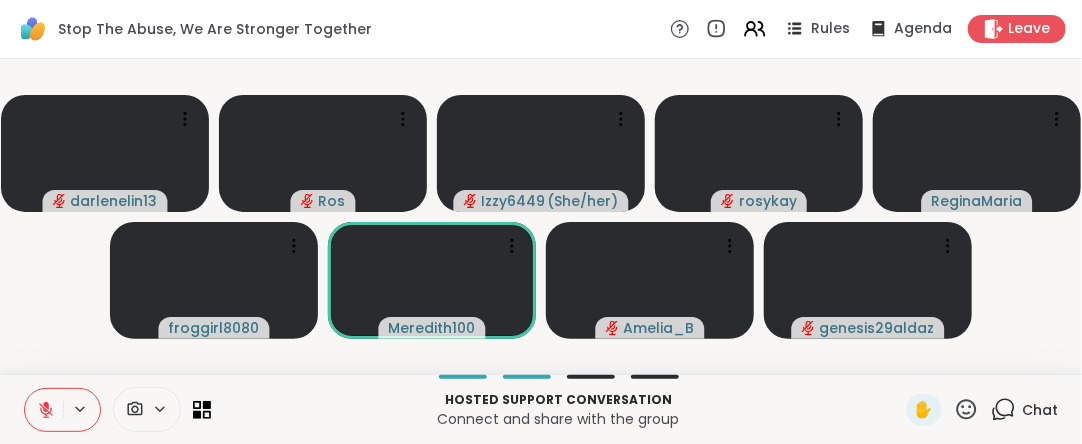 click 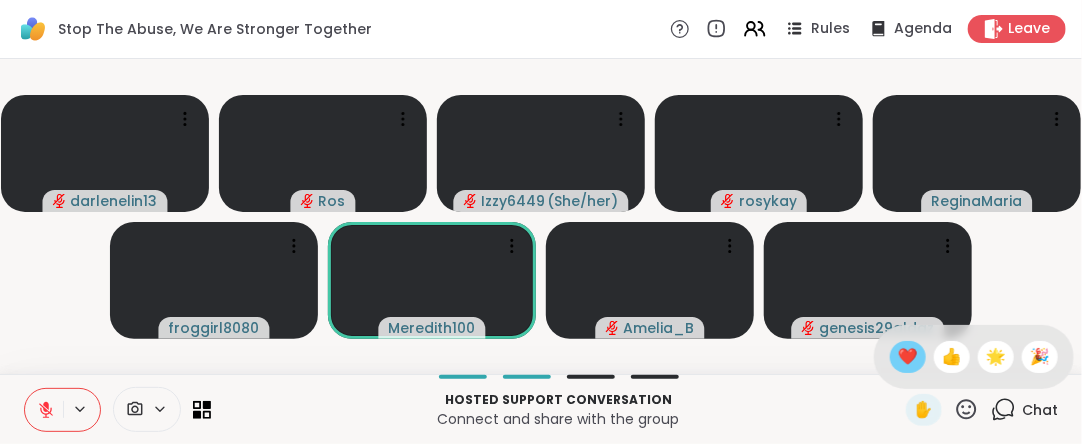 click on "❤️" at bounding box center [908, 357] 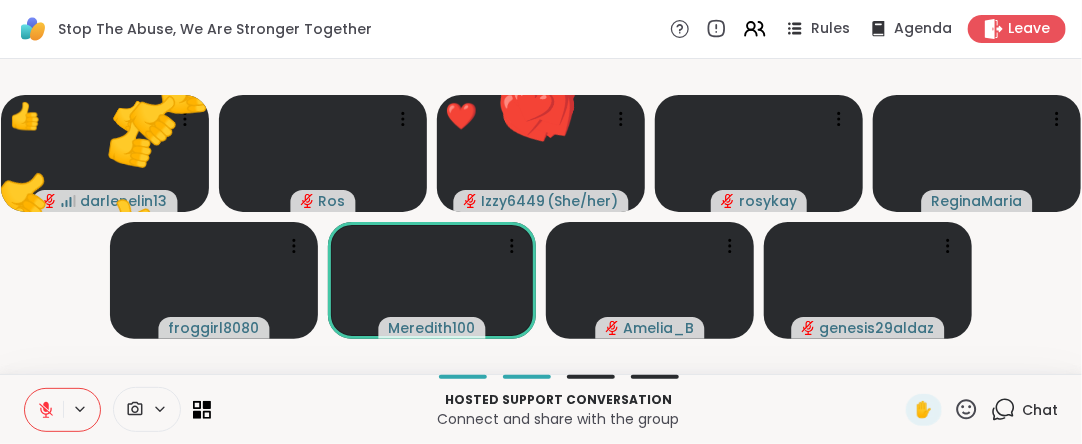 click 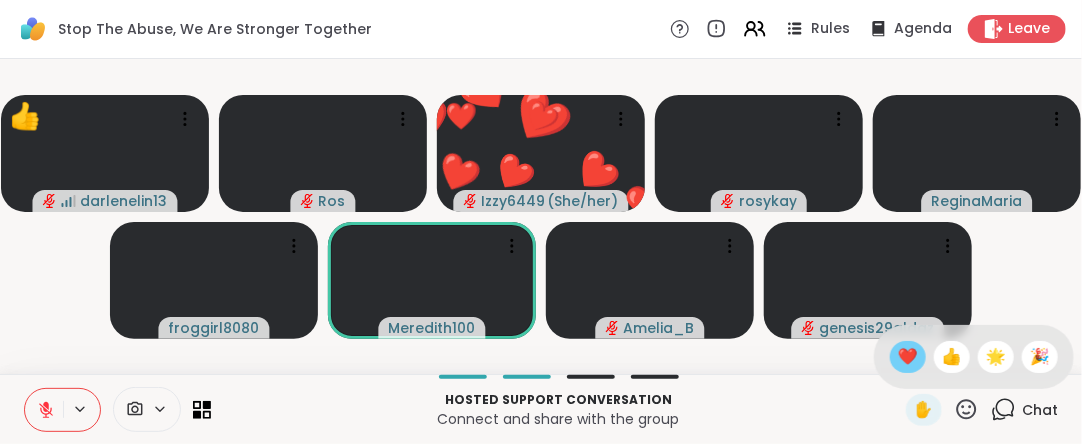 click on "❤️" at bounding box center (908, 357) 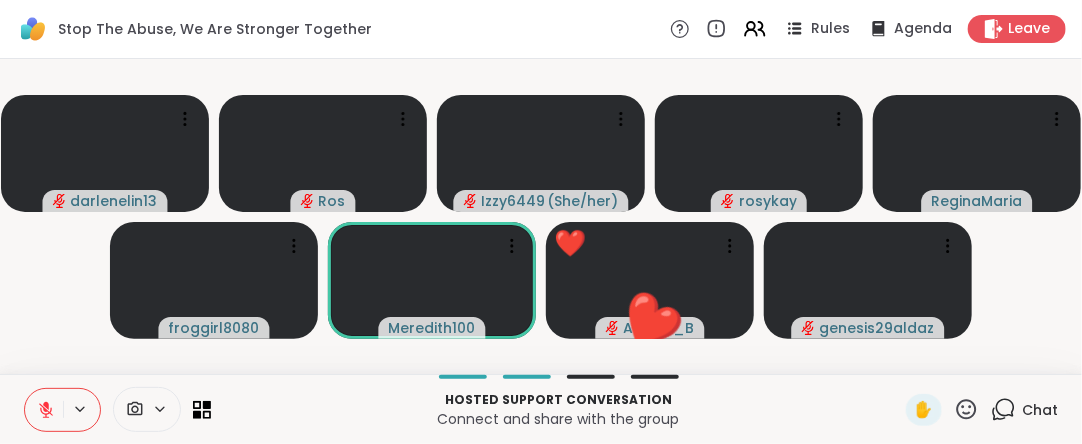 click 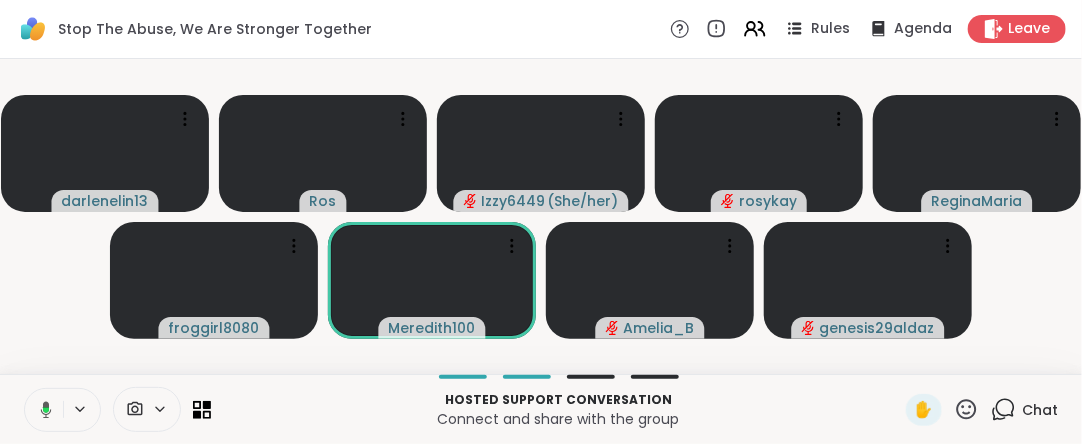 click 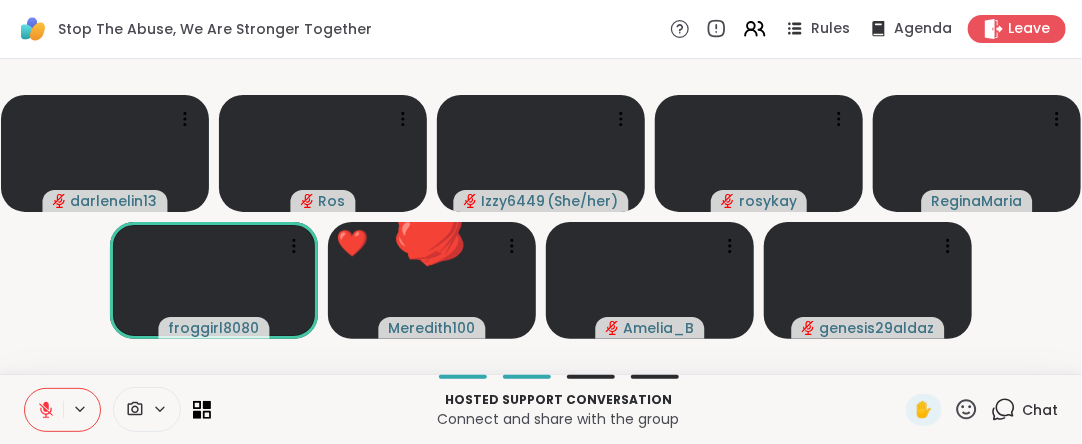 click 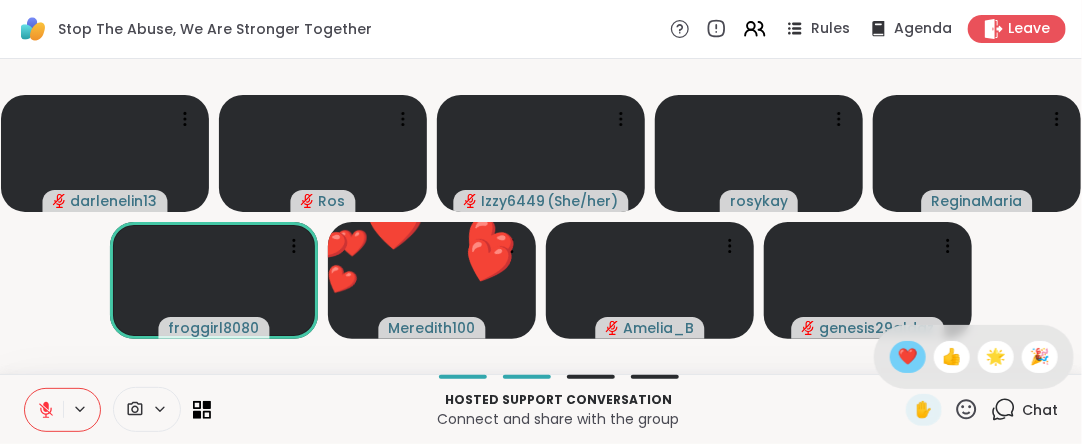 click on "❤️" at bounding box center (908, 357) 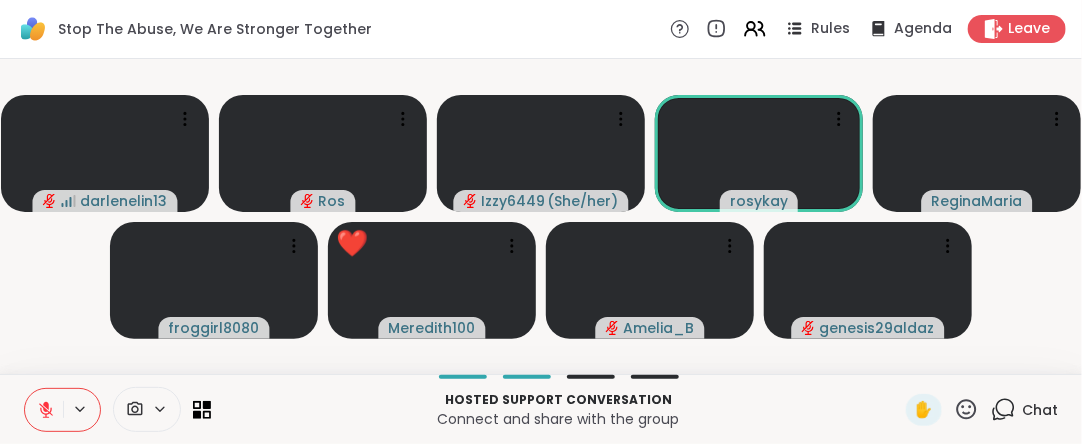 click 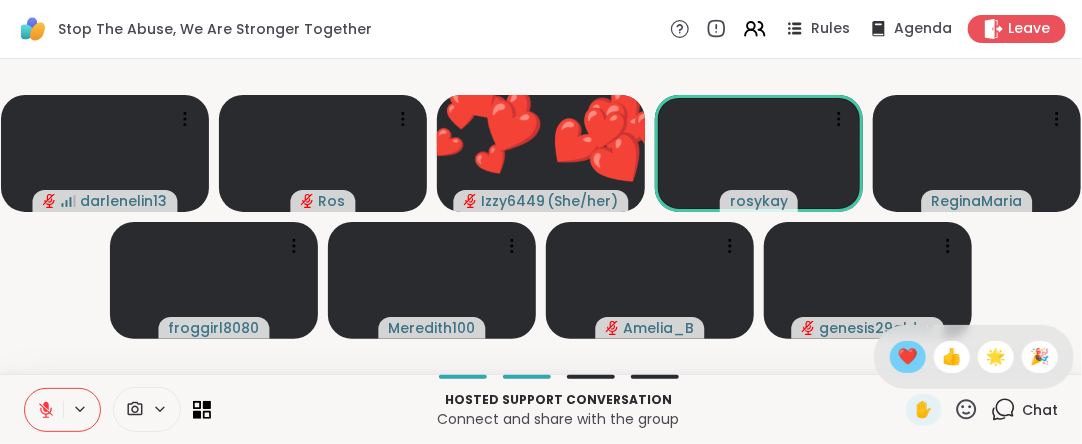click on "❤️" at bounding box center (908, 357) 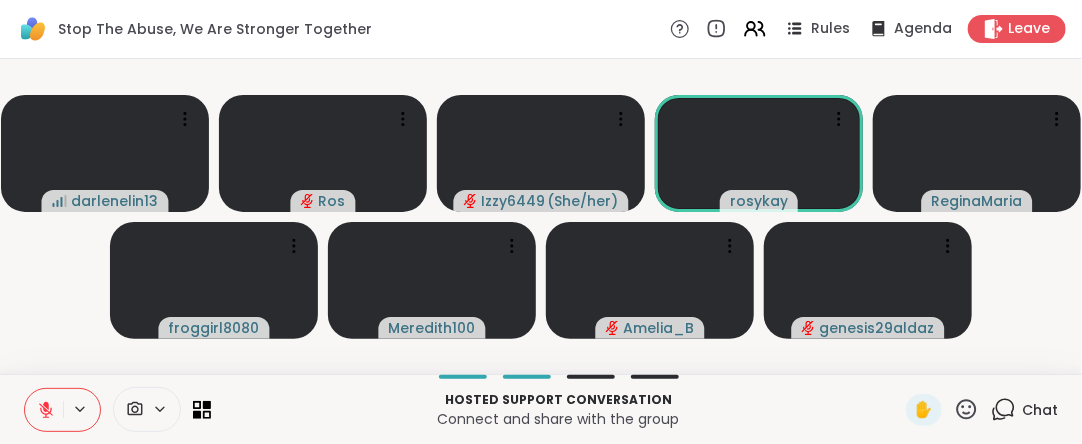 click 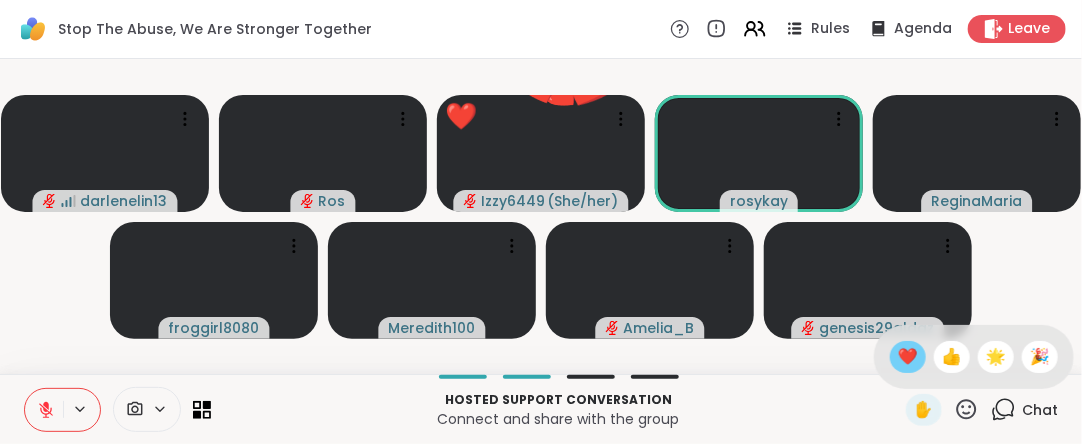 click on "❤️" at bounding box center (908, 357) 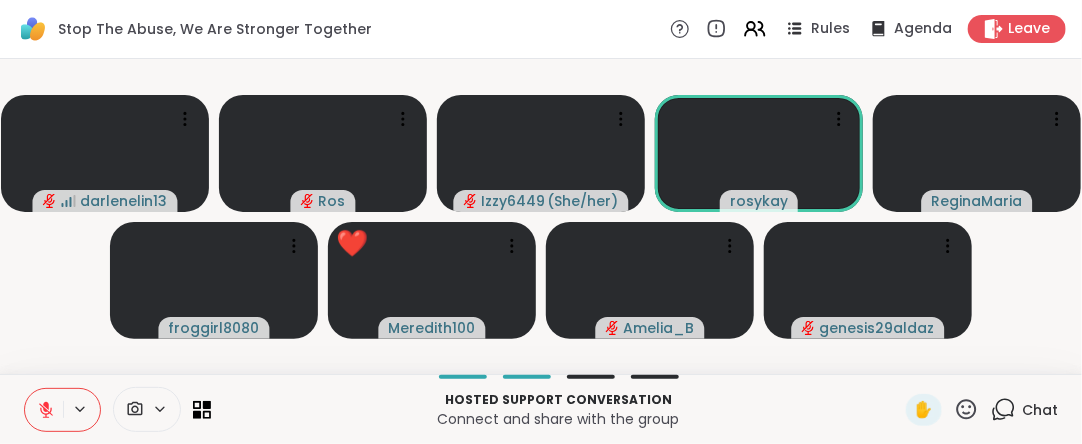 click 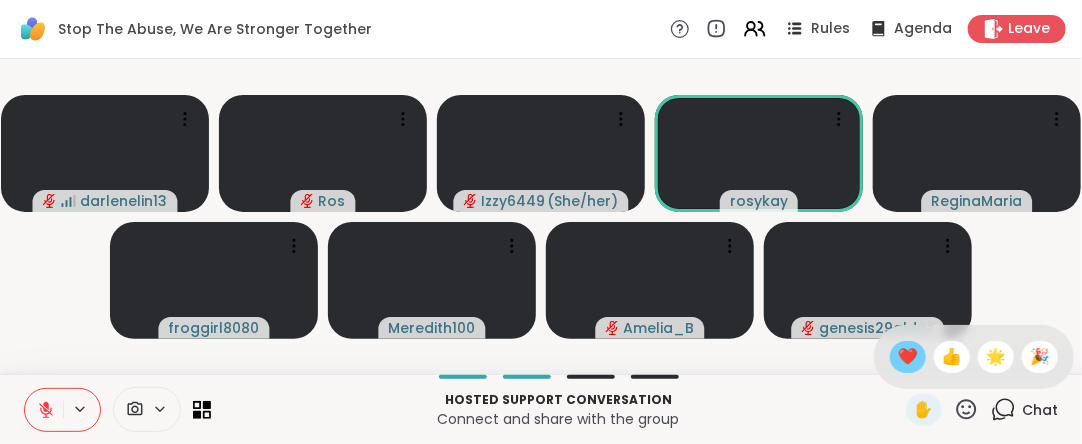 click on "❤️" at bounding box center [908, 357] 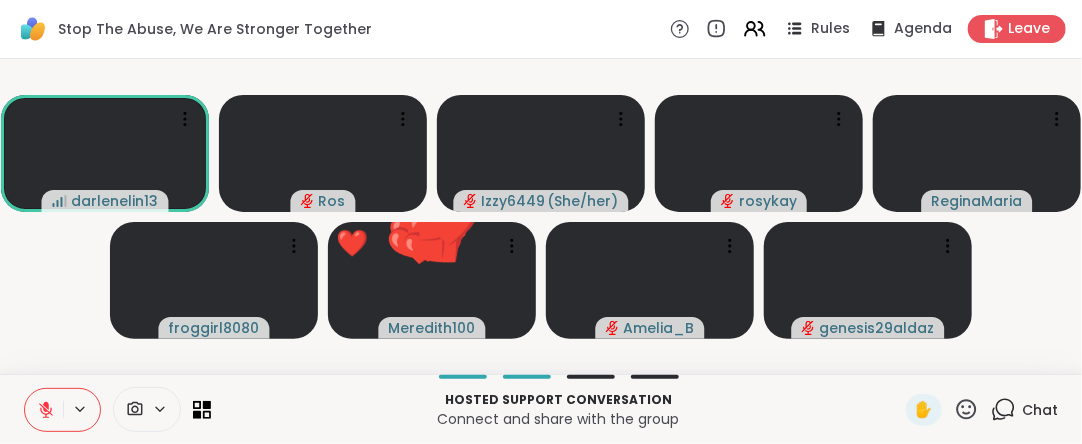 click 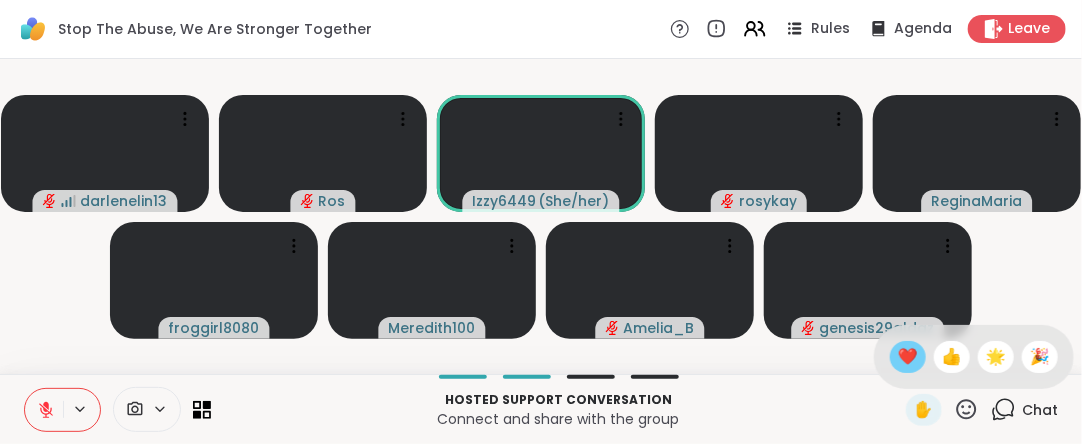 click on "❤️" at bounding box center (908, 357) 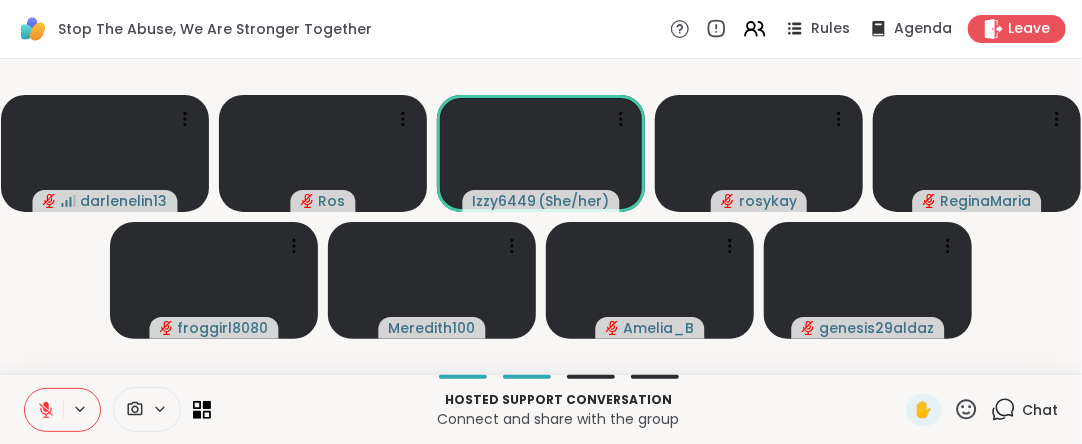 click 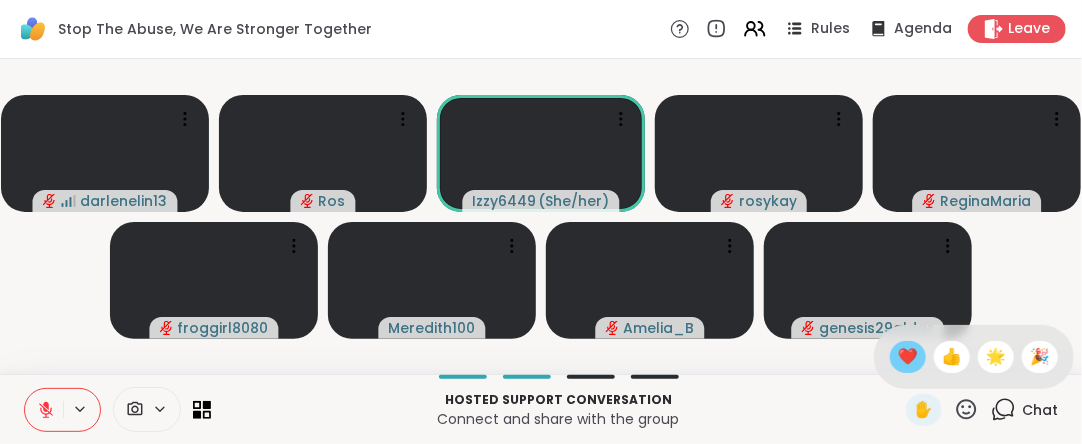 click on "❤️" at bounding box center (908, 357) 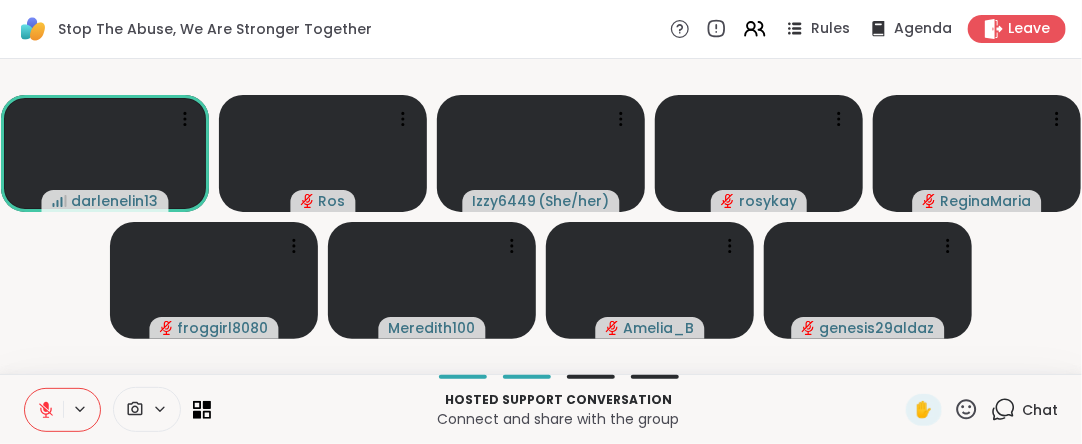 click 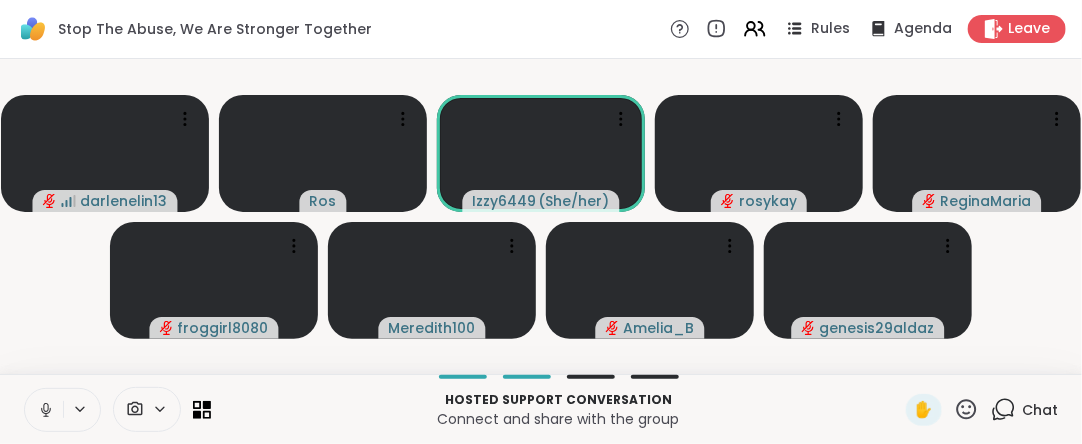 click 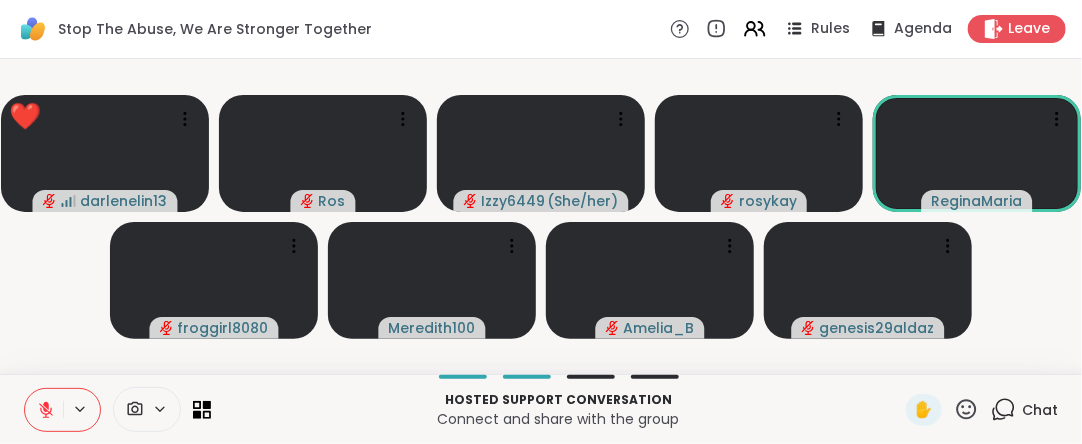 click 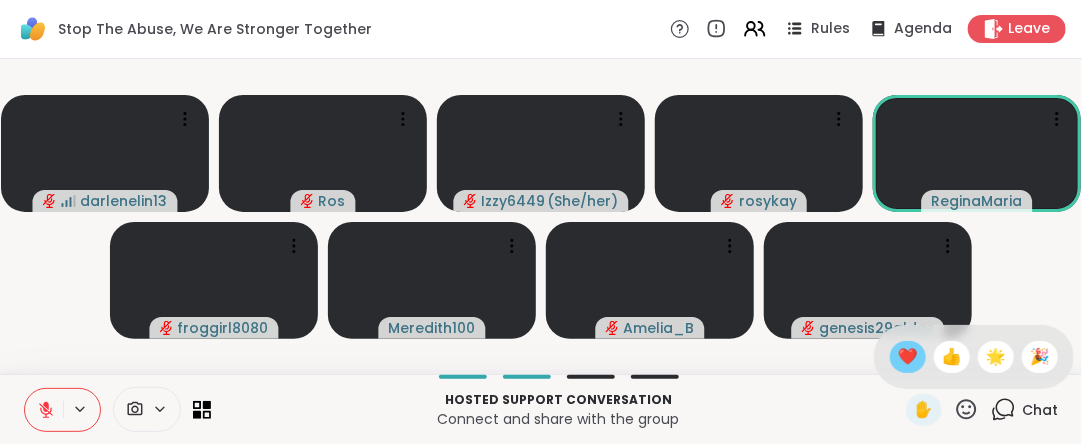 click on "❤️" at bounding box center [908, 357] 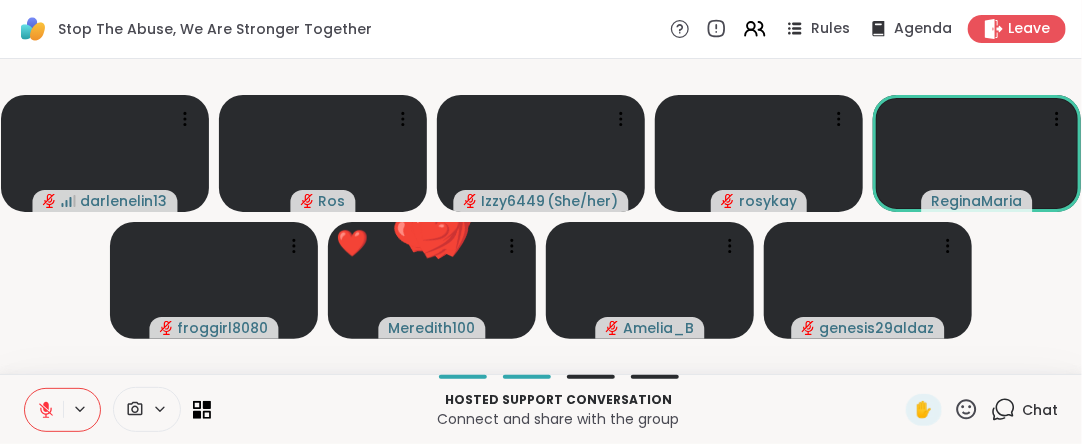 click 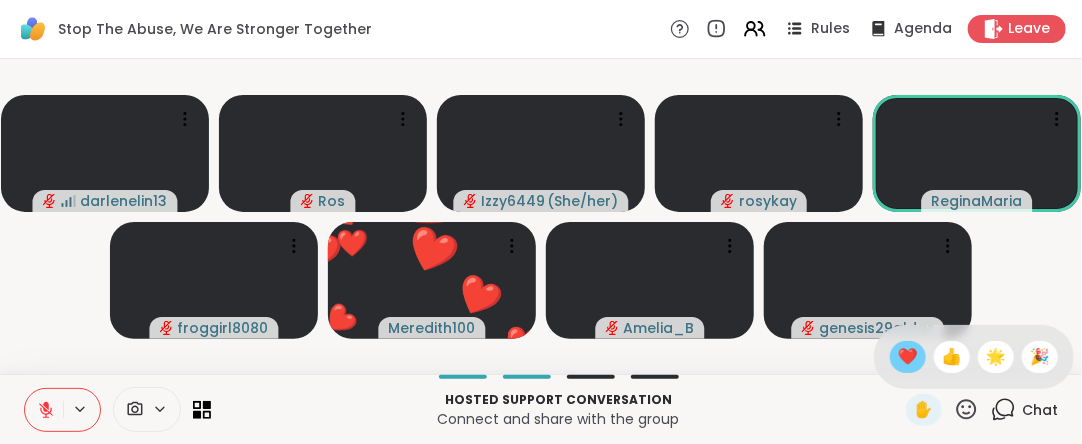 click on "❤️" at bounding box center (908, 357) 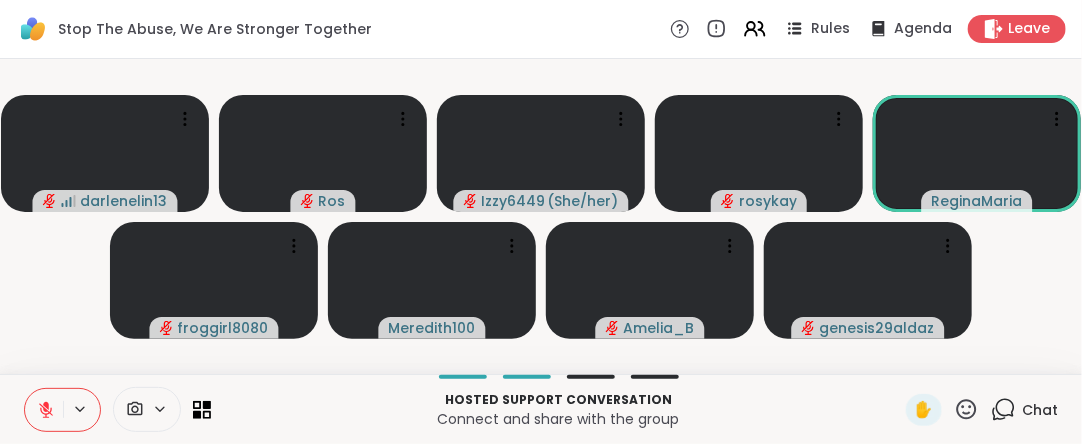 click 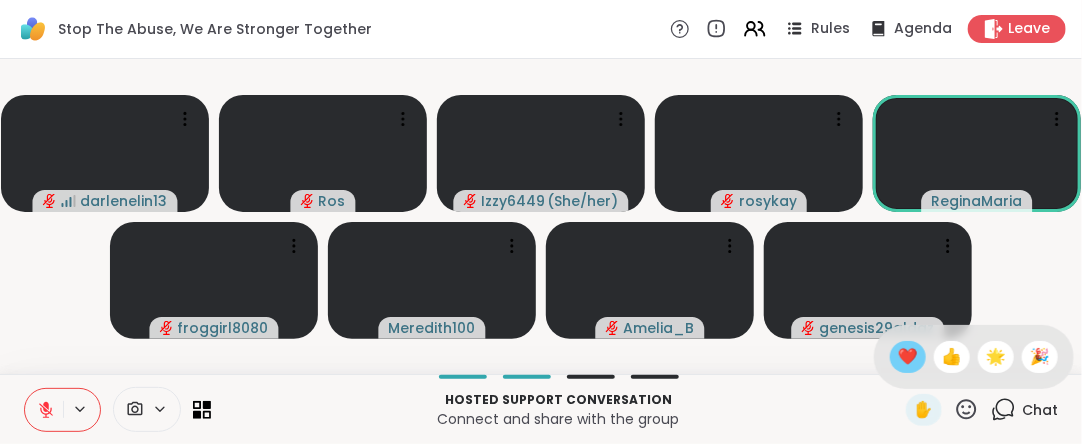 click on "❤️" at bounding box center (908, 357) 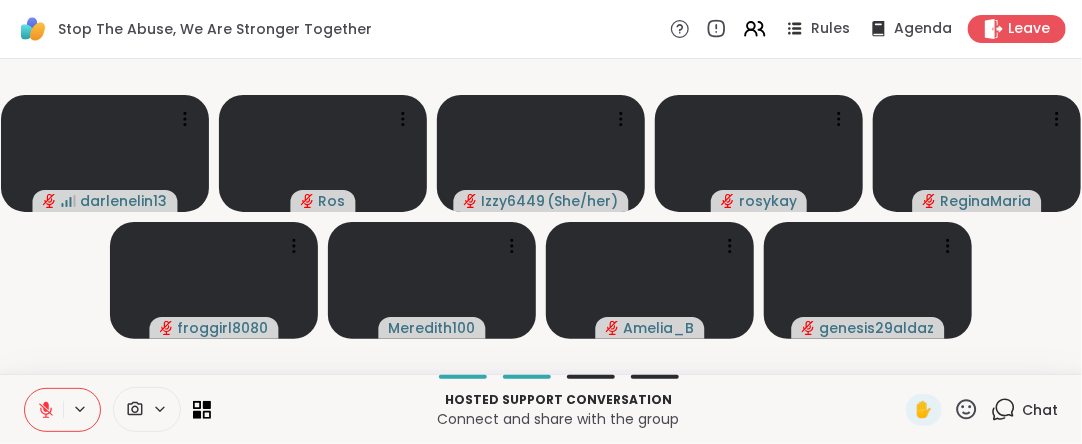 click 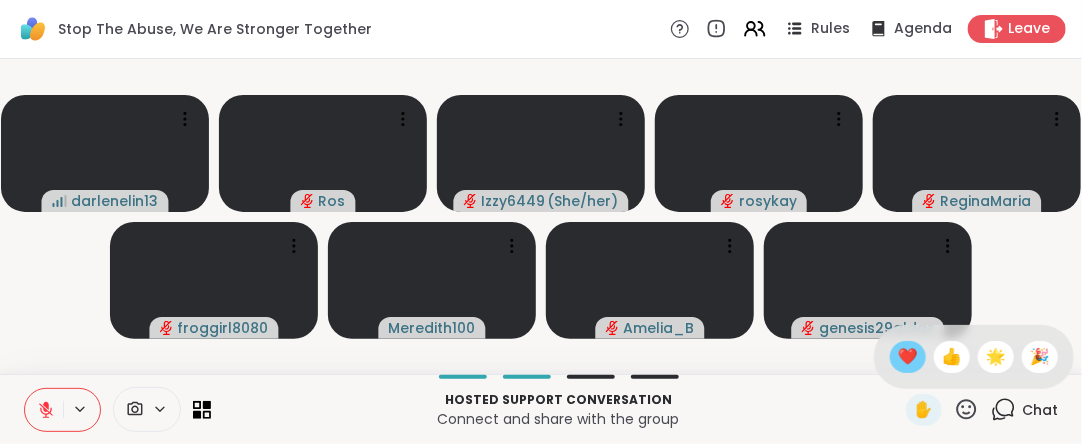 click on "❤️" at bounding box center [908, 357] 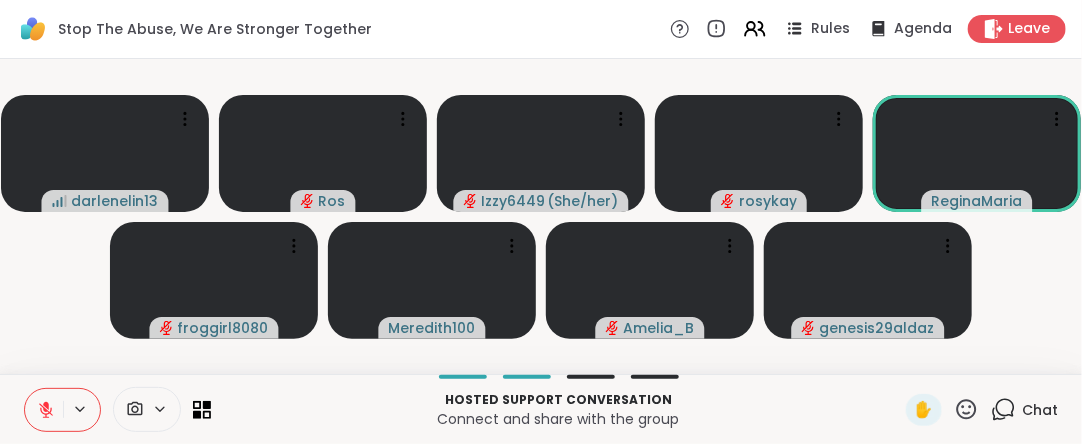 click 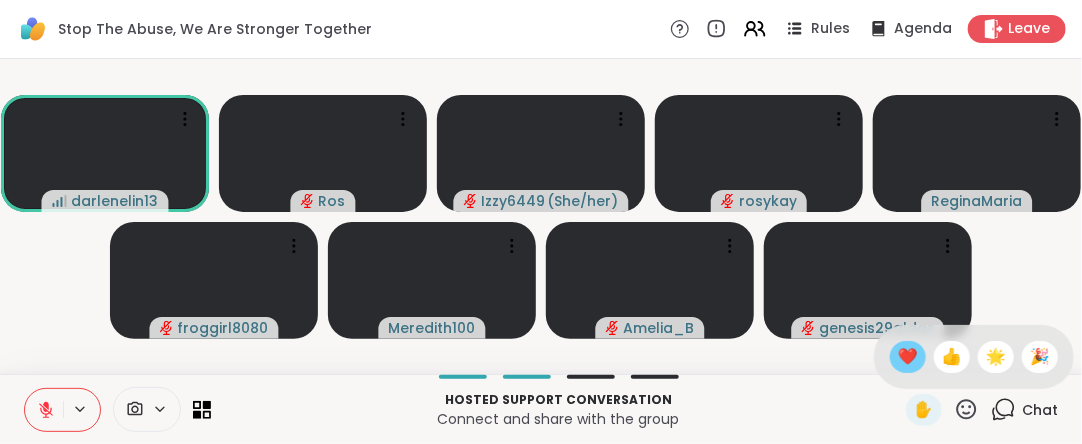 click on "❤️" at bounding box center (908, 357) 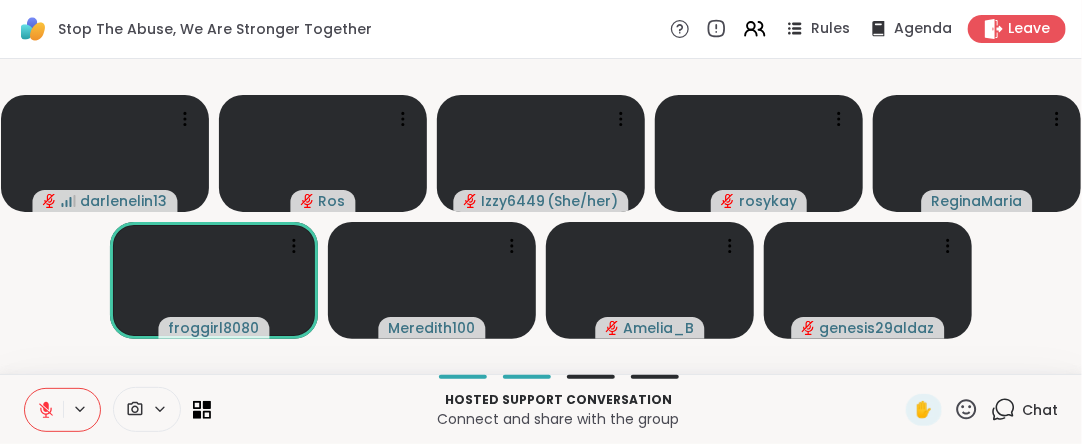 click 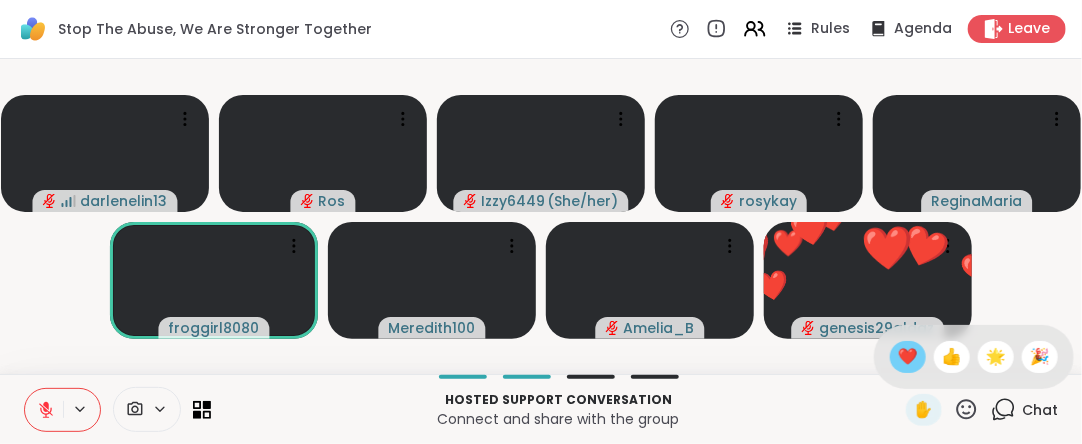 click on "❤️" at bounding box center [908, 357] 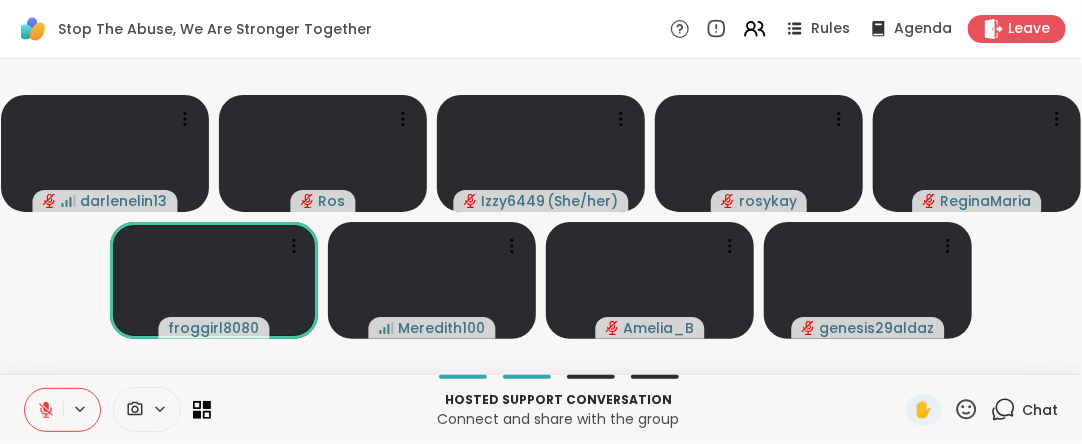 click 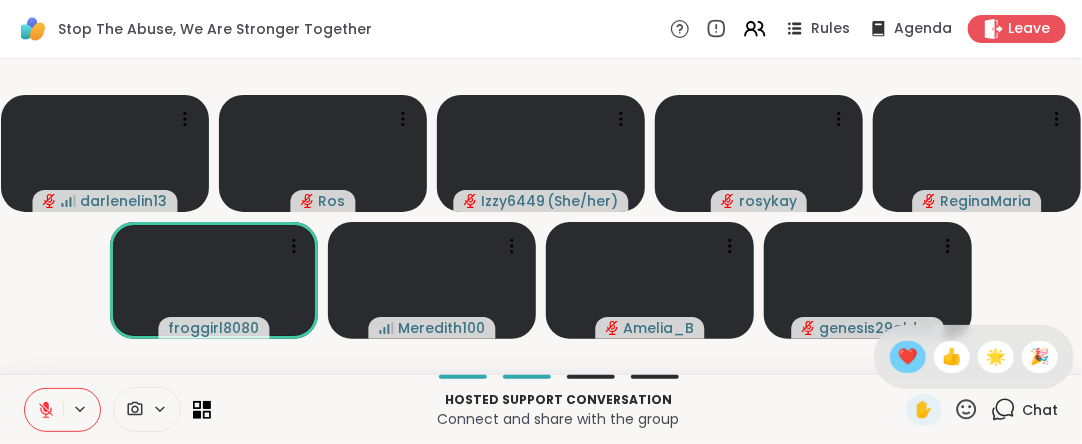 click on "❤️" at bounding box center (908, 357) 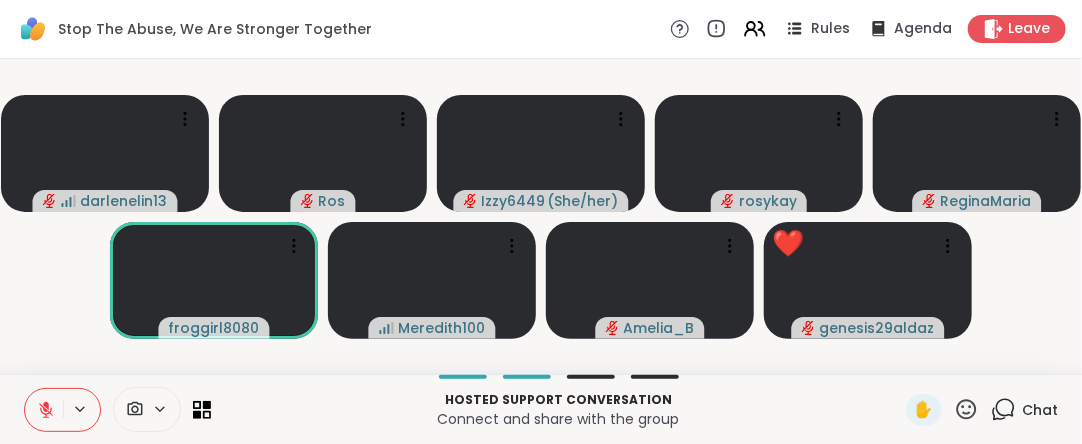 click 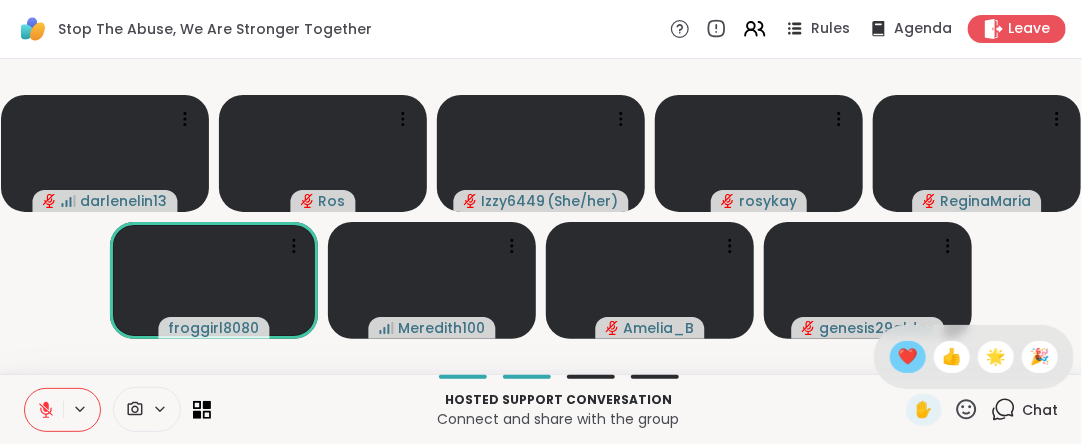 click on "❤️" at bounding box center (908, 357) 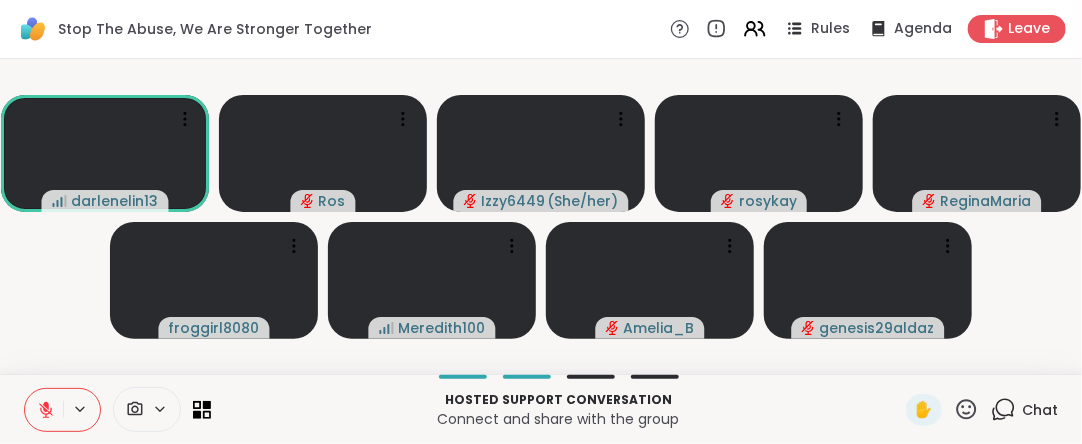 click 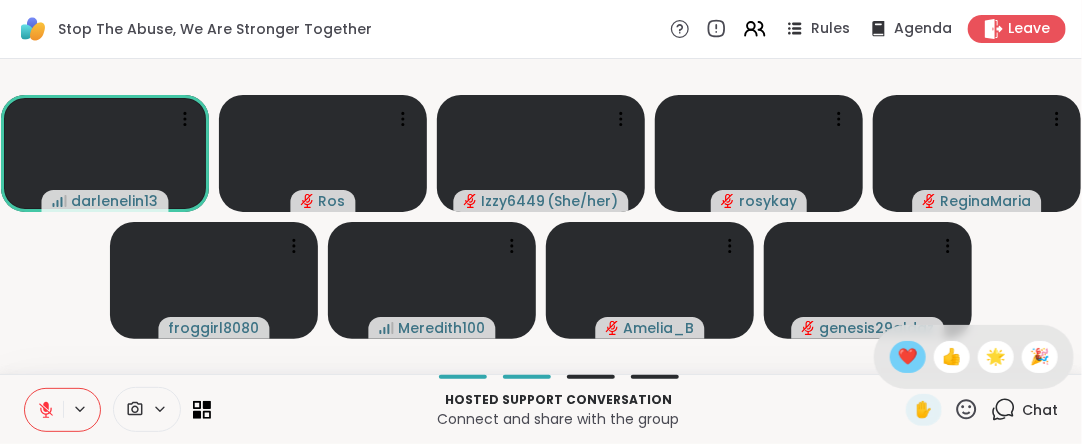 click on "❤️" at bounding box center (908, 357) 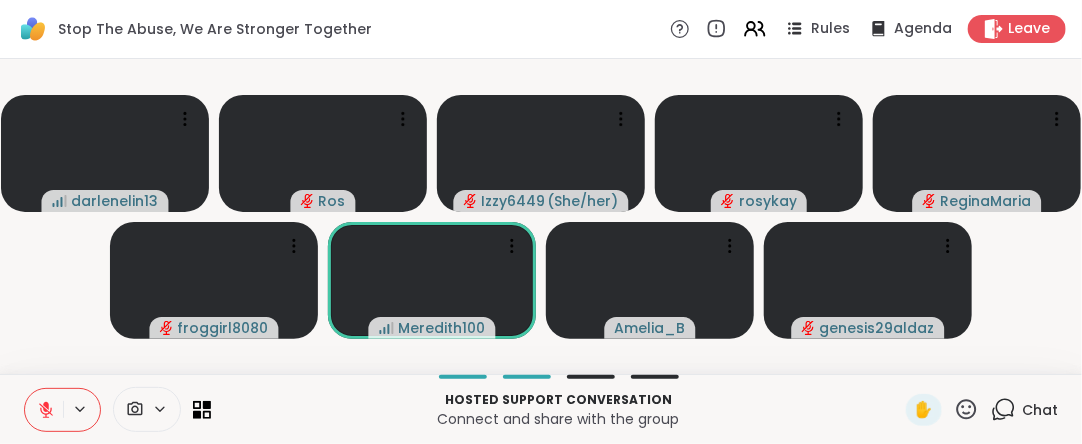 click 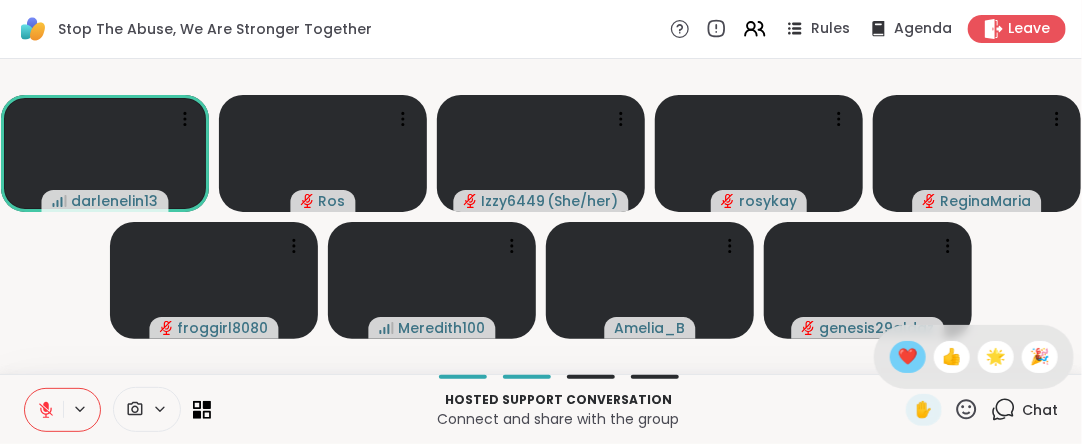 click on "❤️" at bounding box center (908, 357) 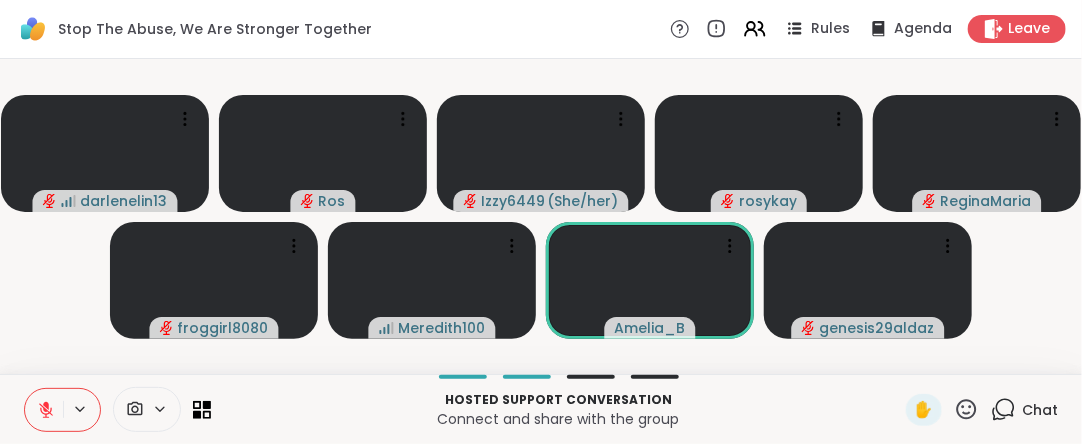 click 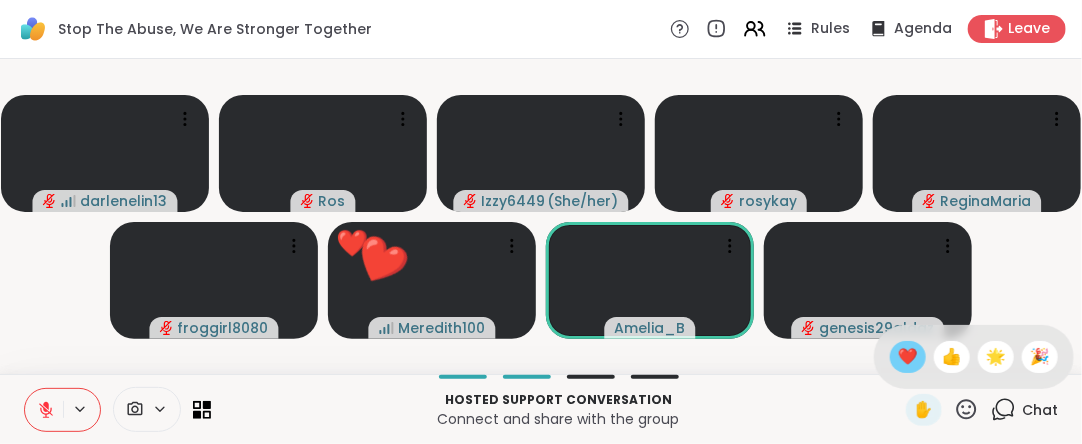 click on "❤️" at bounding box center [908, 357] 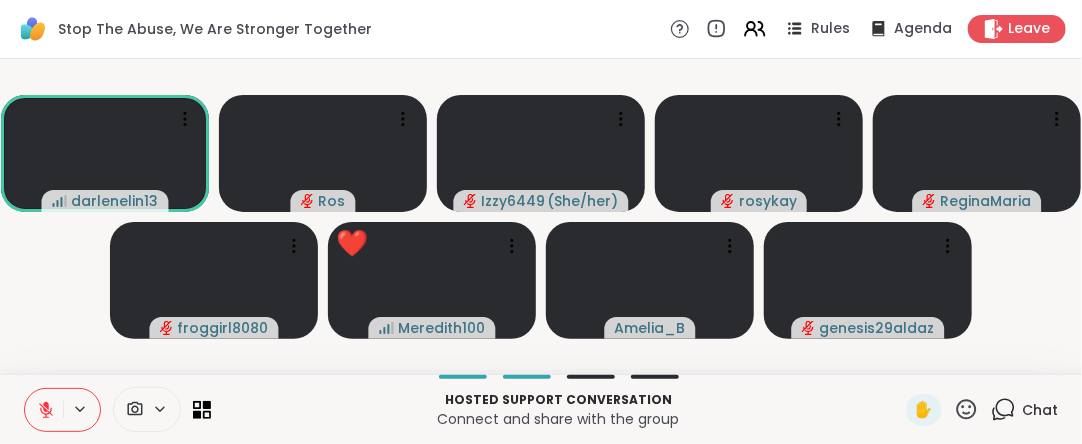click 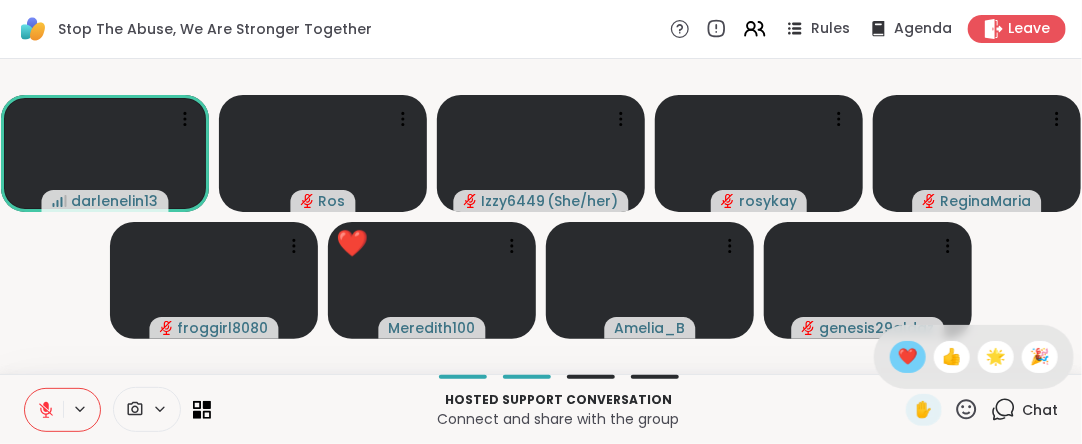 click on "❤️" at bounding box center [908, 357] 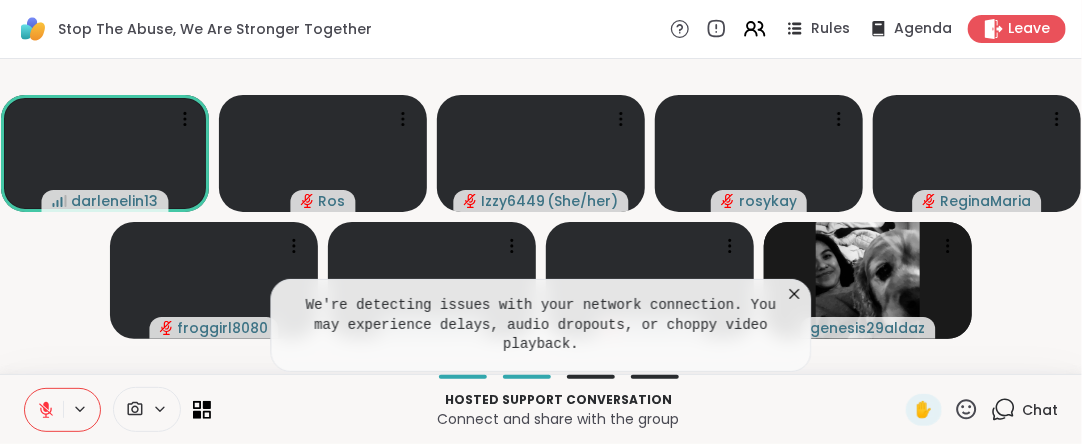 click 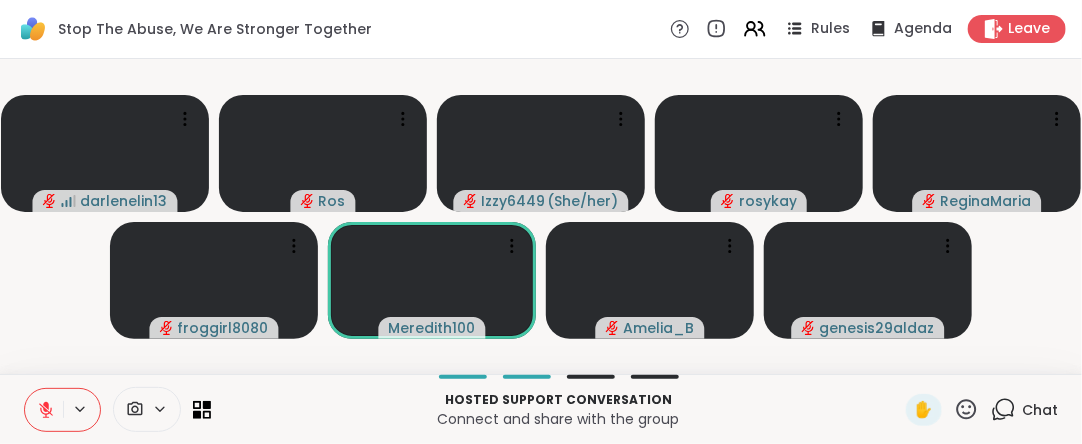 click 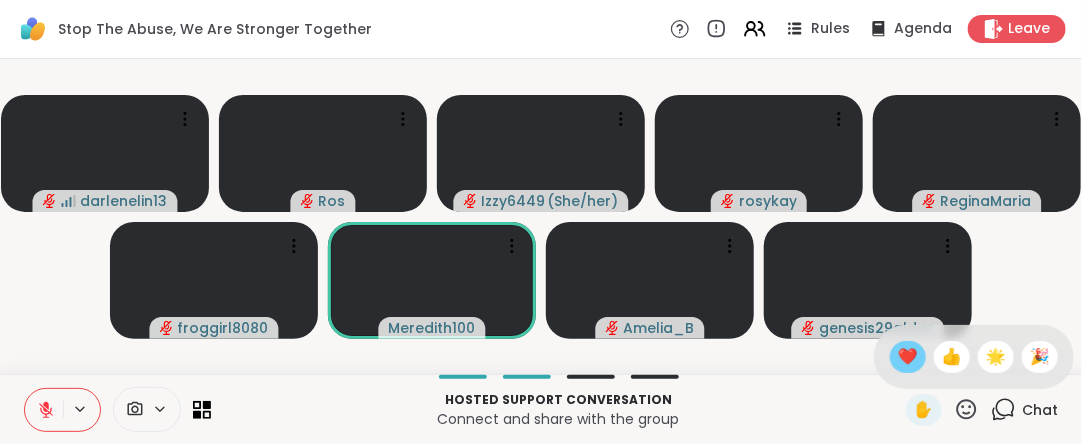 click on "❤️" at bounding box center [908, 357] 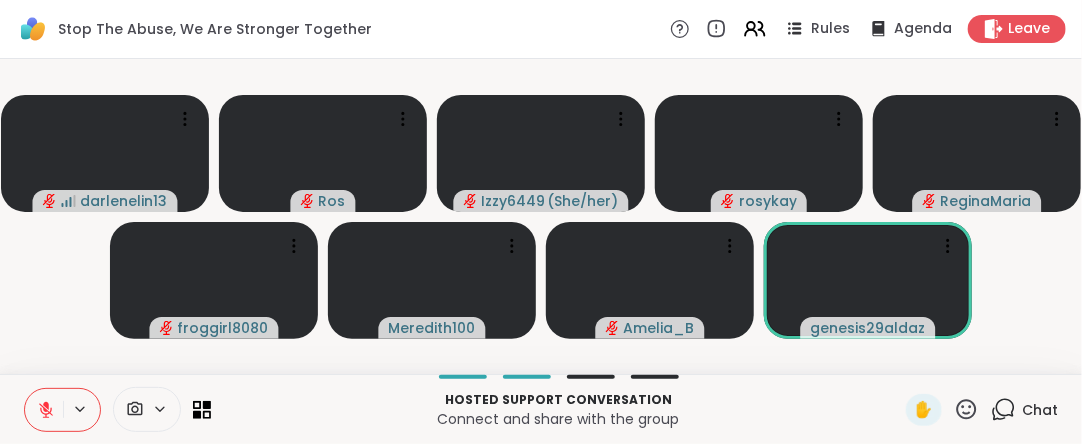 click 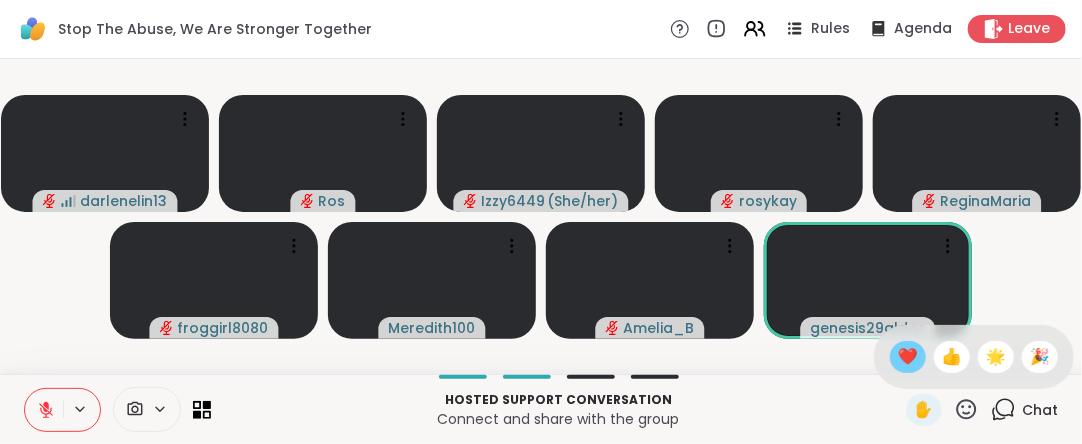 click on "❤️" at bounding box center [908, 357] 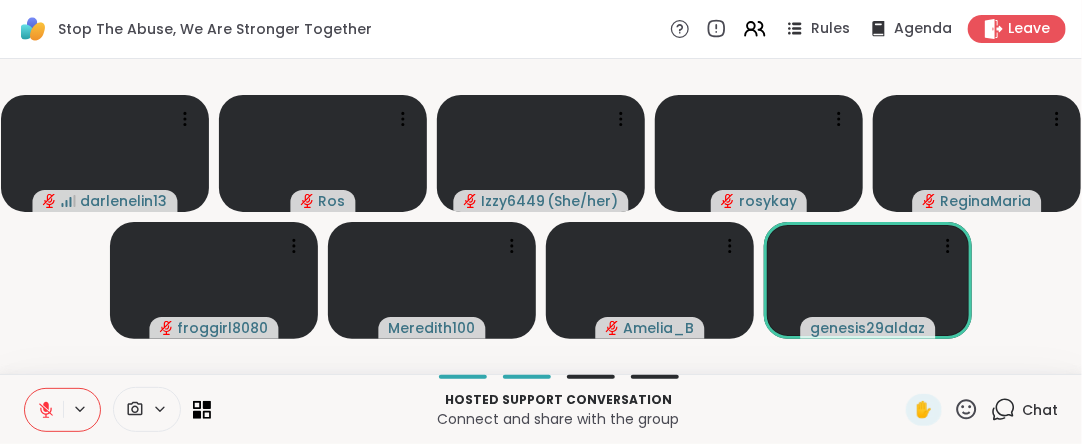 click 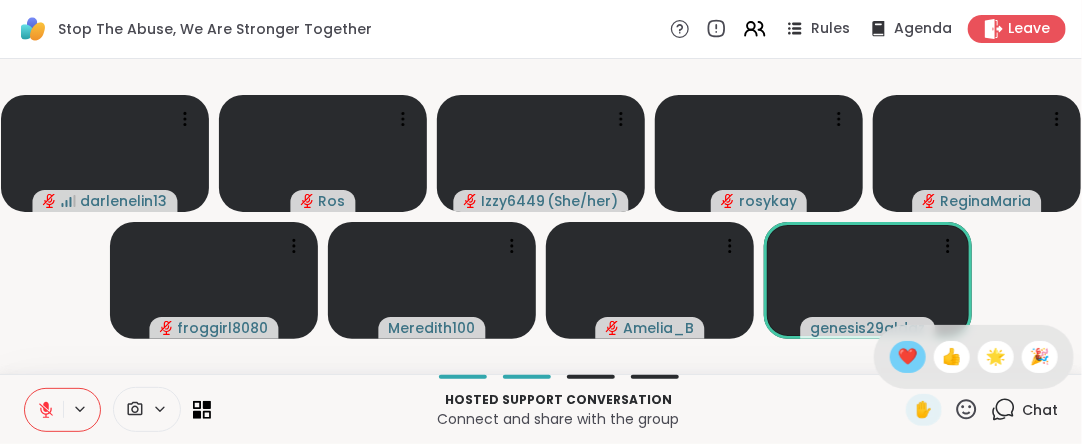 click on "❤️" at bounding box center [908, 357] 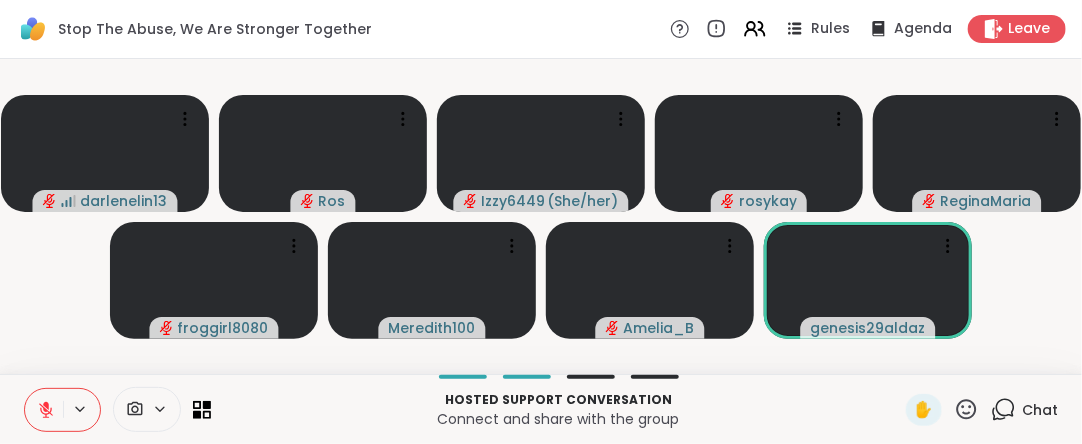 click 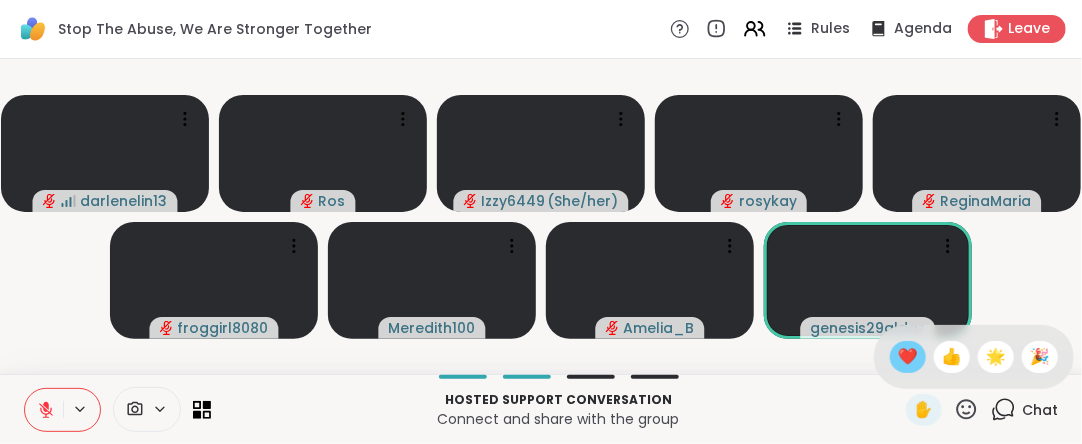 click on "❤️" at bounding box center [908, 357] 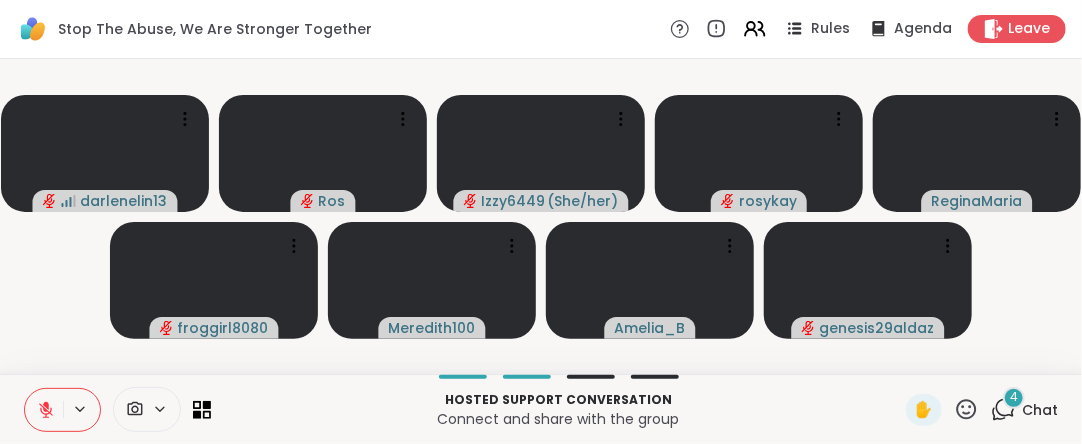 click 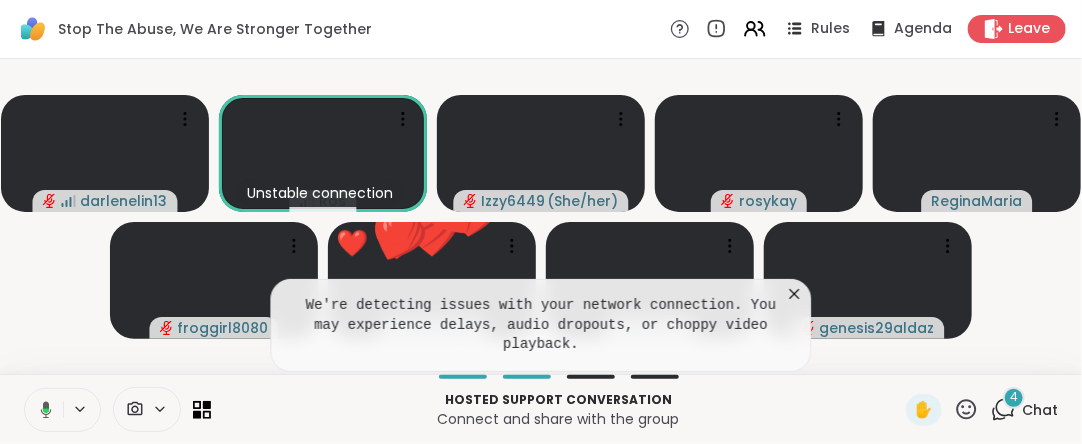click 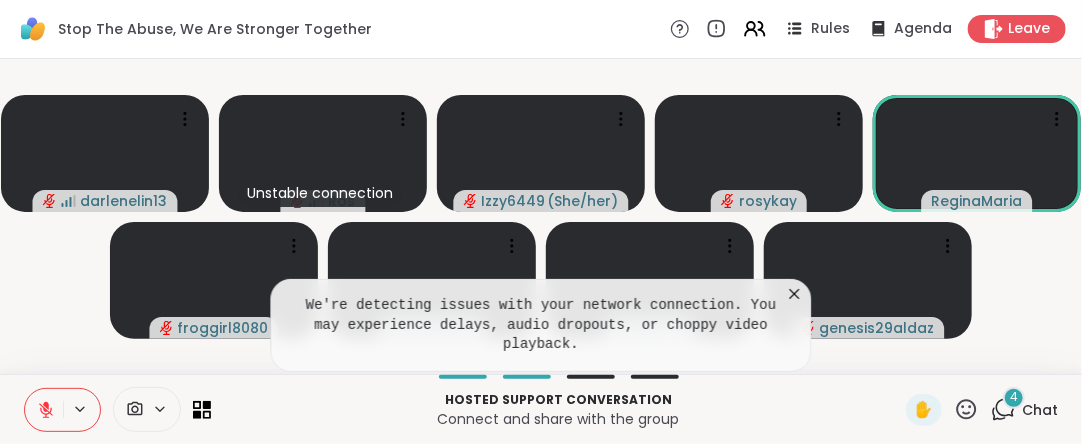 click 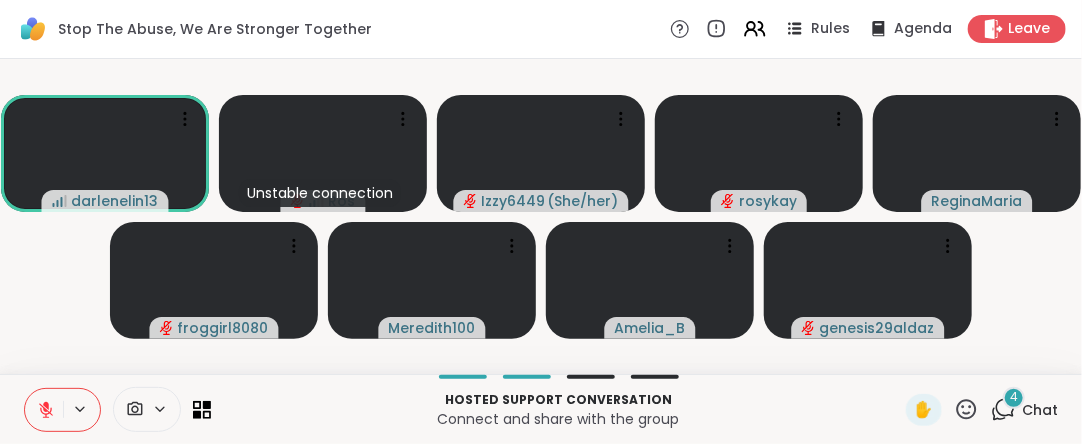 click 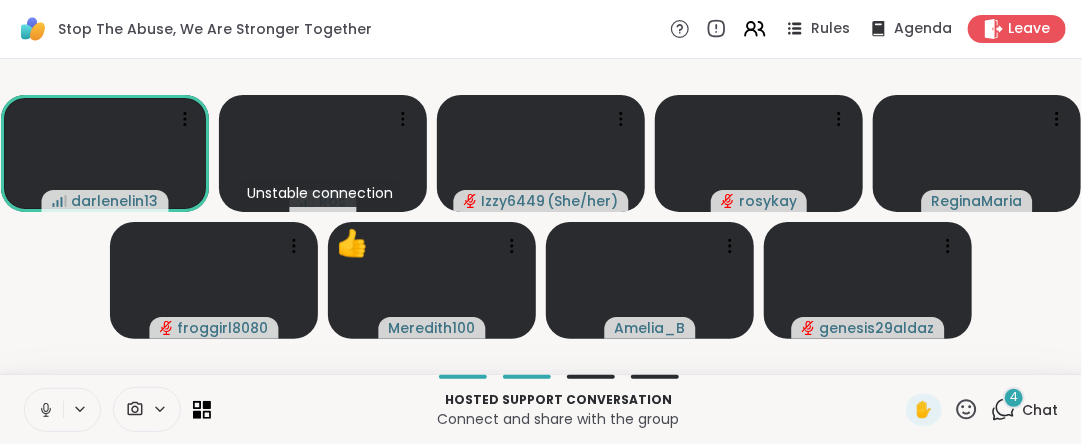 click 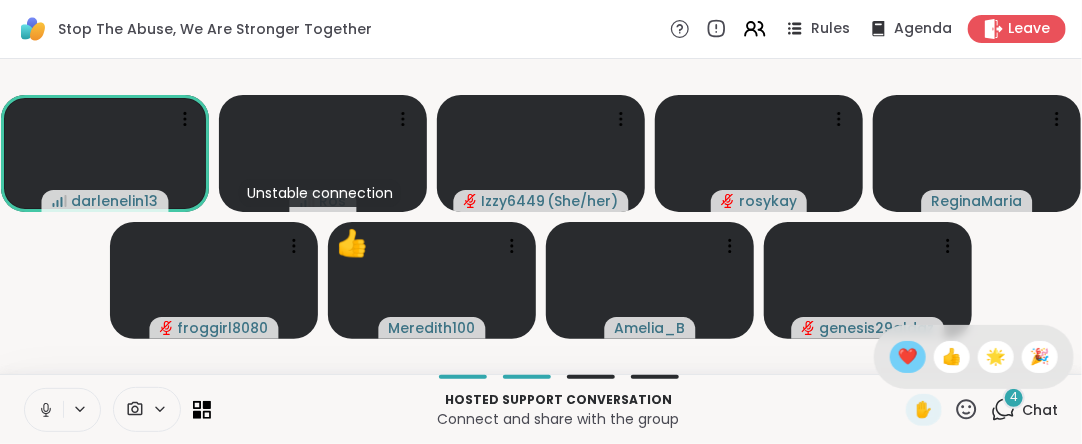click on "❤️" at bounding box center (908, 357) 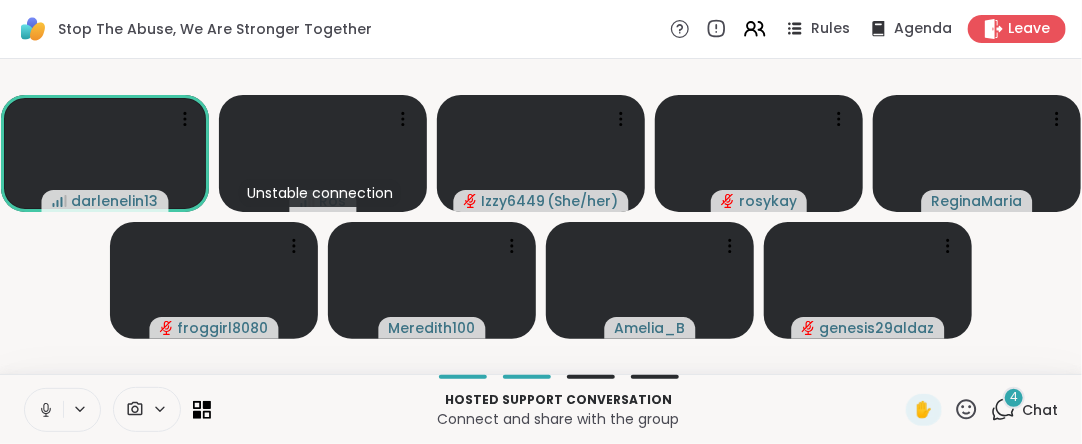 click 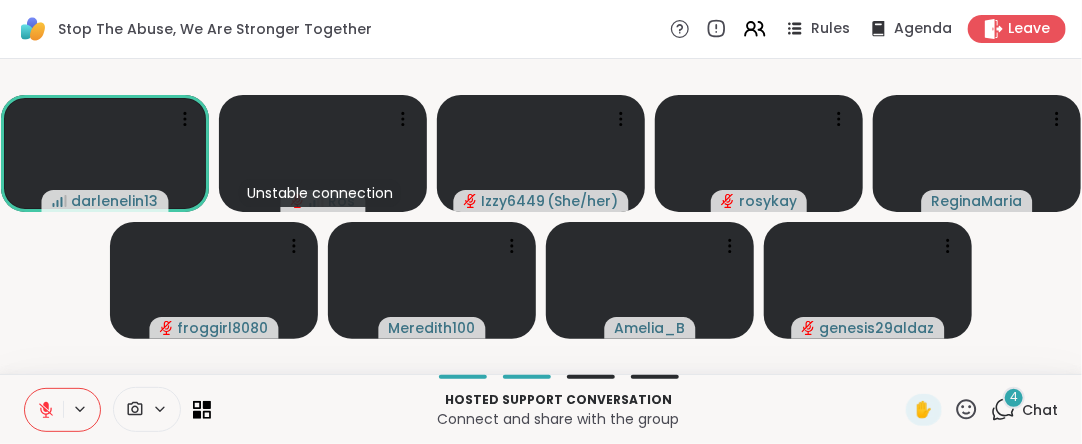 click 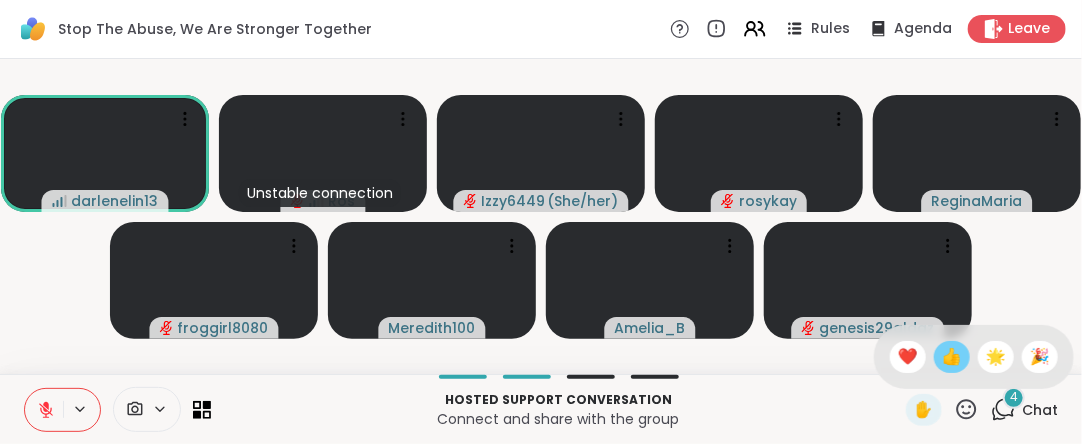 click on "👍" at bounding box center [952, 357] 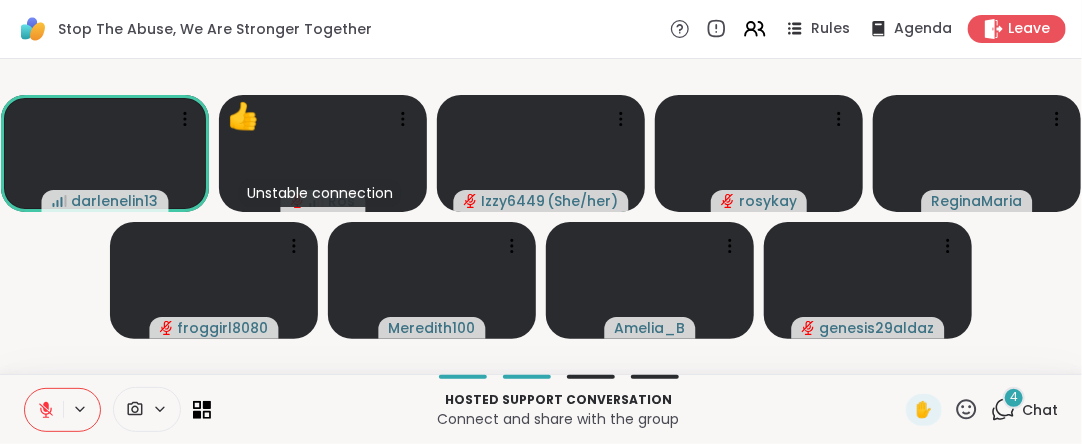 click 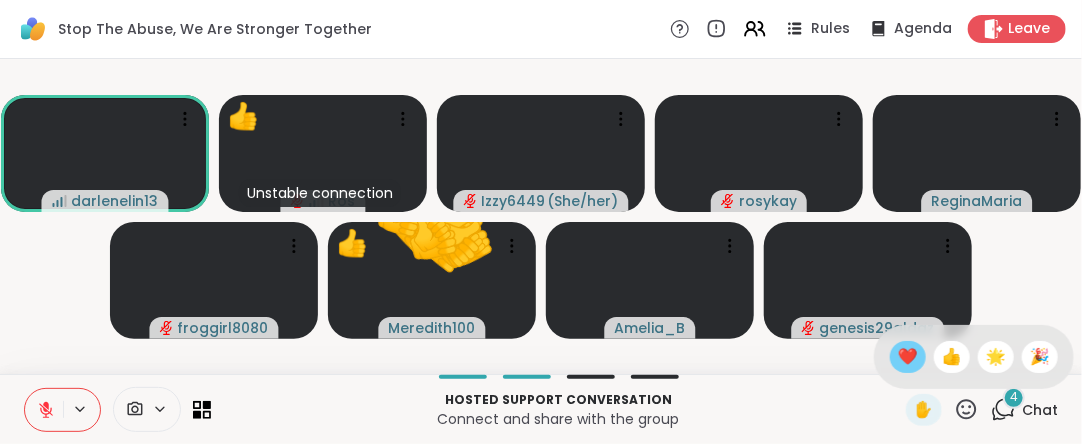 click on "❤️" at bounding box center (908, 357) 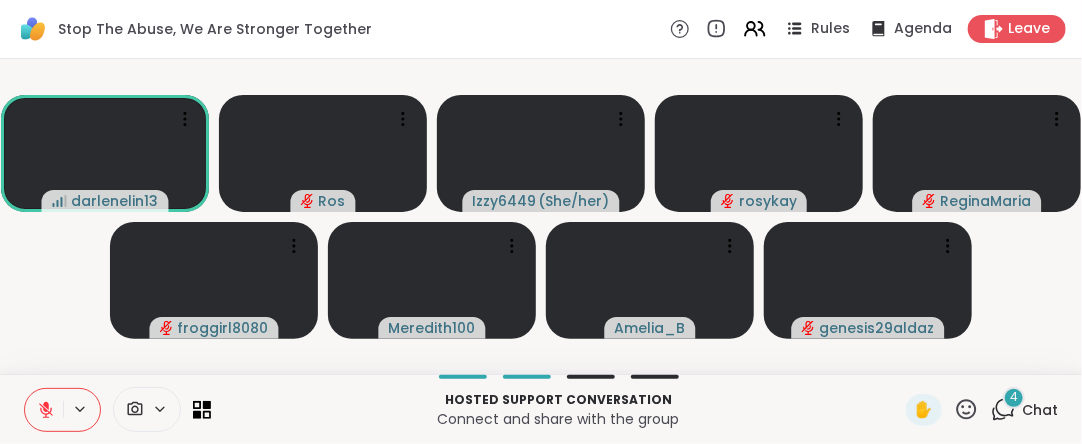 click 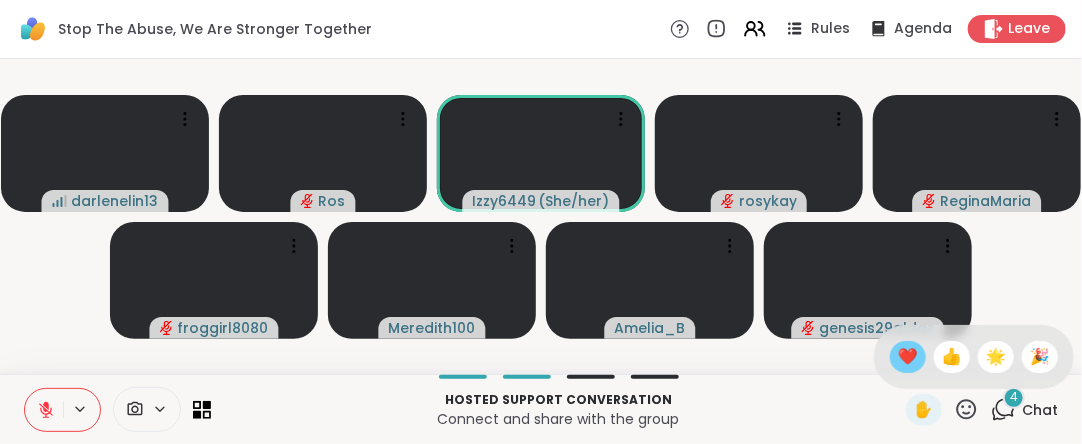click on "❤️" at bounding box center [908, 357] 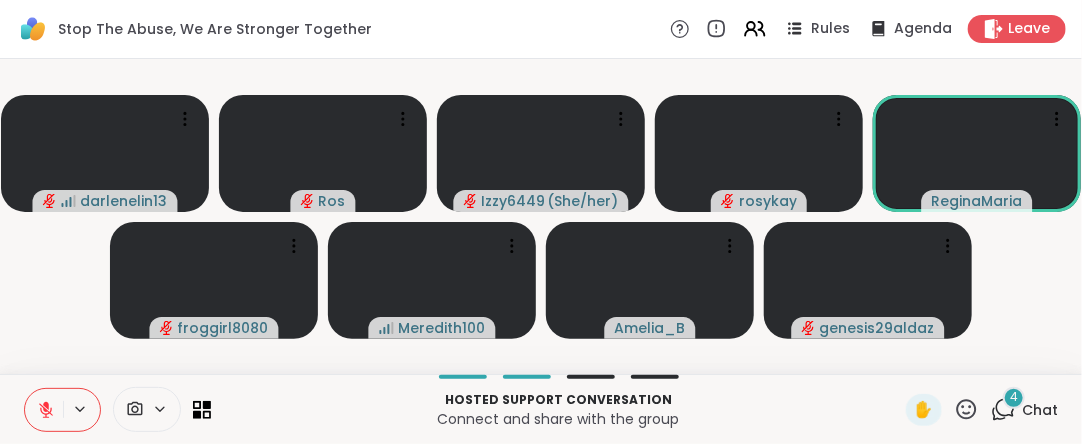 click 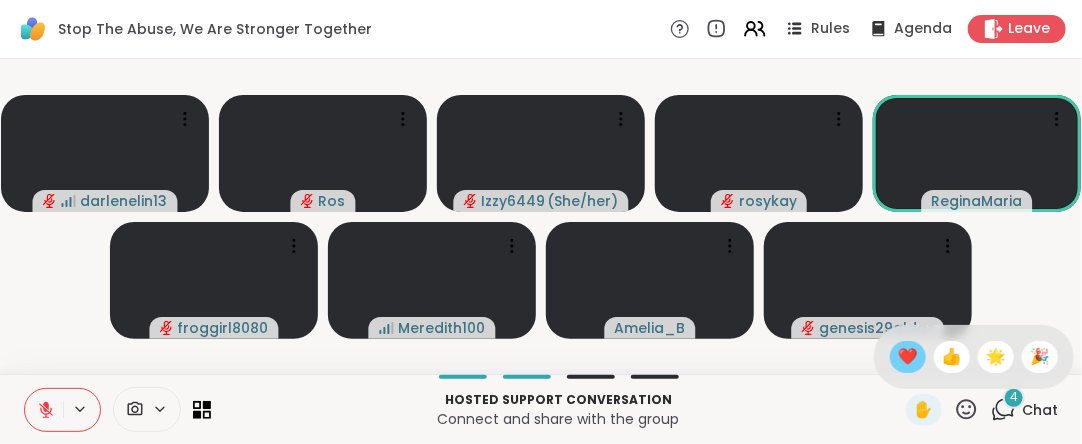 click on "❤️" at bounding box center (908, 357) 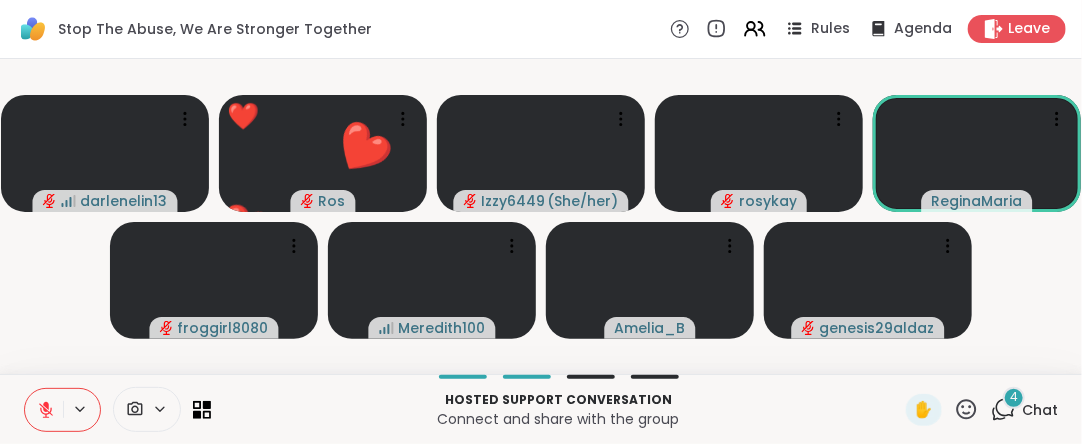 click 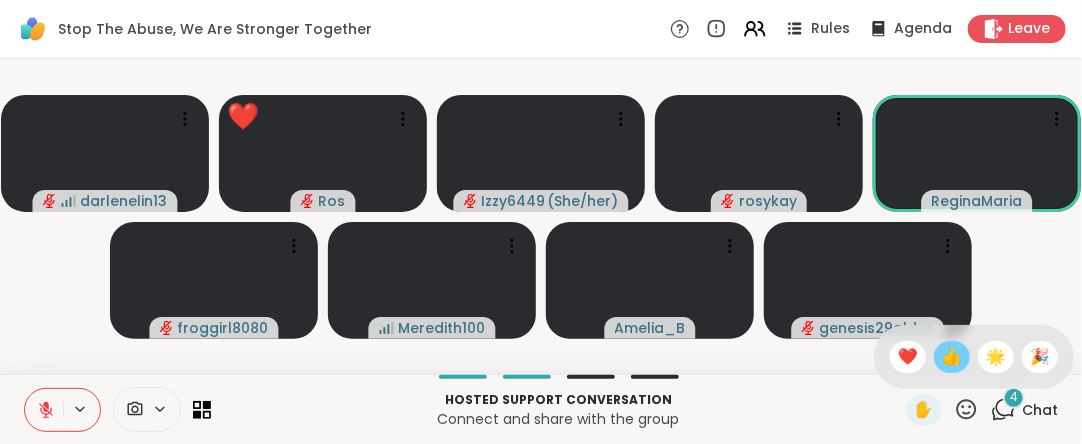 click on "👍" at bounding box center (952, 357) 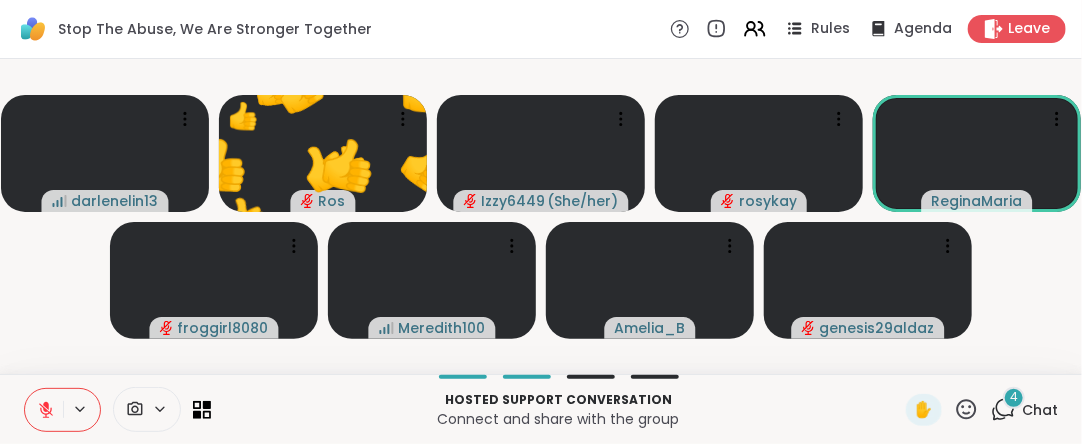 click 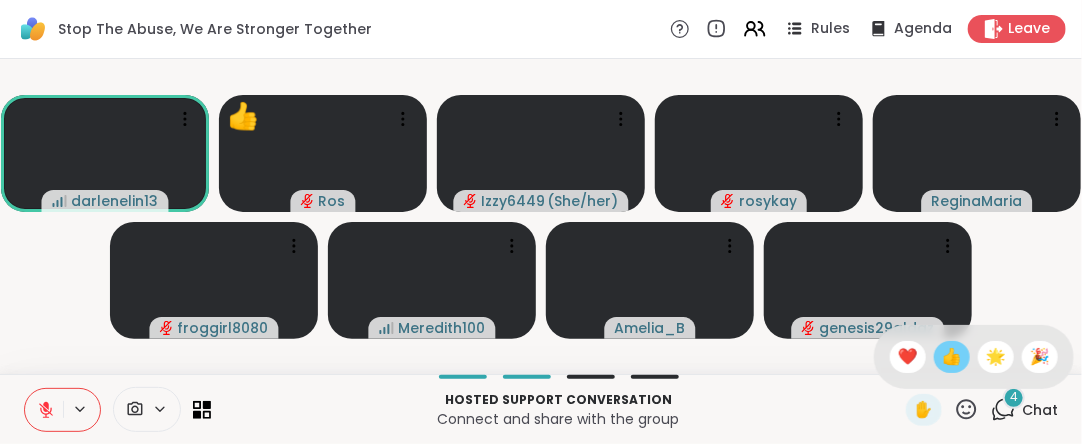click on "👍" at bounding box center (952, 357) 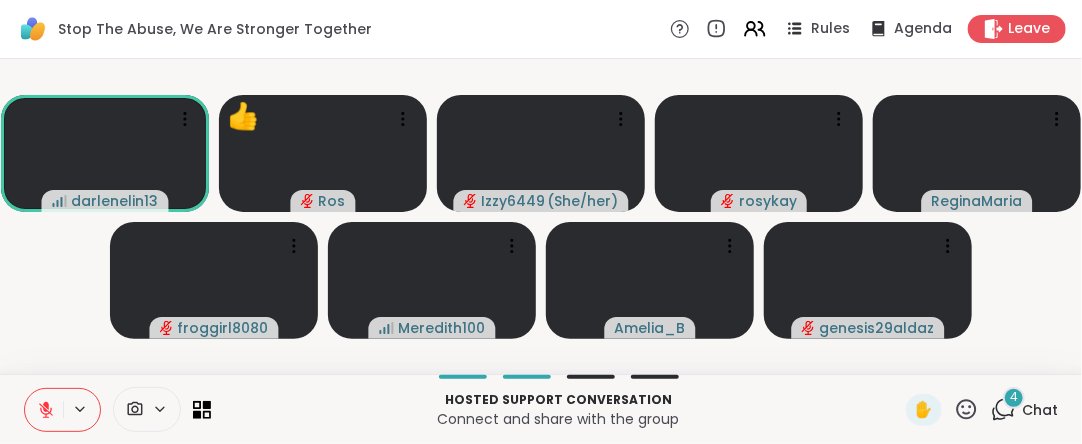 click 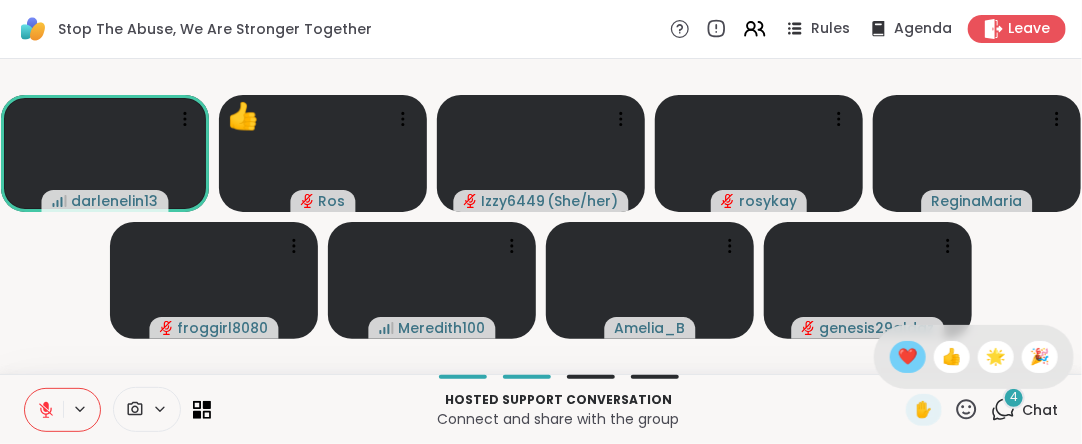 click on "❤️" at bounding box center (908, 357) 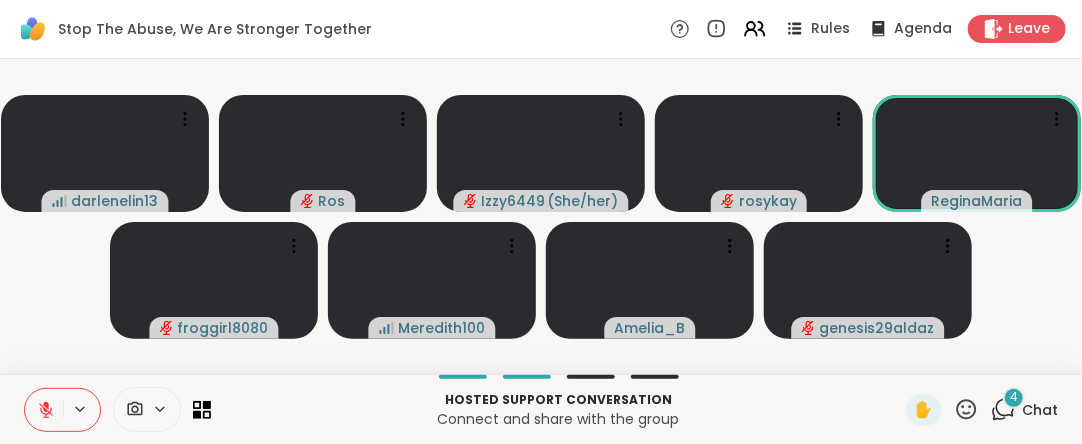 click 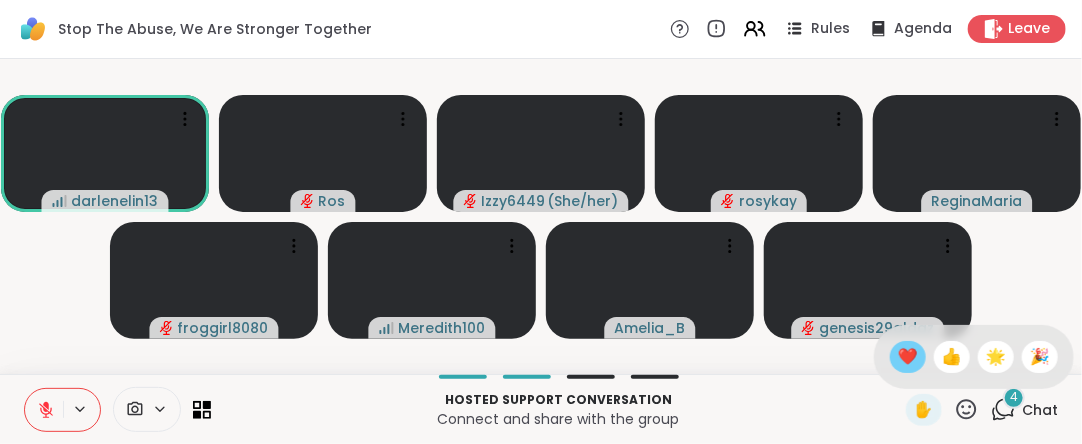 click on "❤️" at bounding box center (908, 357) 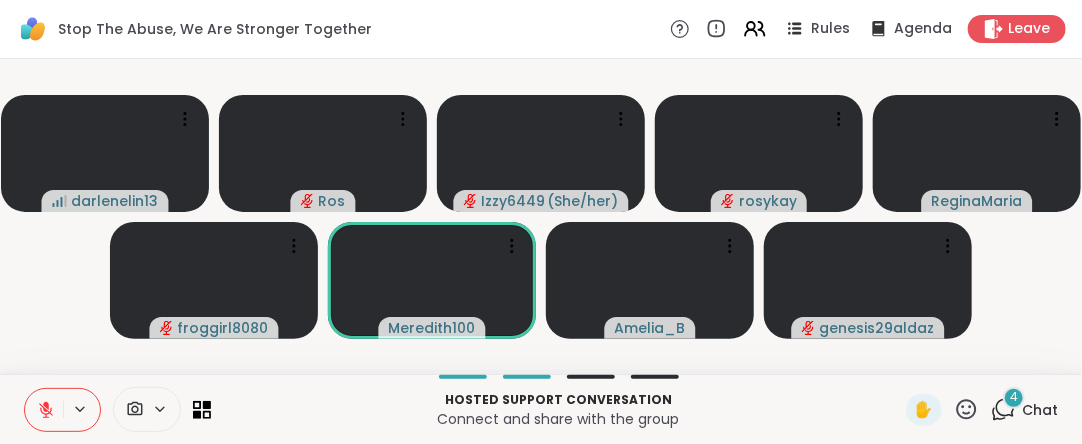 click 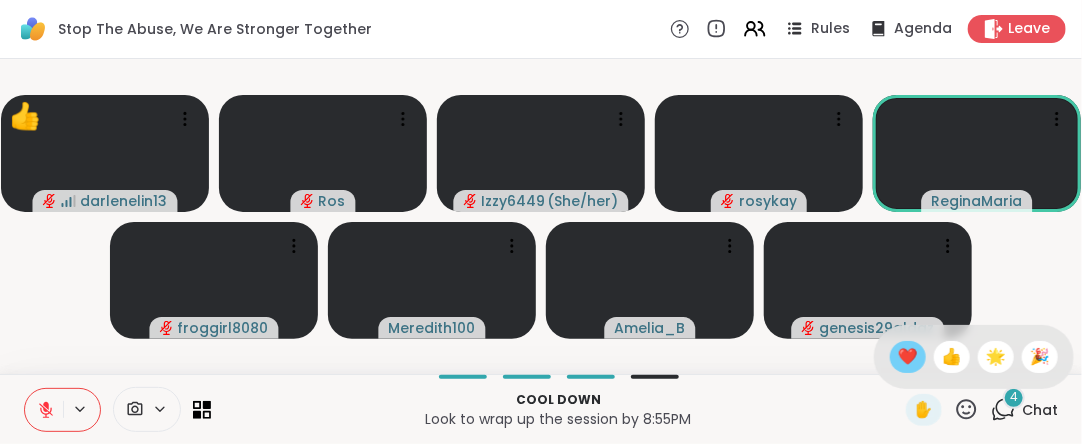 click on "❤️" at bounding box center (908, 357) 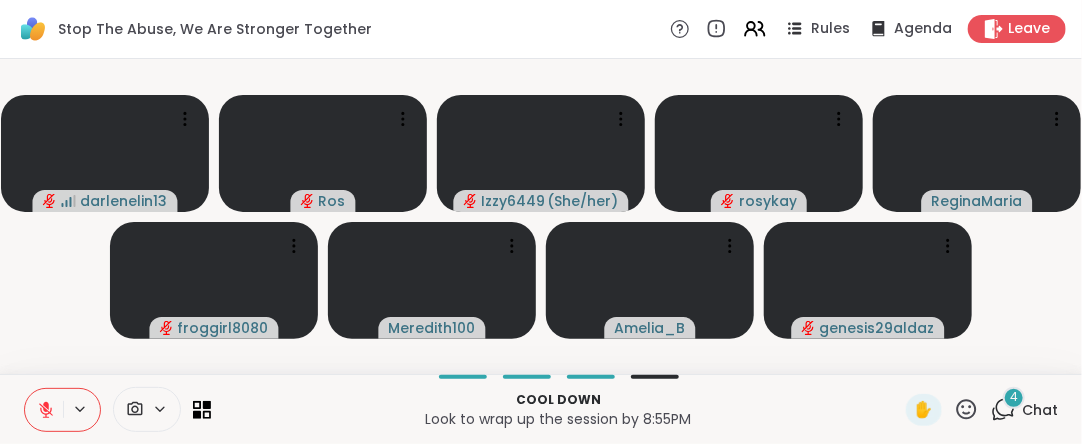 click 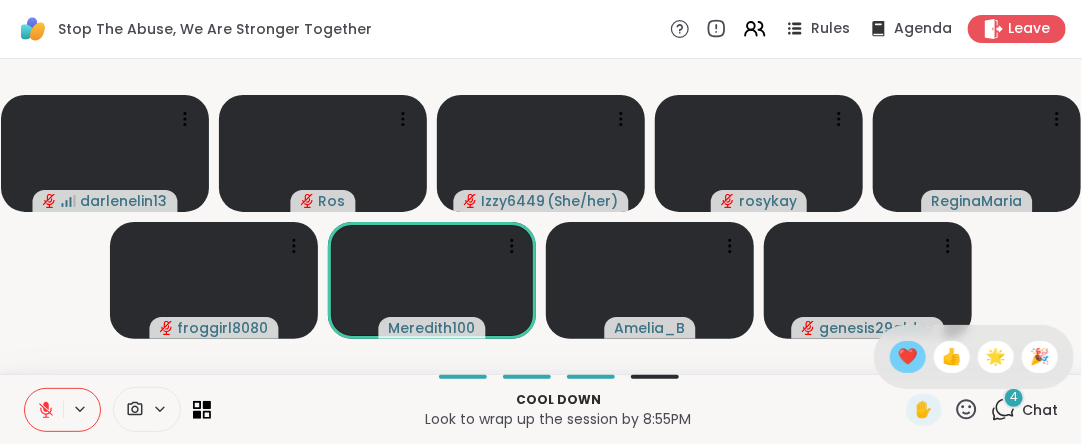 click on "❤️" at bounding box center [908, 357] 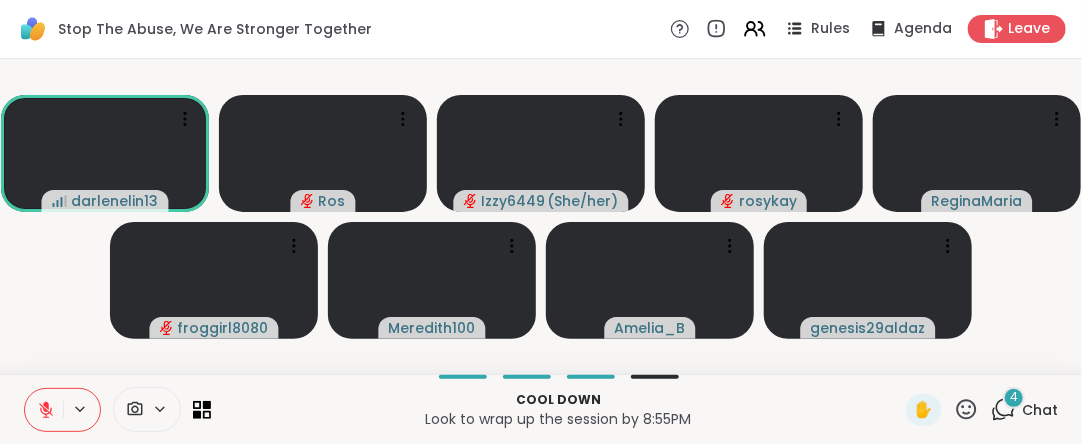 click 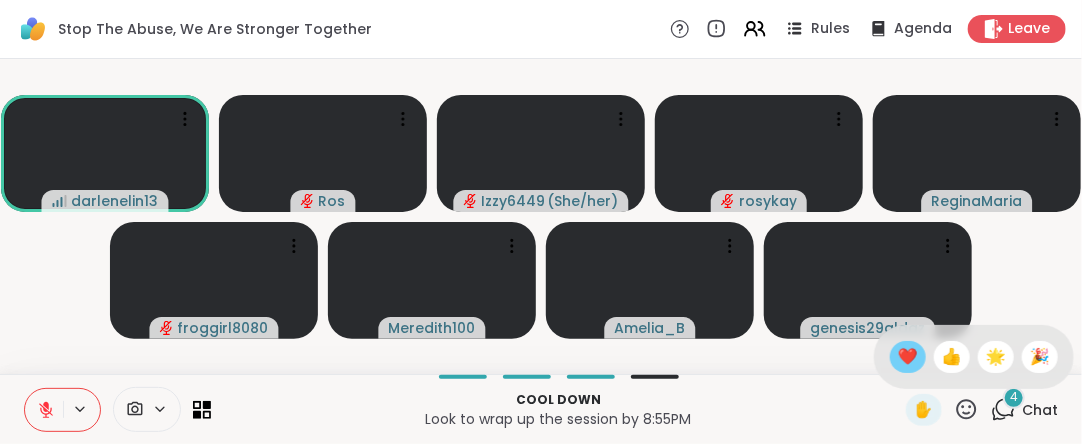 click on "❤️" at bounding box center [908, 357] 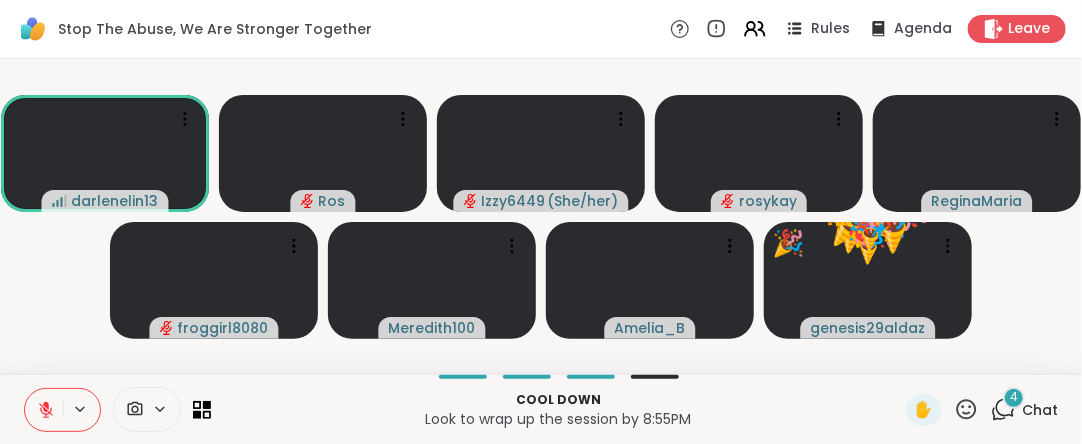 click 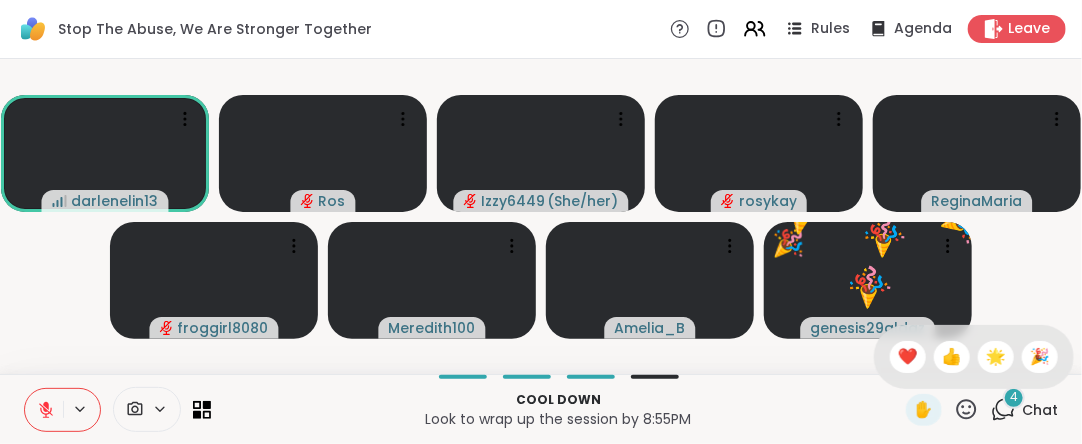 click on "👍" at bounding box center [952, 357] 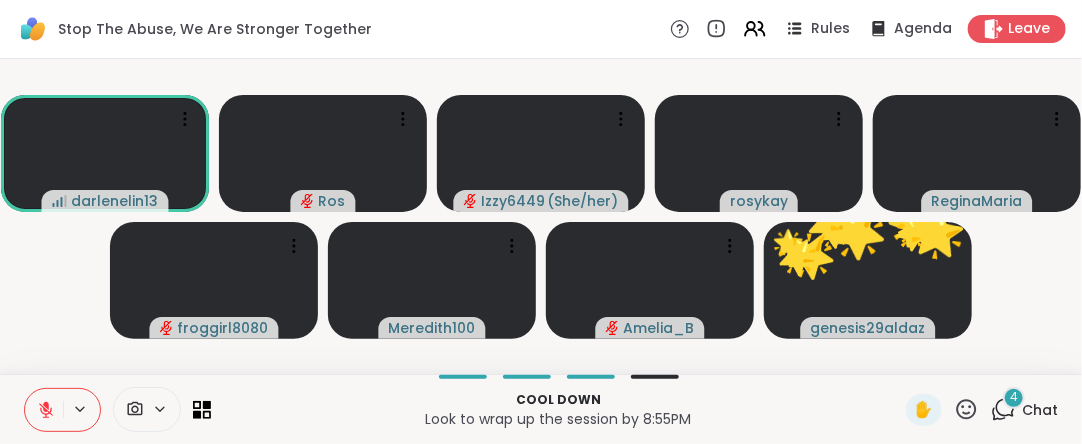 click 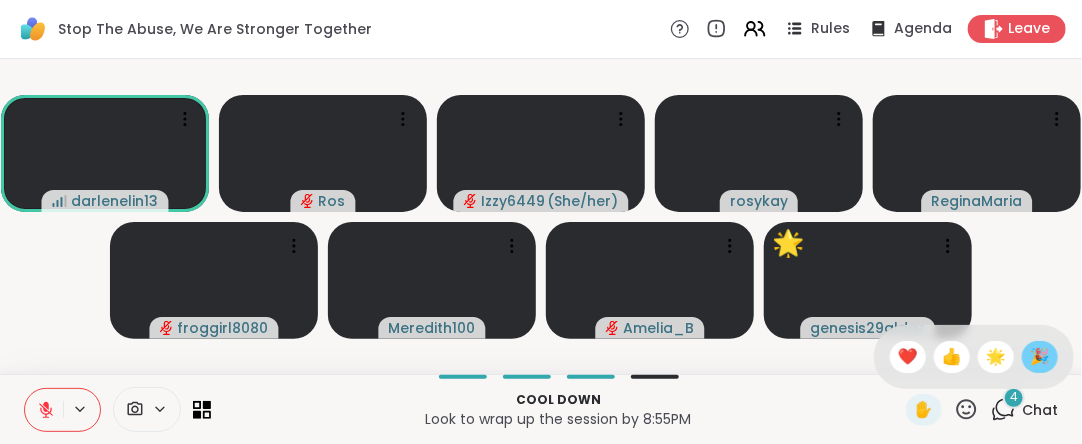 click on "🎉" at bounding box center (1040, 357) 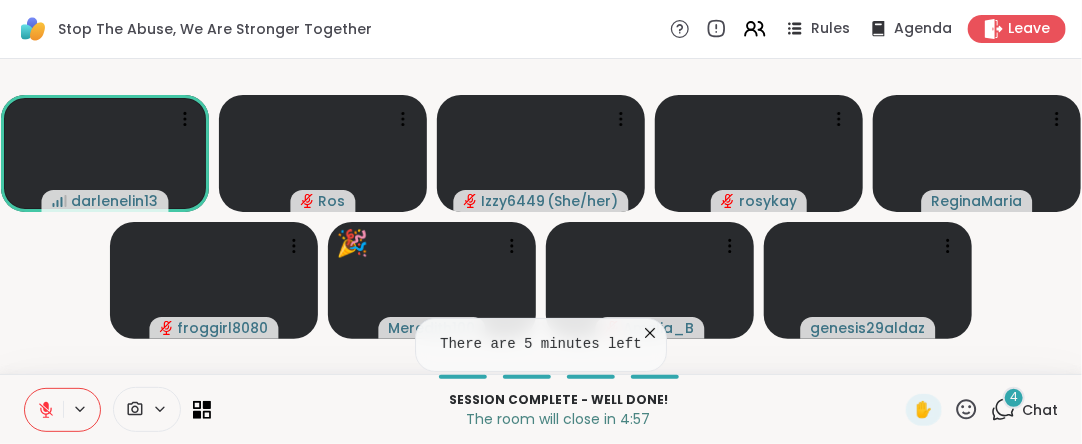 click 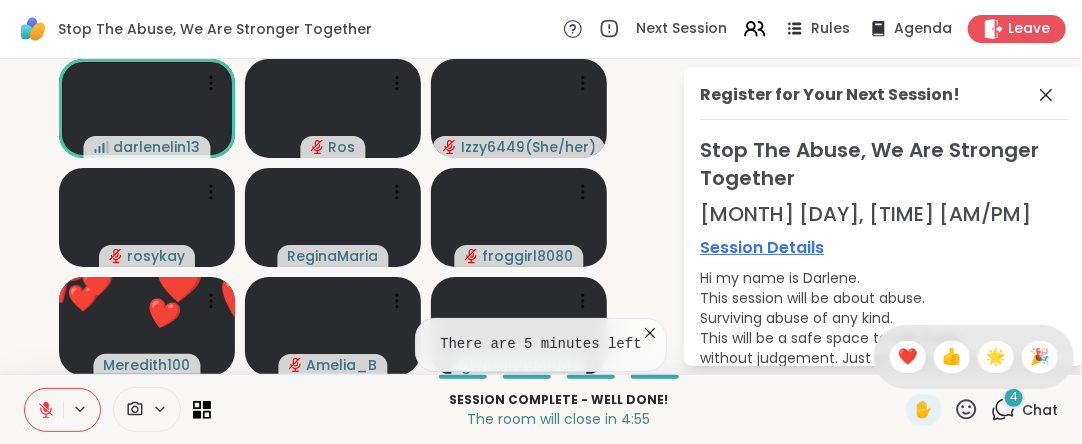 drag, startPoint x: 888, startPoint y: 357, endPoint x: 898, endPoint y: 353, distance: 10.770329 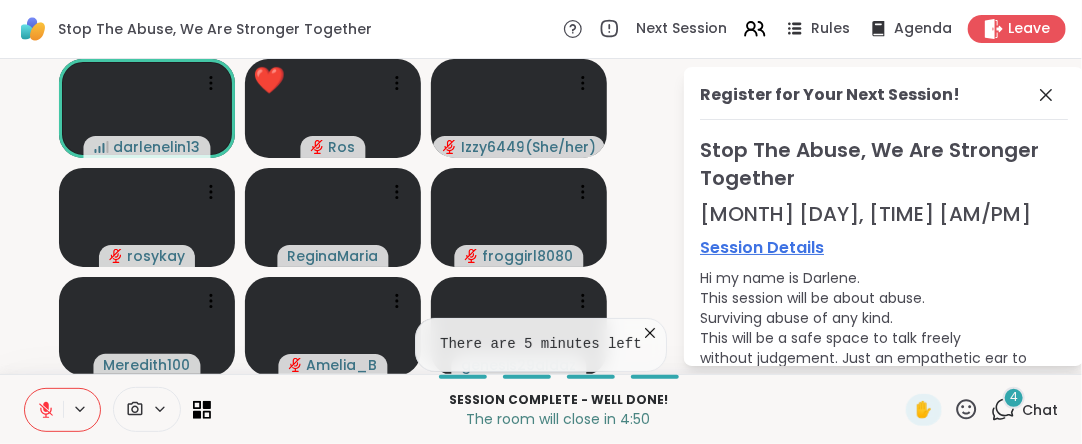 click 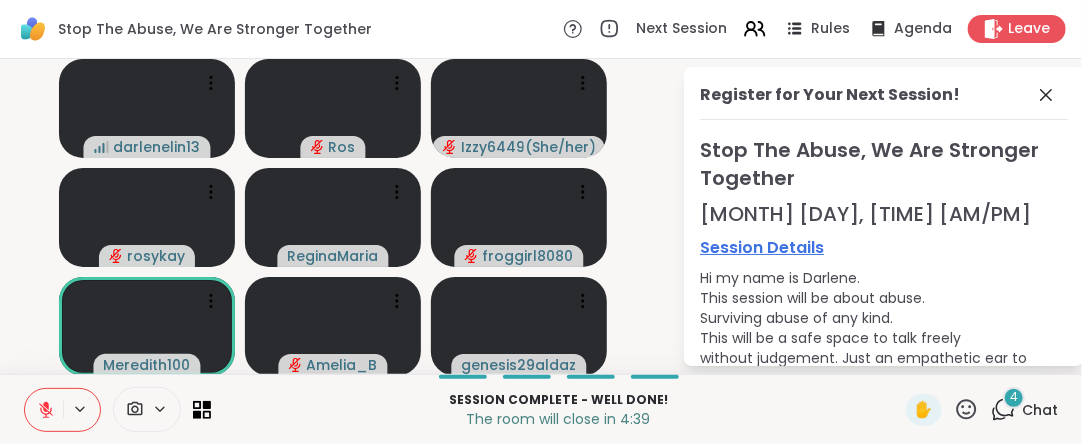 click 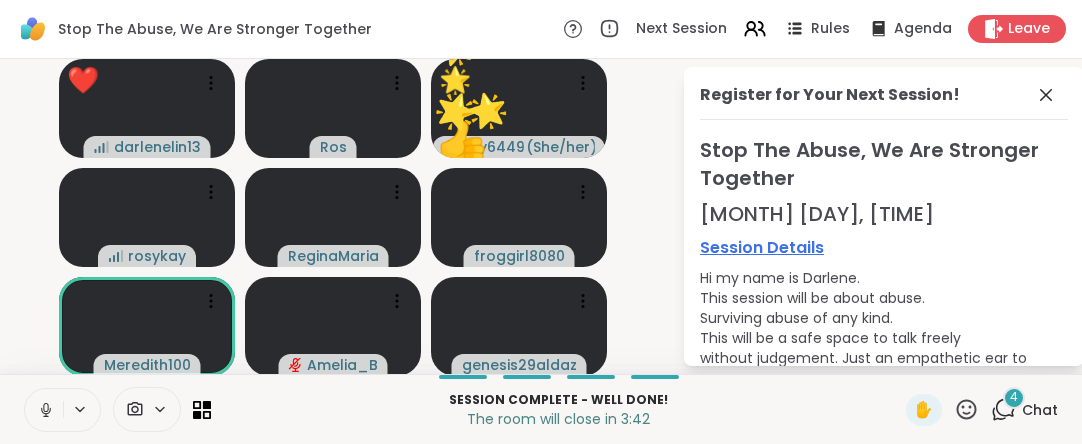 scroll, scrollTop: 0, scrollLeft: 0, axis: both 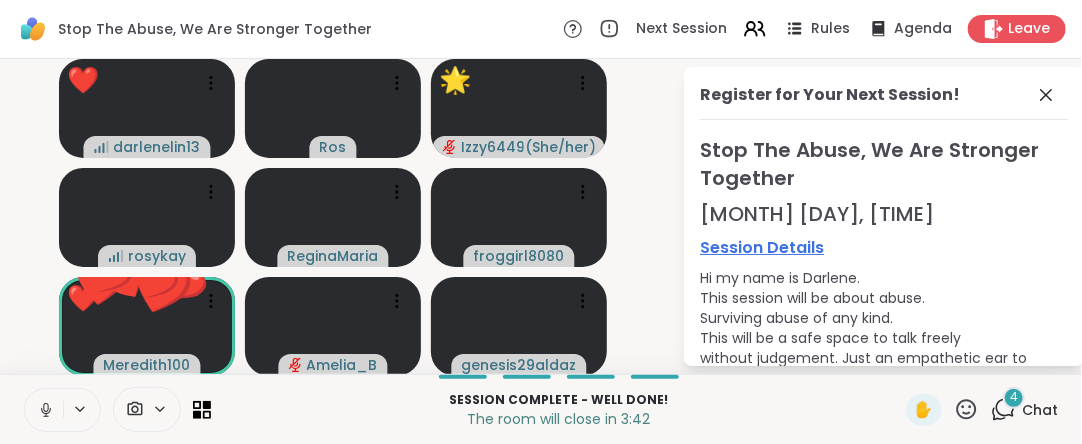 click 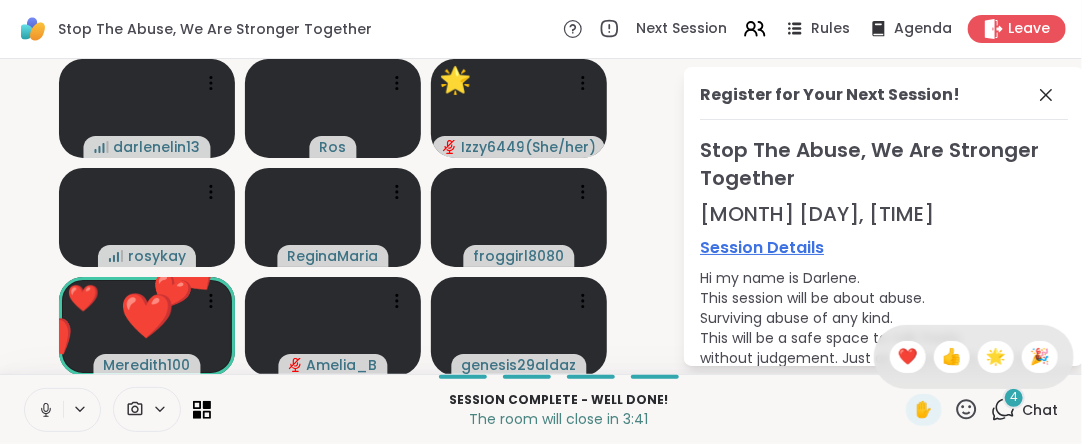 drag, startPoint x: 884, startPoint y: 369, endPoint x: 888, endPoint y: 348, distance: 21.377558 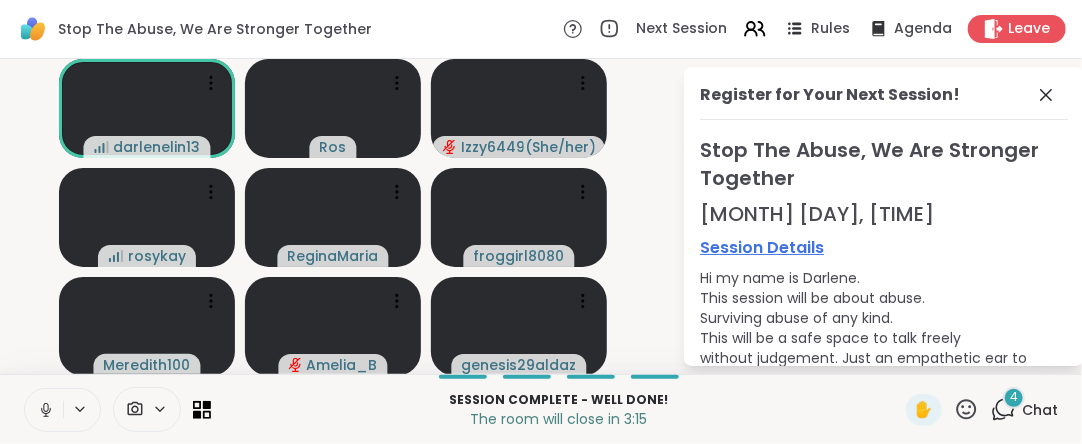 click 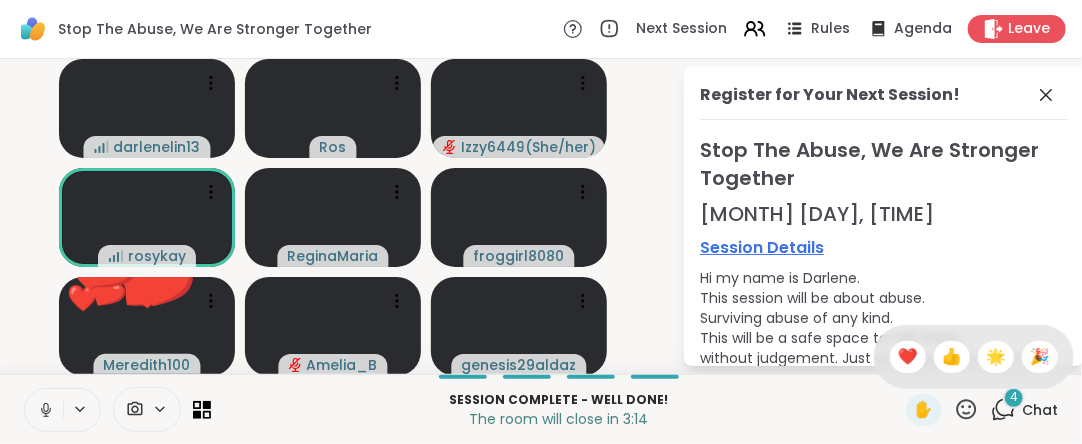 click on "❤️" at bounding box center [908, 357] 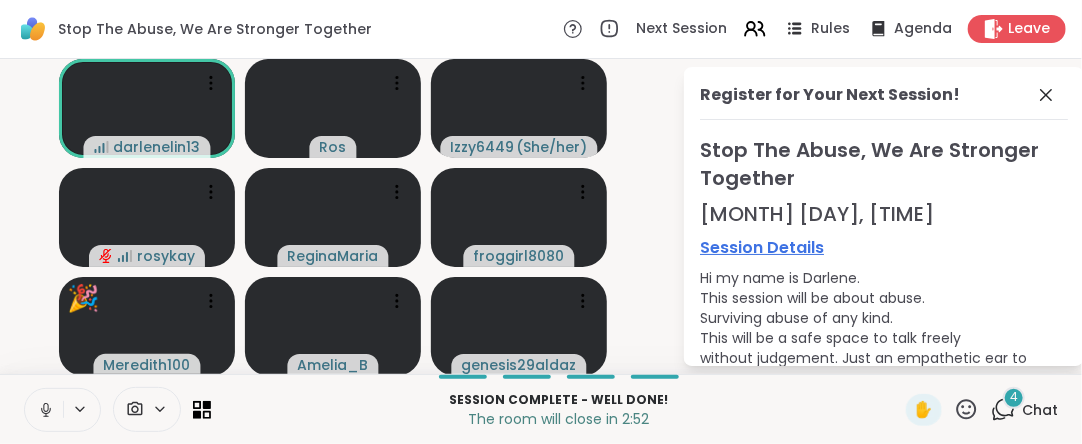 click 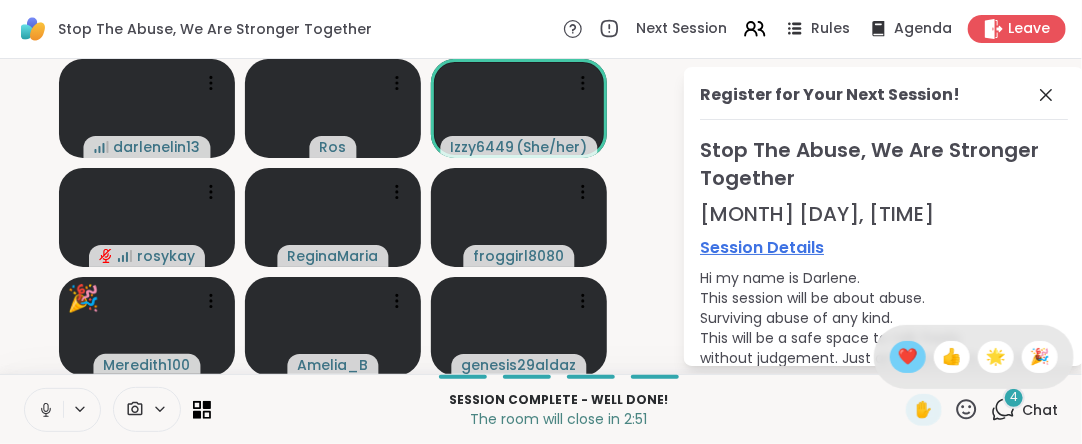 click on "❤️" at bounding box center [908, 357] 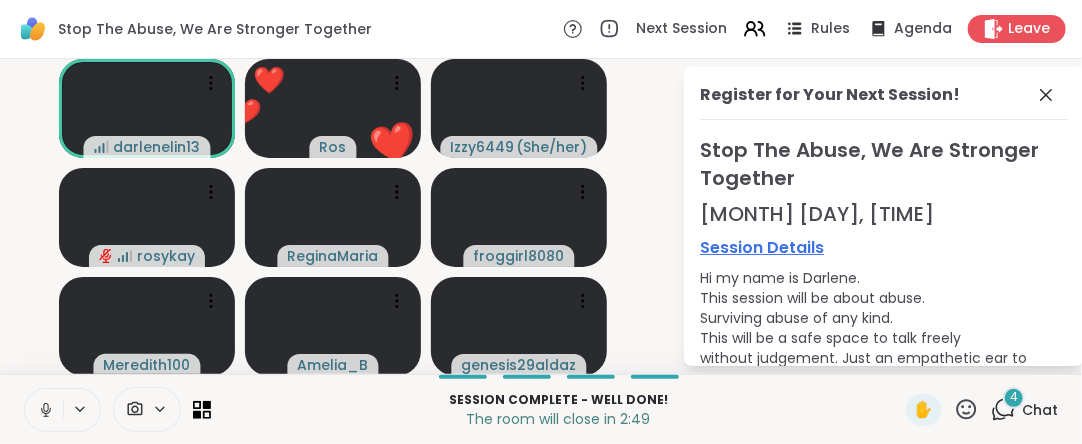 click 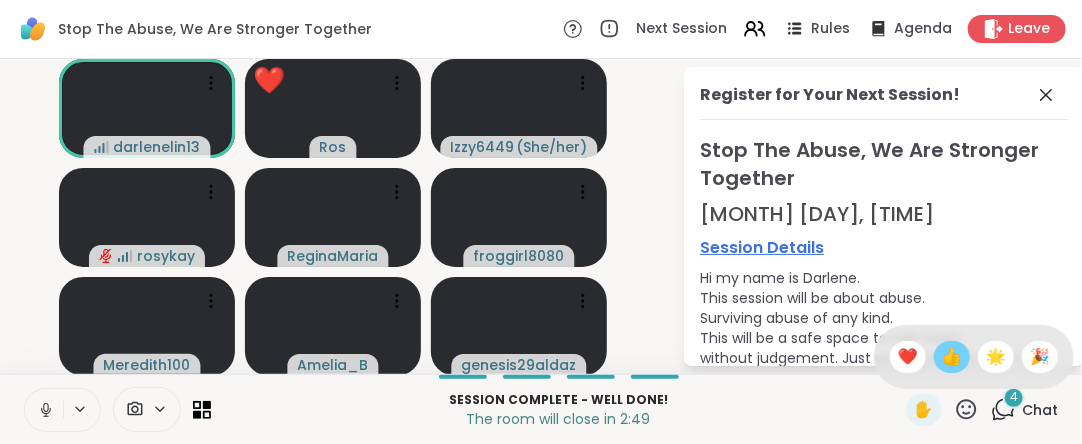 click on "👍" at bounding box center (952, 357) 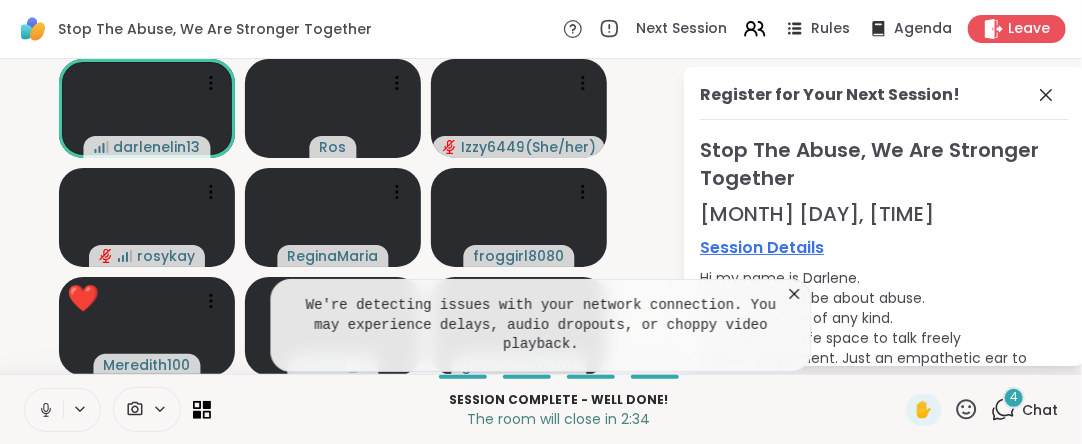 click on "We're detecting issues with your network connection. You may experience delays, audio dropouts, or choppy video playback." at bounding box center (541, 325) 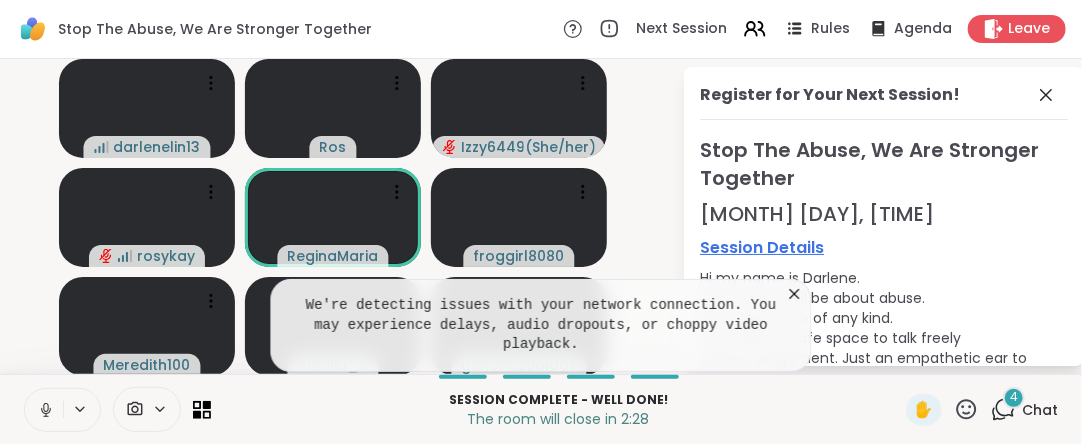 click 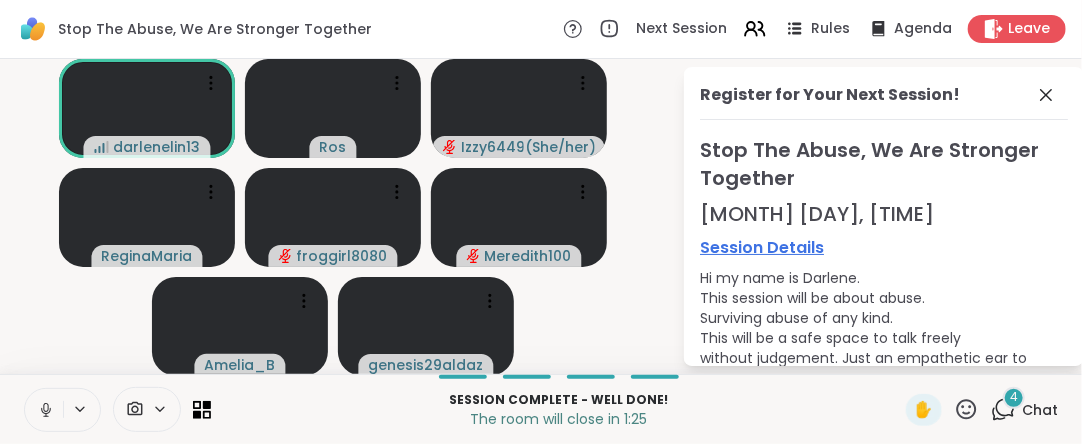click 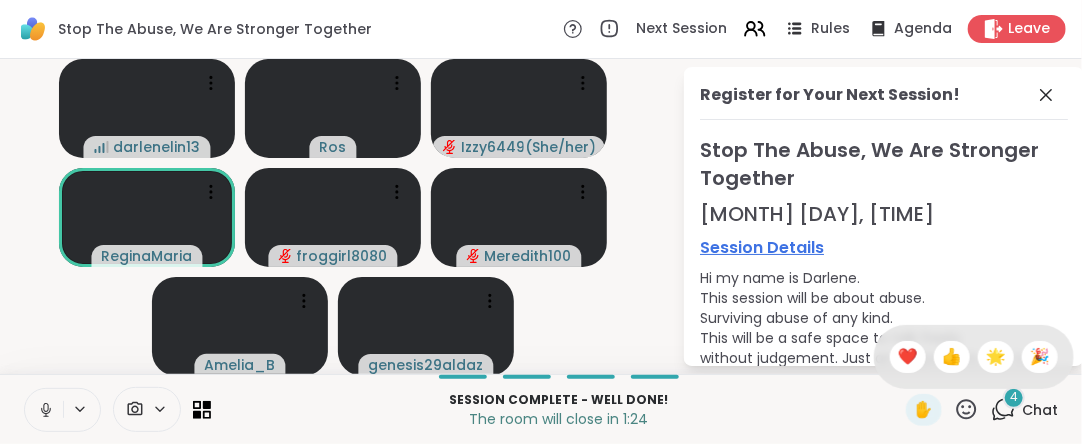 click 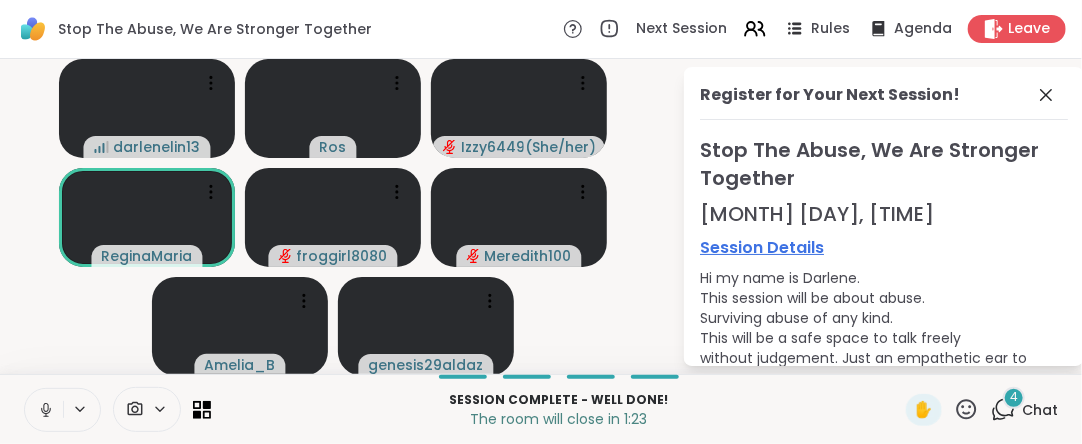 drag, startPoint x: 950, startPoint y: 399, endPoint x: 965, endPoint y: 439, distance: 42.72002 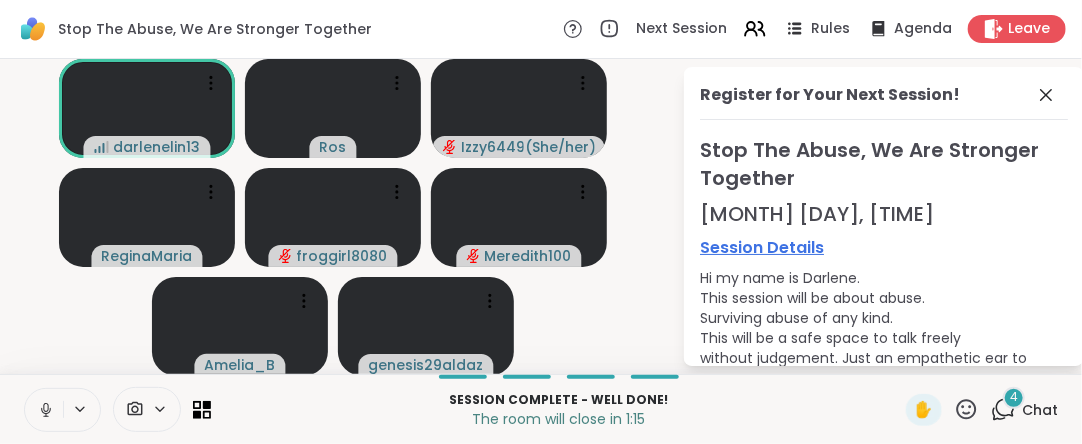 click 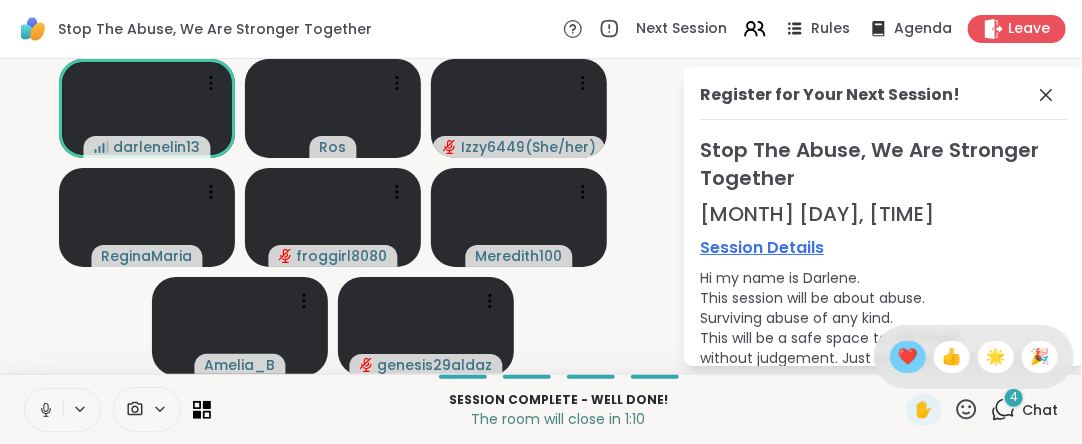 click on "❤️" at bounding box center [908, 357] 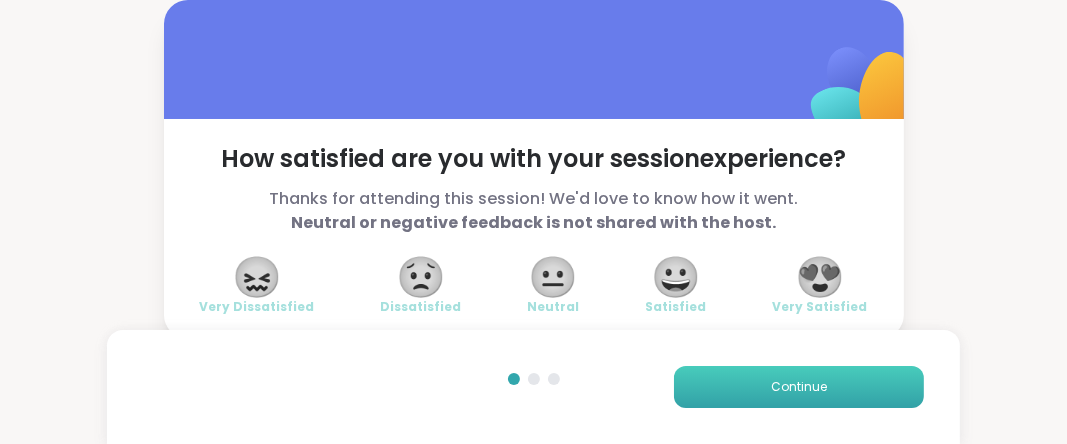 click on "Continue" at bounding box center [799, 387] 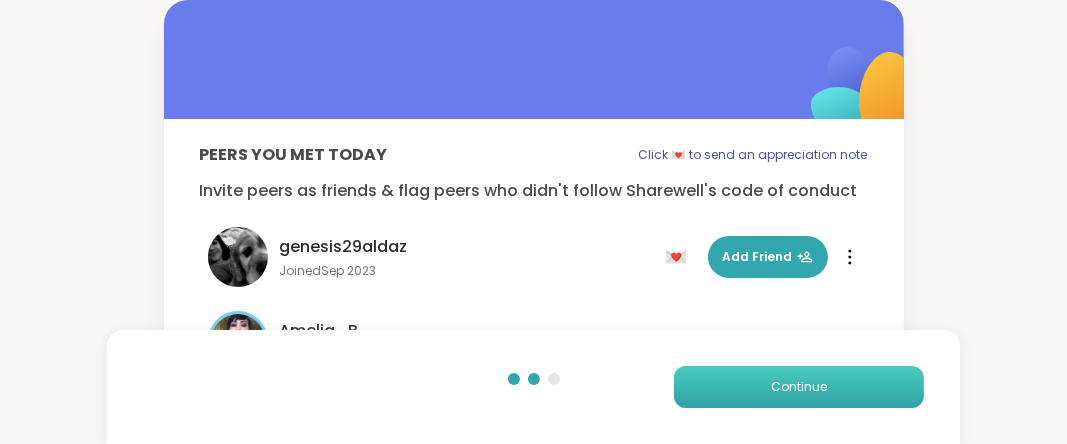 click on "Continue" at bounding box center [799, 387] 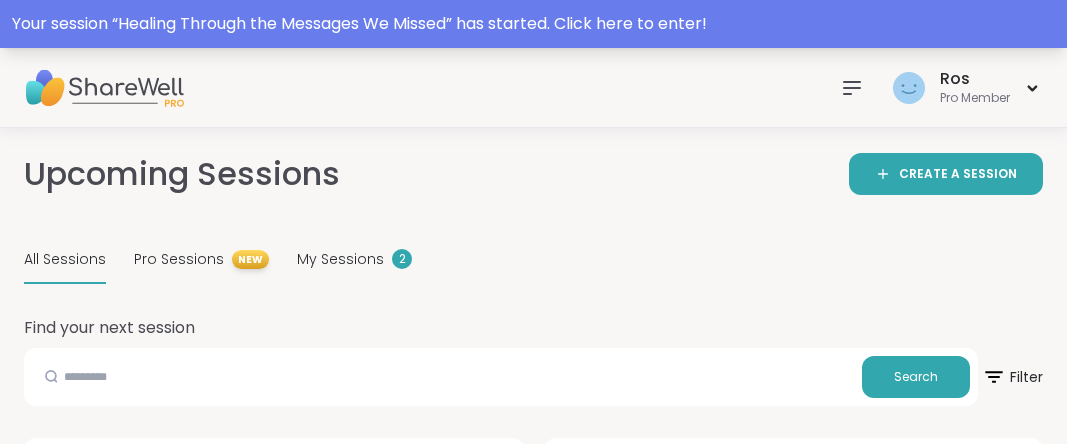 scroll, scrollTop: 0, scrollLeft: 0, axis: both 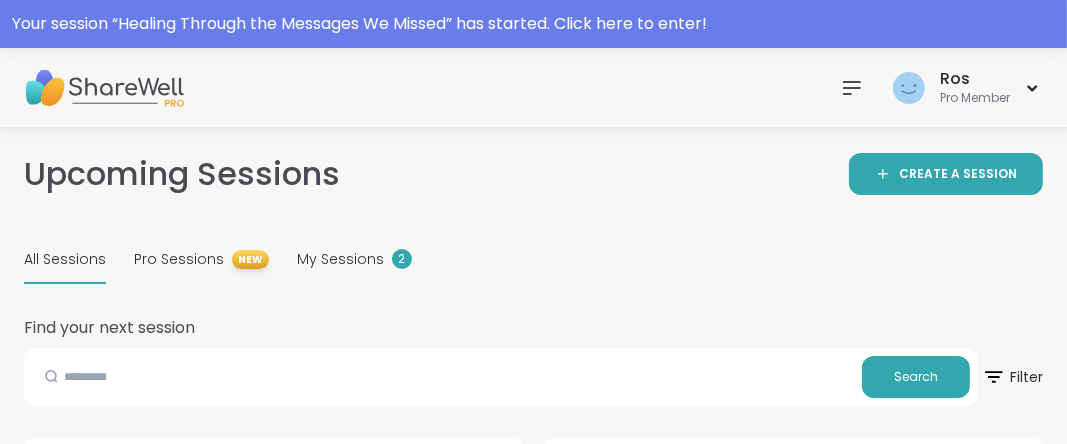 click 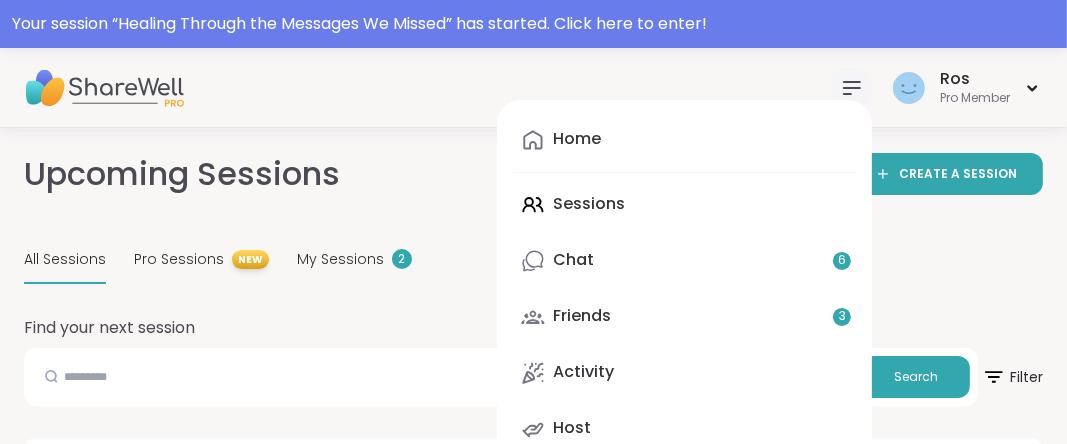 click on "Home Sessions Chat 6 Friends 3 Activity Host" at bounding box center [684, 284] 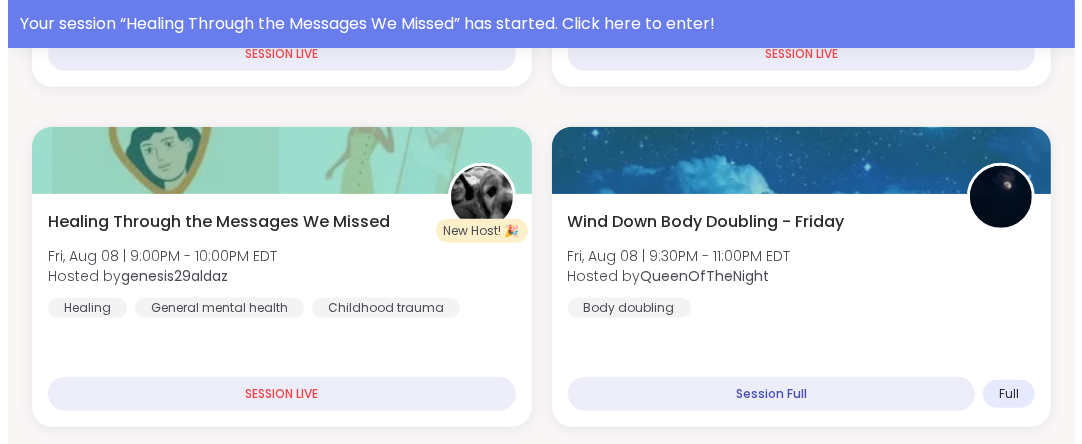 scroll, scrollTop: 676, scrollLeft: 0, axis: vertical 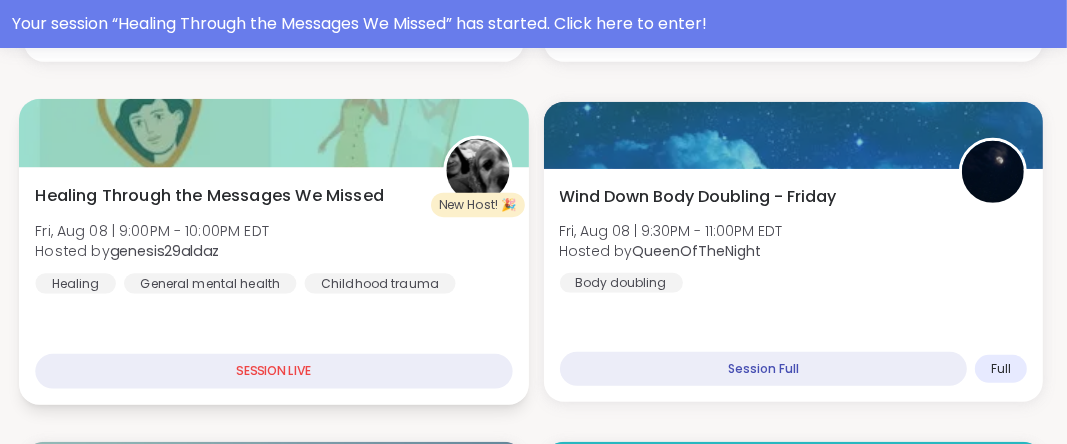 click at bounding box center [273, 133] 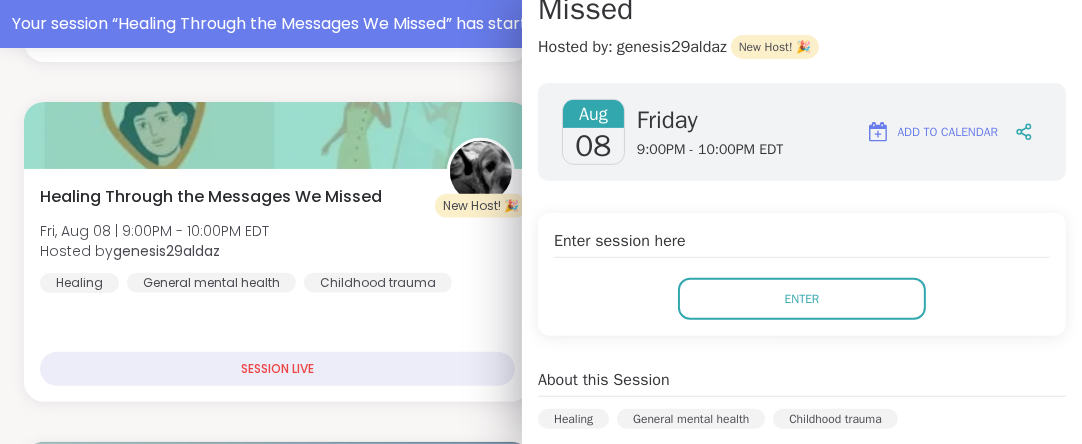 scroll, scrollTop: 259, scrollLeft: 0, axis: vertical 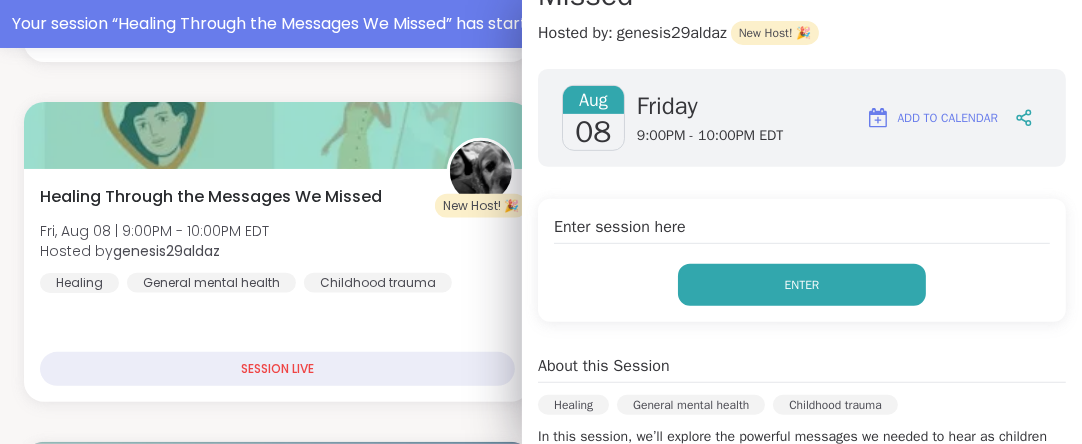 click on "Enter" at bounding box center (802, 285) 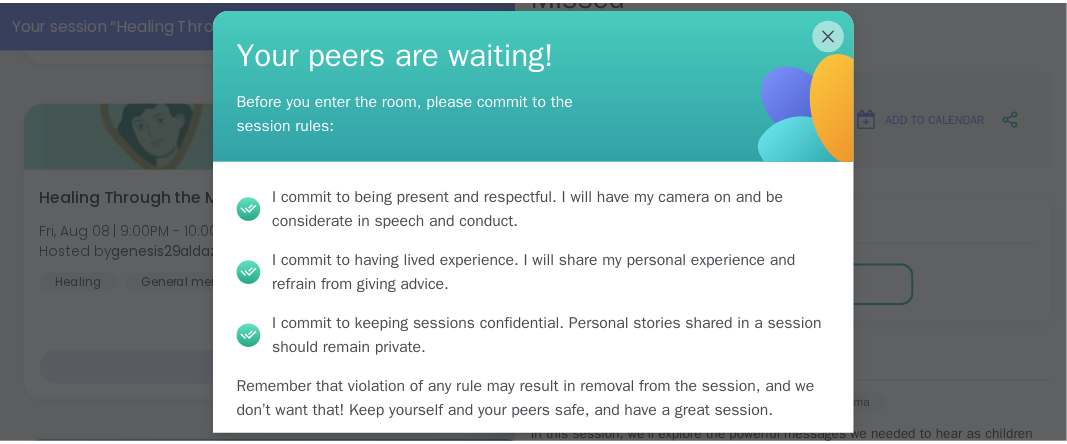 scroll, scrollTop: 83, scrollLeft: 0, axis: vertical 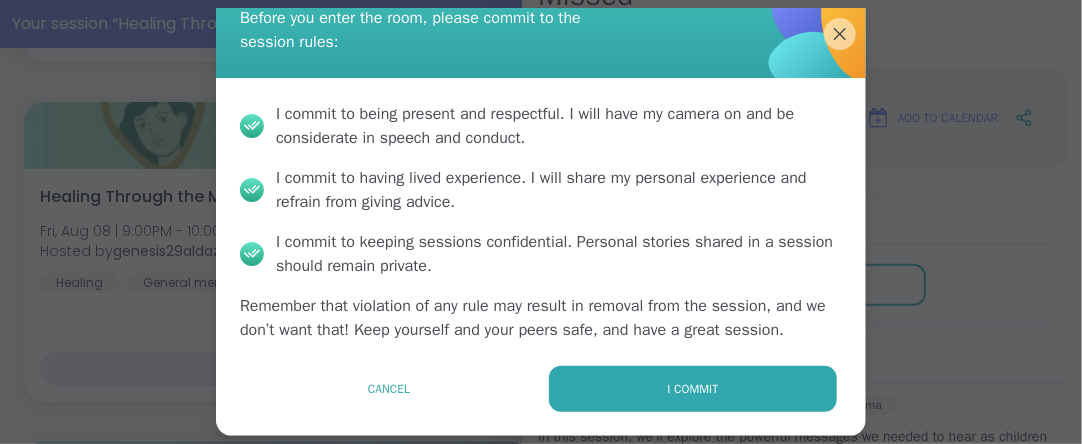 click on "I commit" at bounding box center (693, 389) 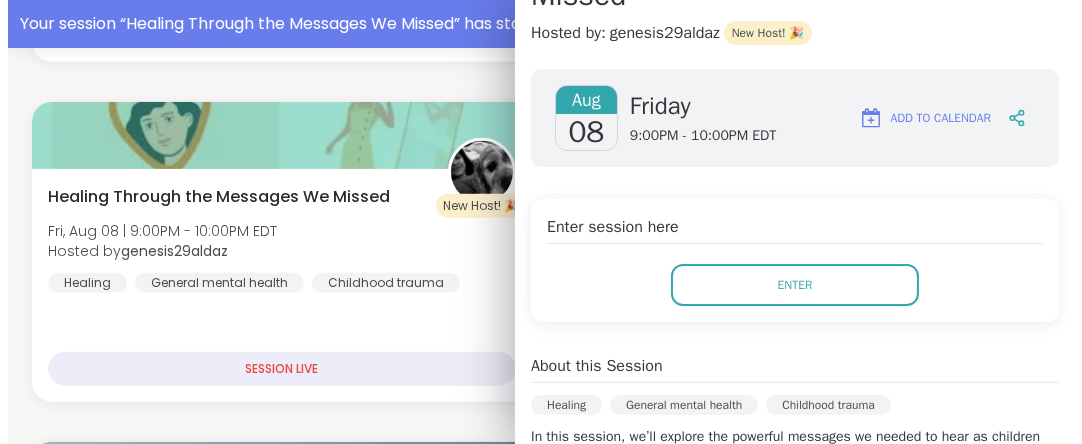 scroll, scrollTop: 0, scrollLeft: 0, axis: both 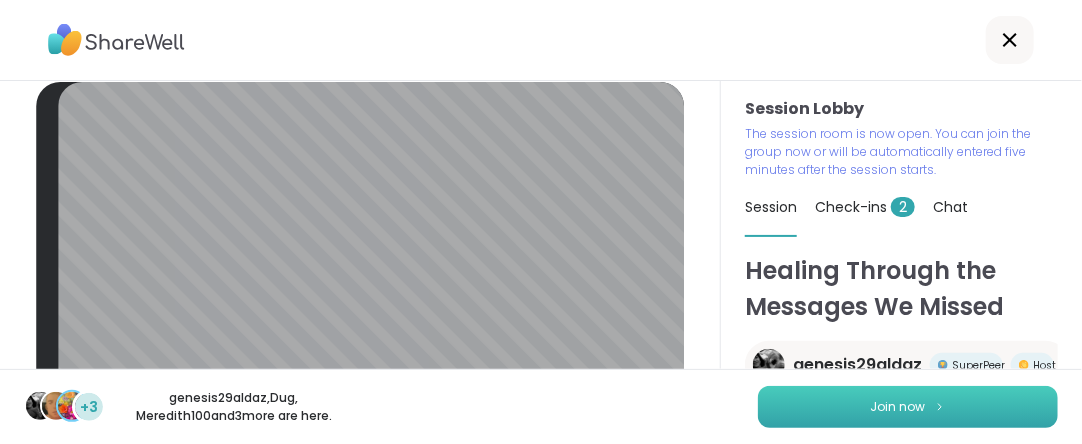 click on "Join now" at bounding box center [898, 407] 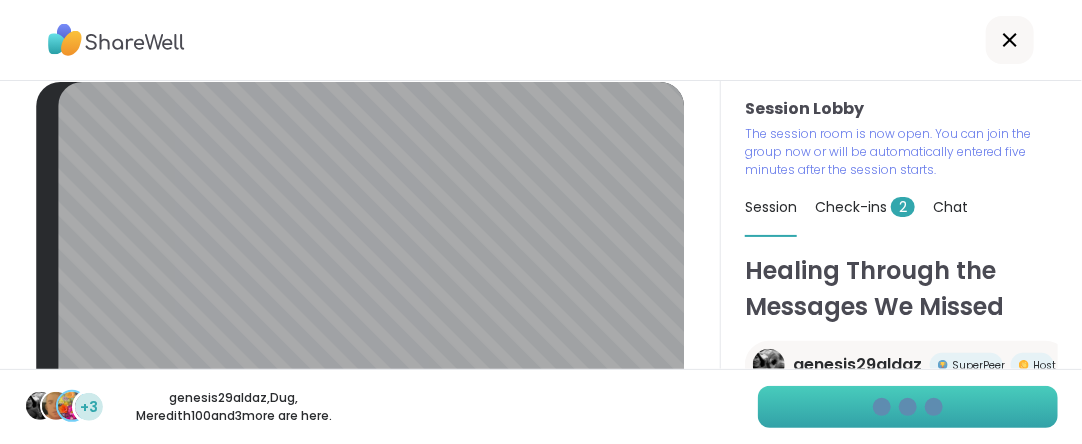 scroll, scrollTop: 0, scrollLeft: 0, axis: both 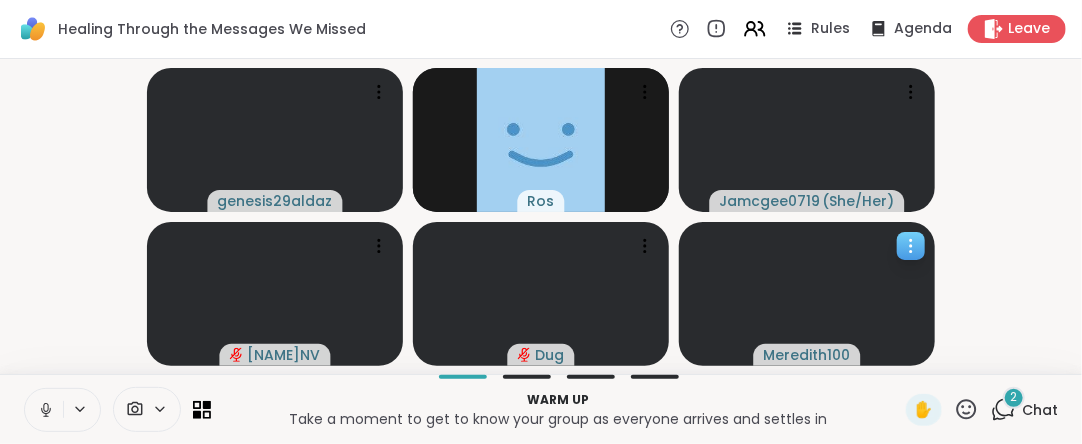 drag, startPoint x: 707, startPoint y: 216, endPoint x: 707, endPoint y: 230, distance: 14 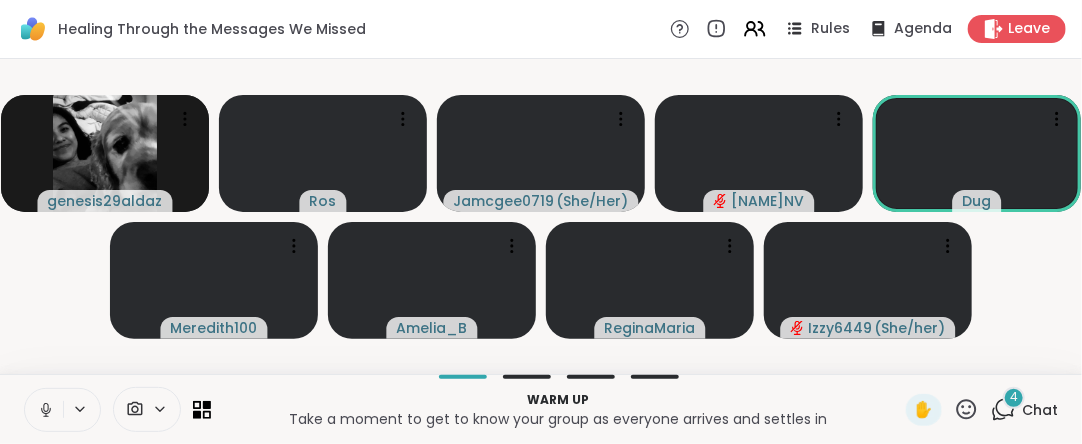 click 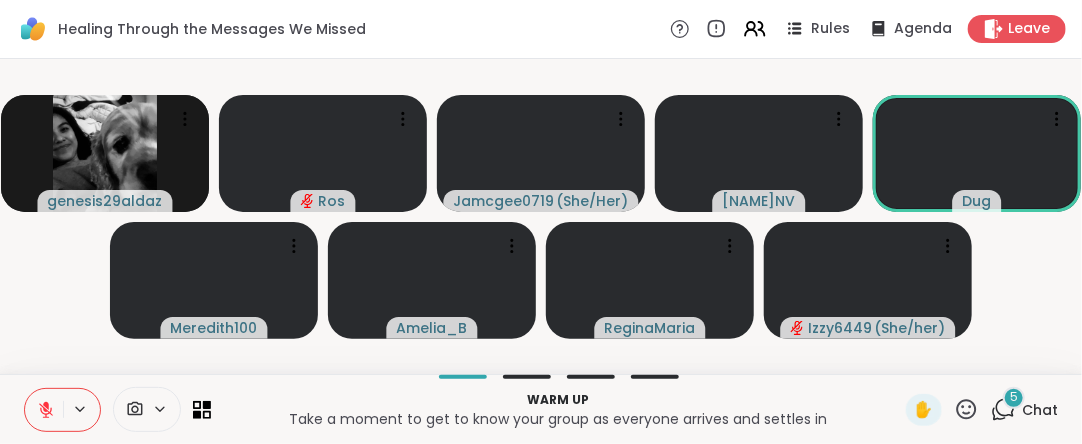 click 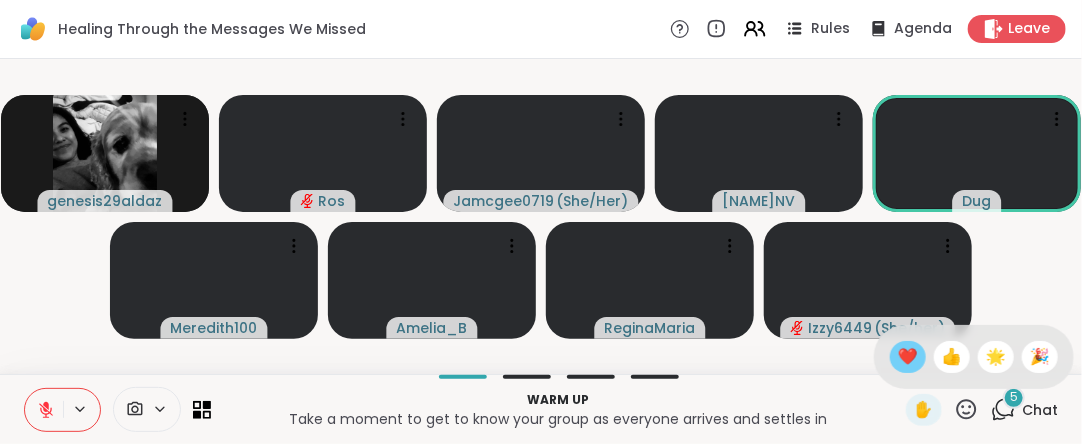 click on "❤️" at bounding box center [908, 357] 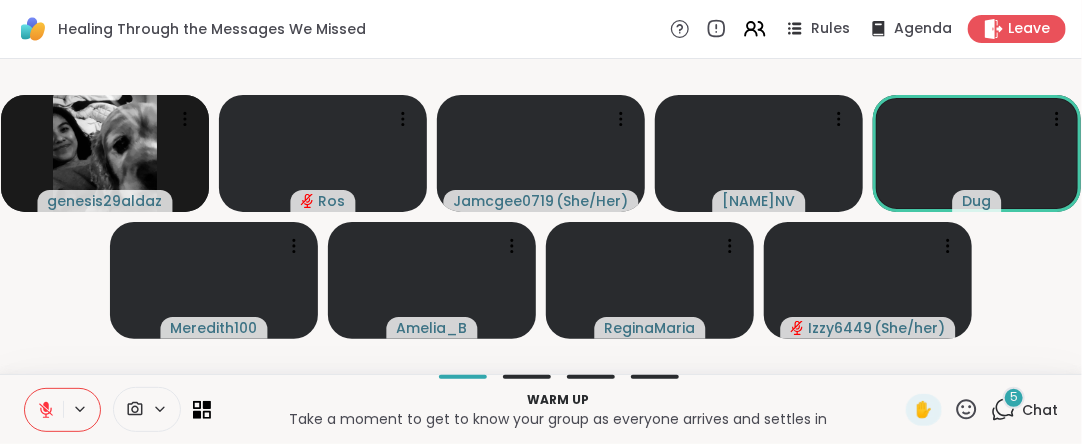 click 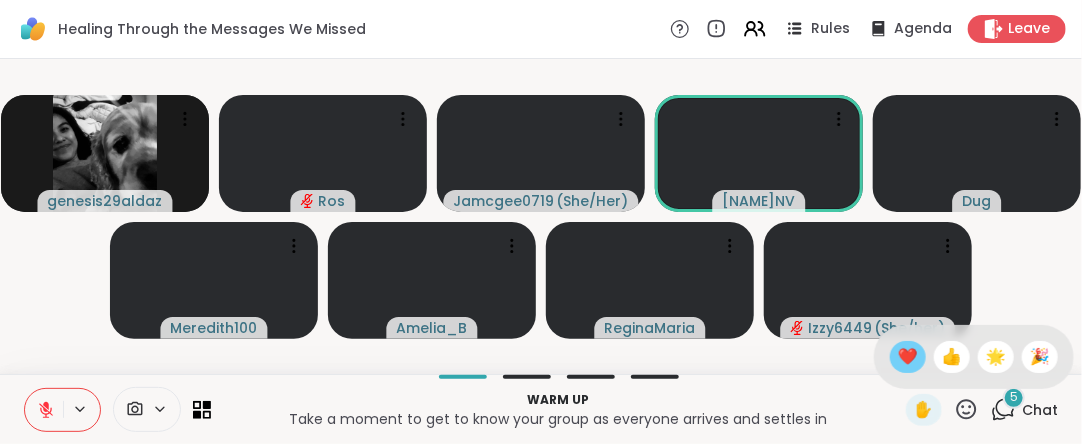 click on "❤️" at bounding box center (908, 357) 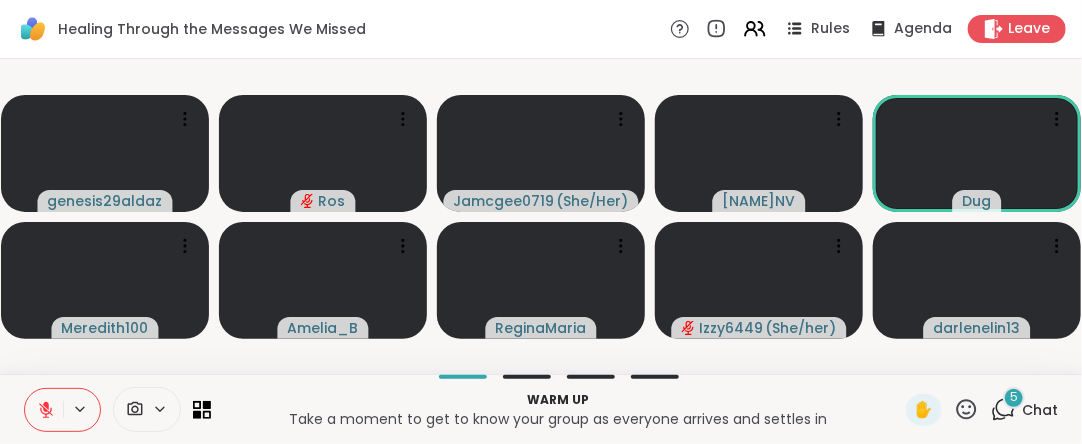 click 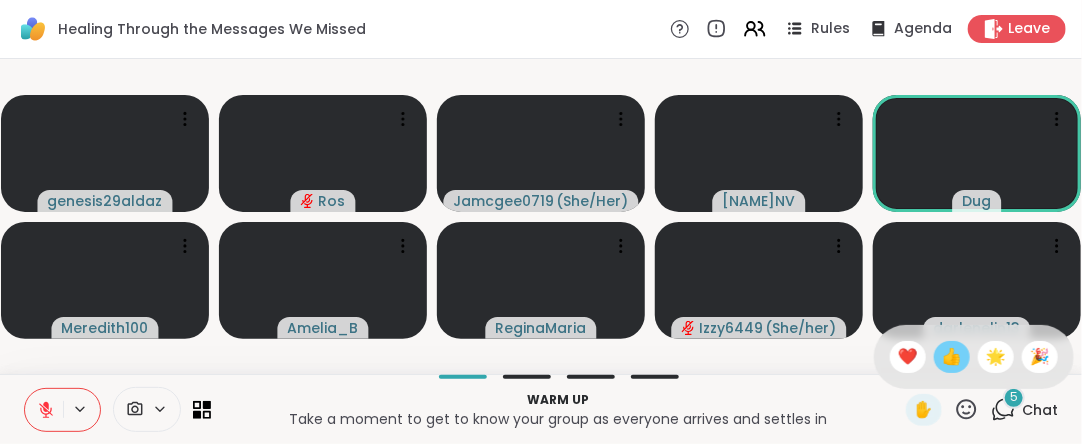 click on "👍" at bounding box center (952, 357) 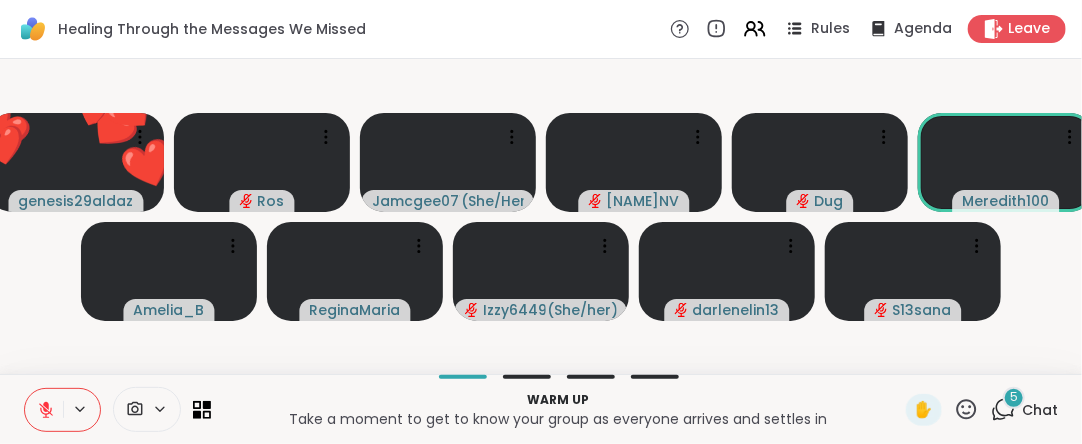 click 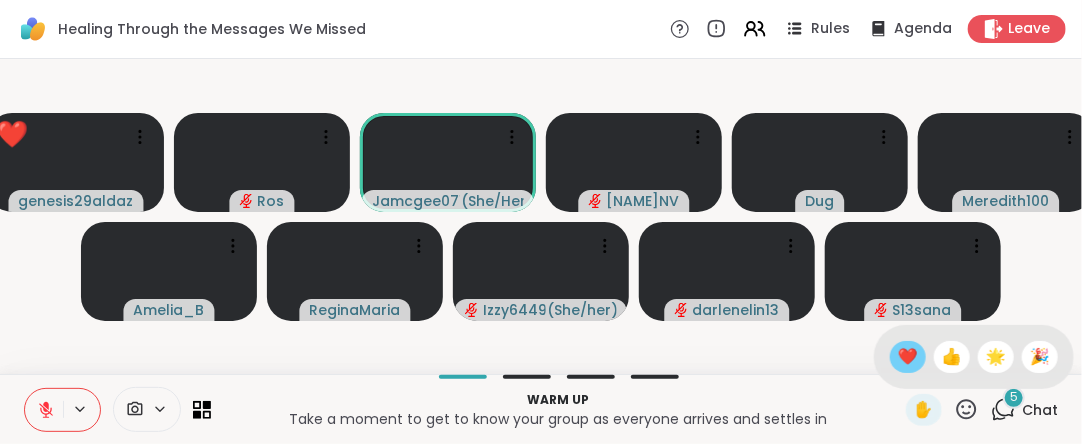 click on "❤️" at bounding box center (908, 357) 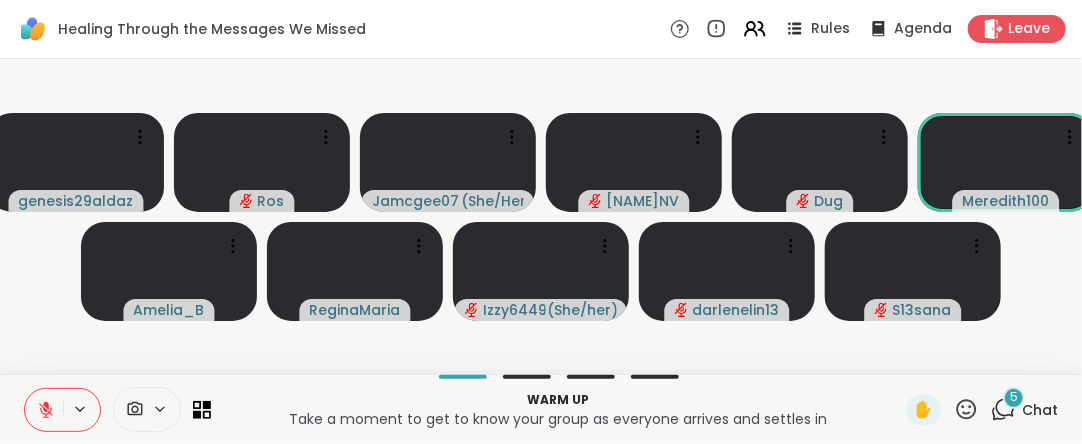 click 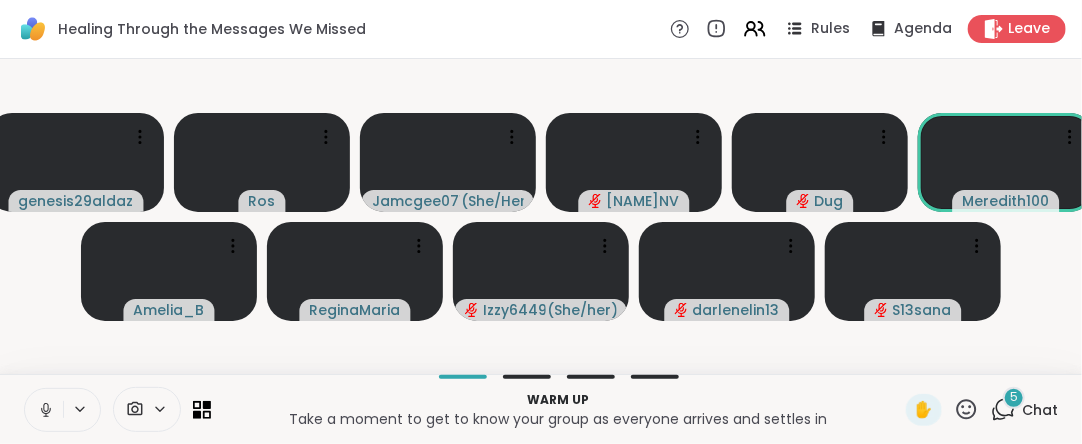 click at bounding box center (44, 410) 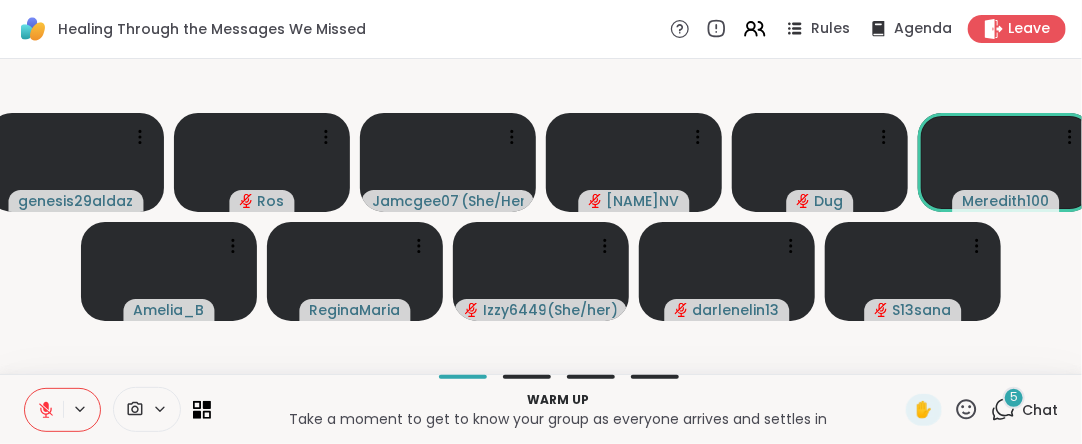 click at bounding box center [44, 410] 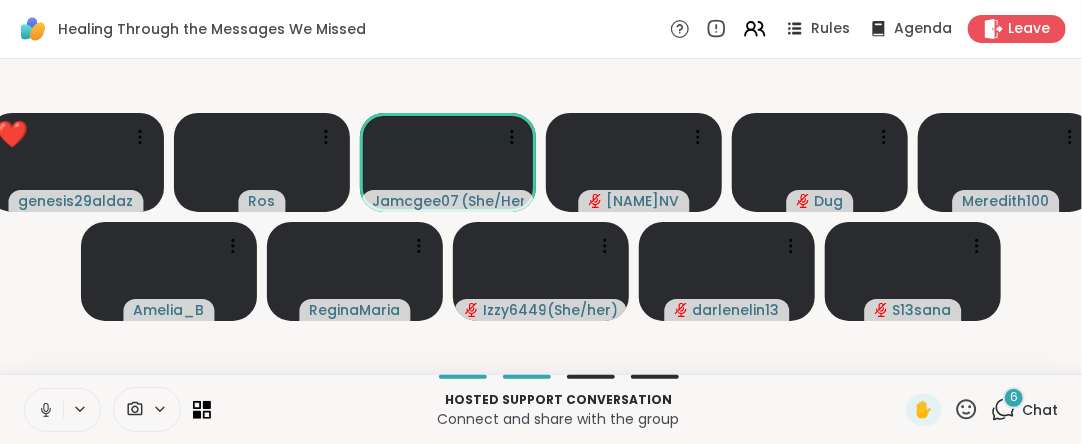 click 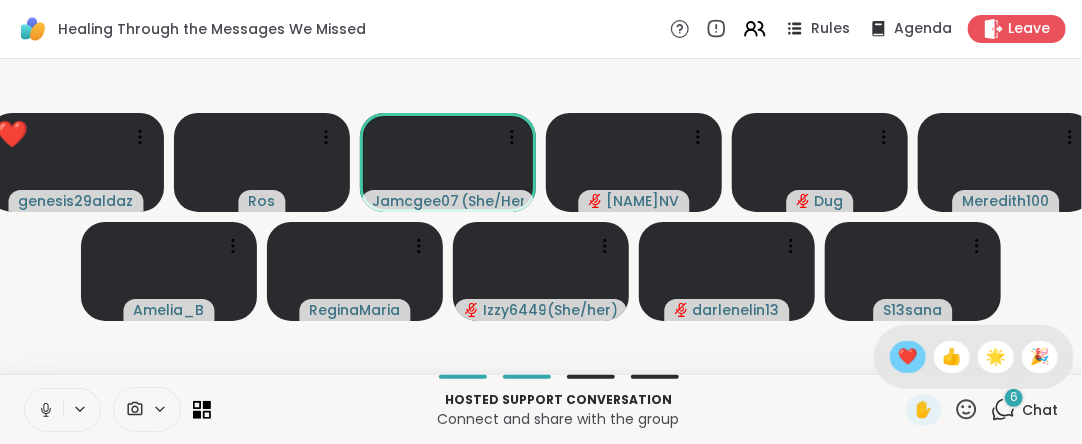click on "❤️" at bounding box center (908, 357) 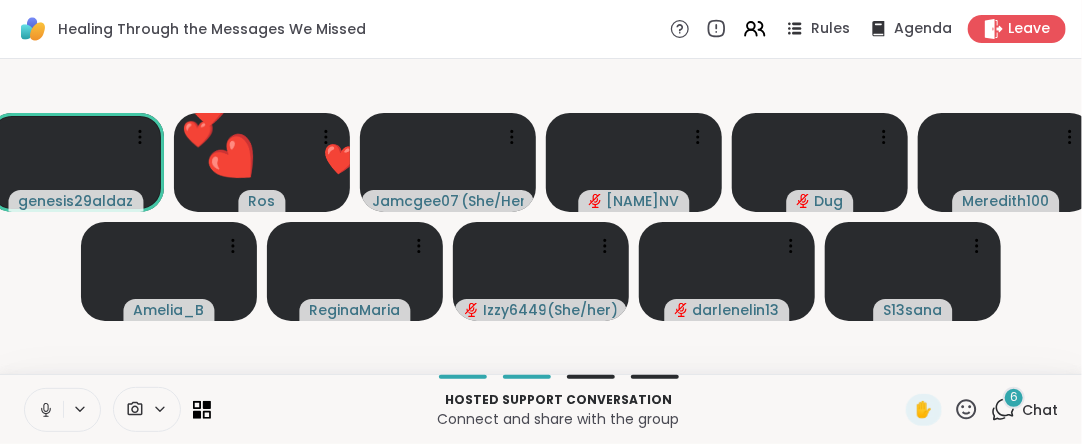 click 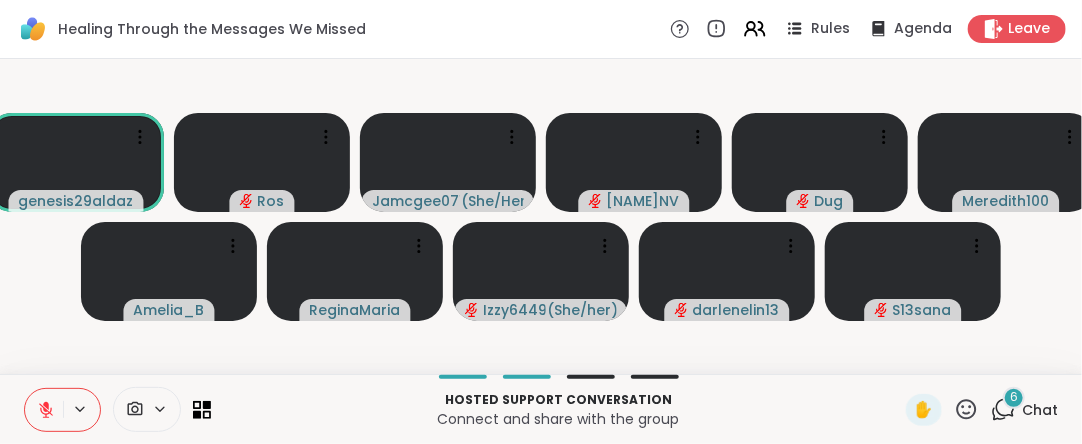 click 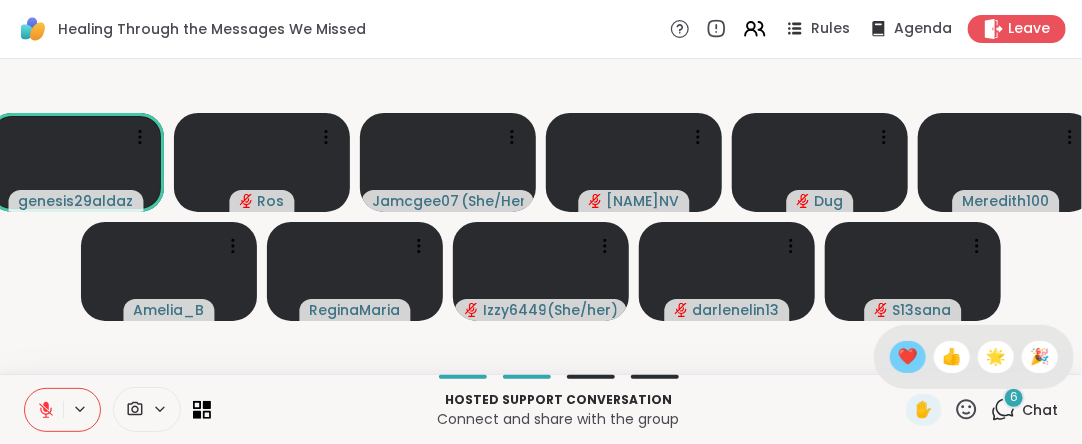 click on "❤️" at bounding box center [908, 357] 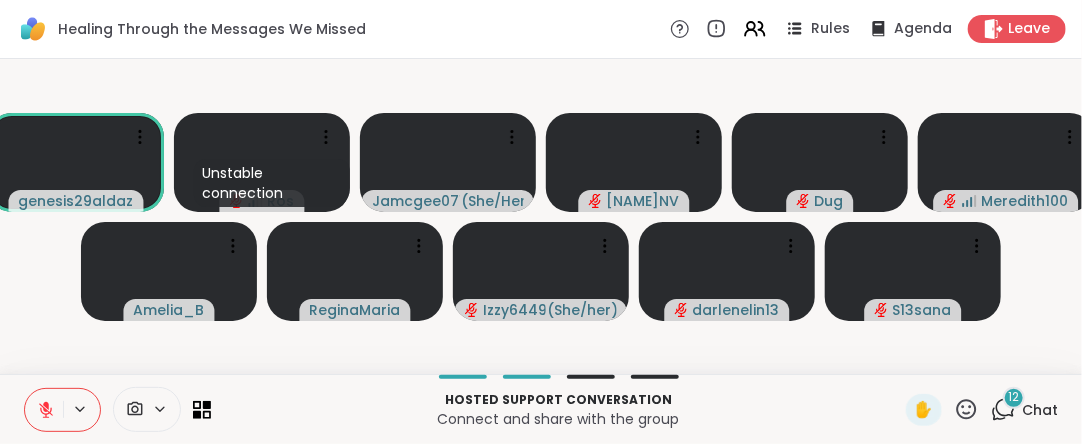 click 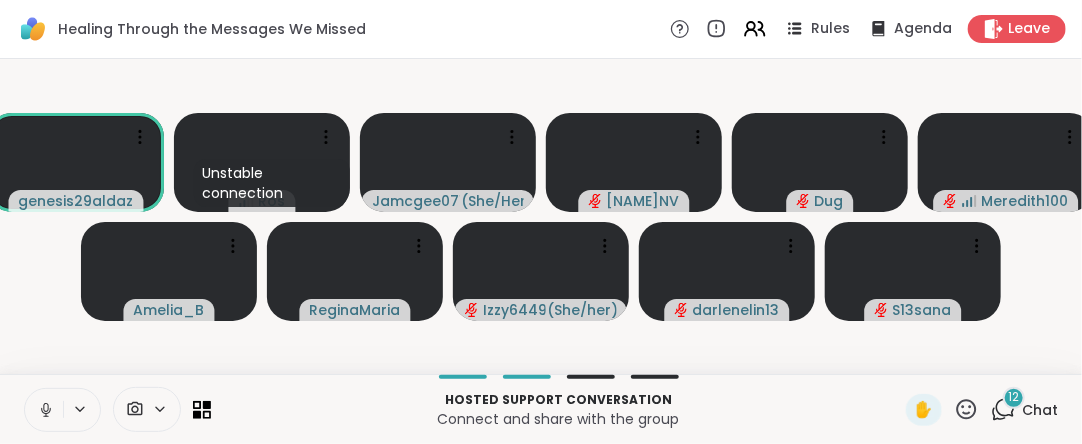 click 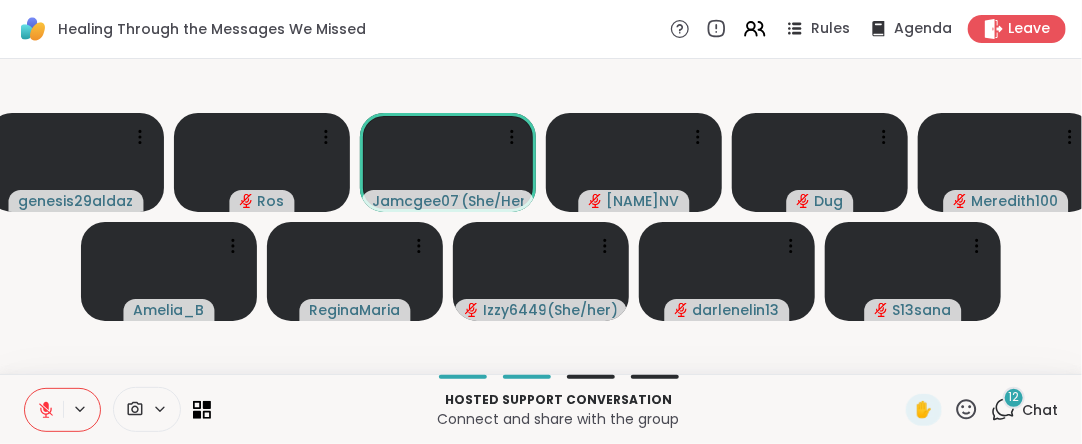 click 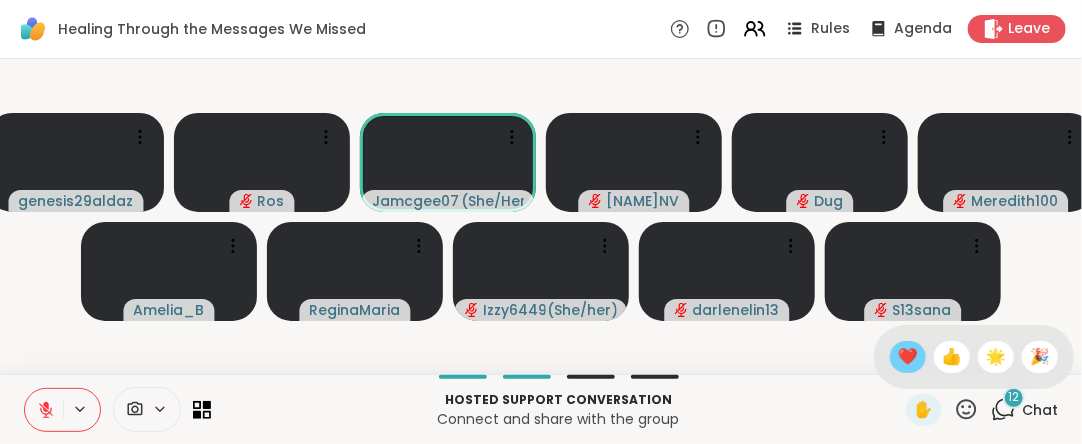 click on "❤️" at bounding box center (908, 357) 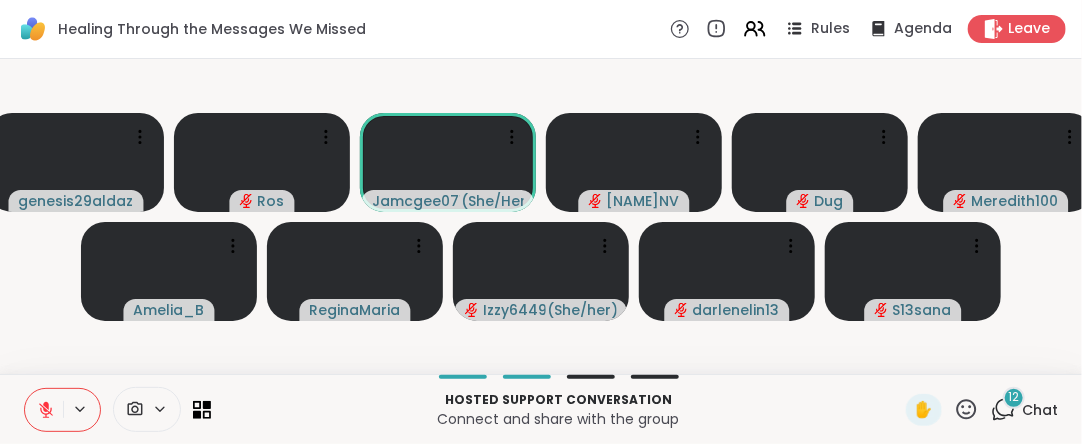 click 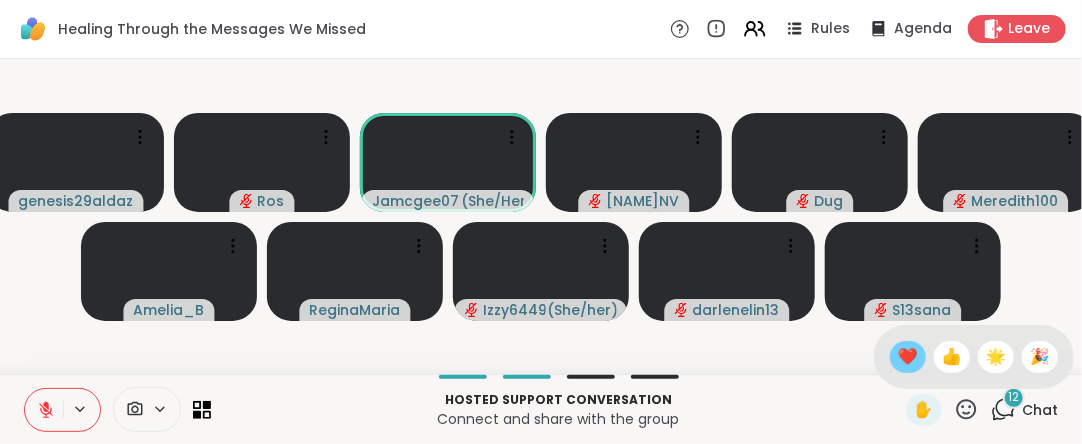 click on "❤️" at bounding box center [908, 357] 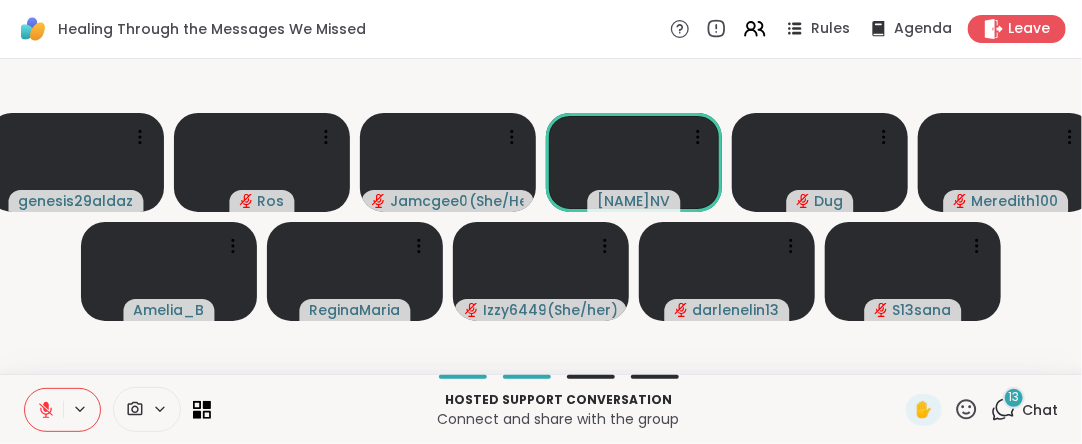 click 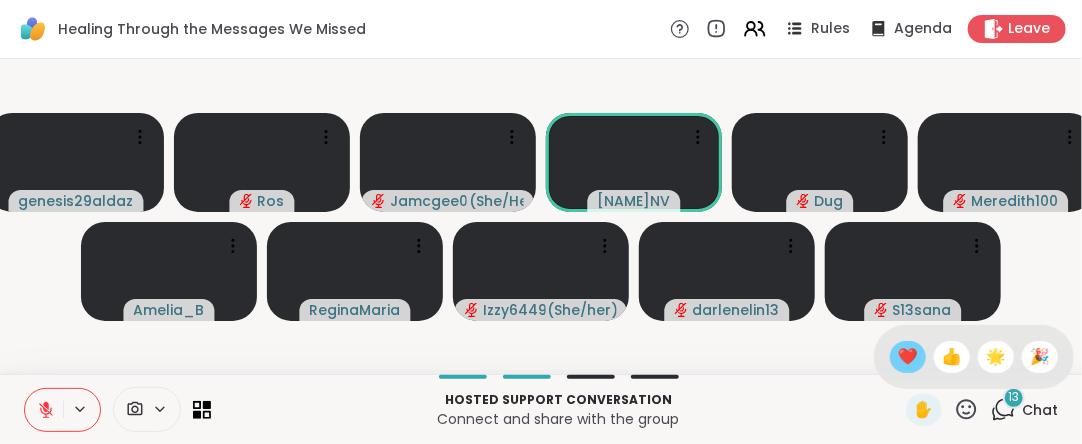 click on "❤️" at bounding box center (908, 357) 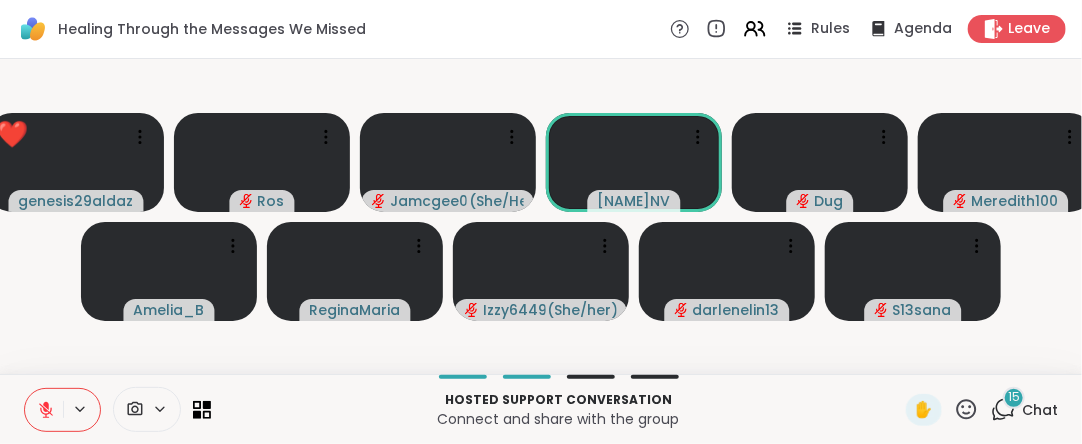click 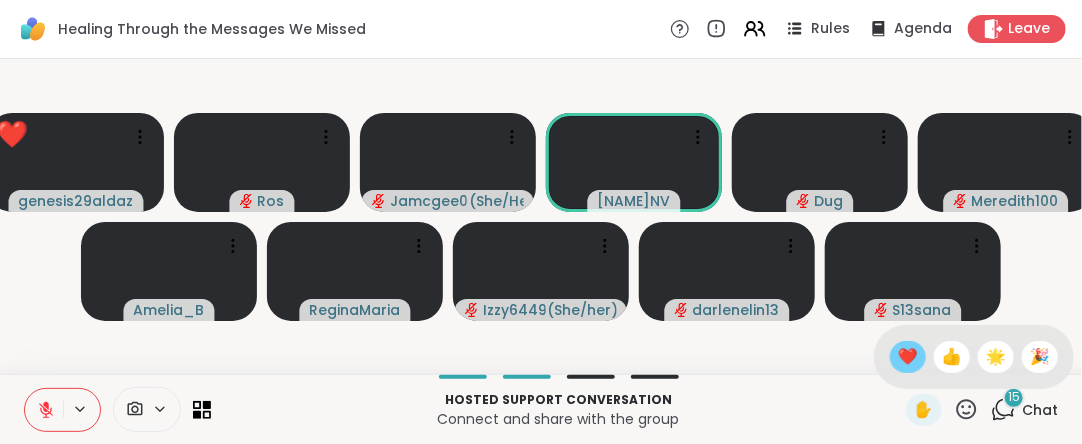 click on "❤️" at bounding box center (908, 357) 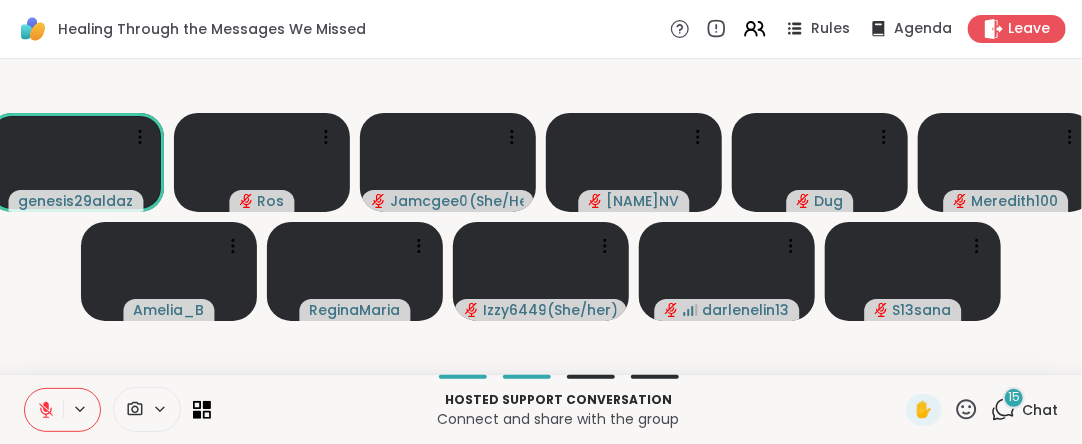 click 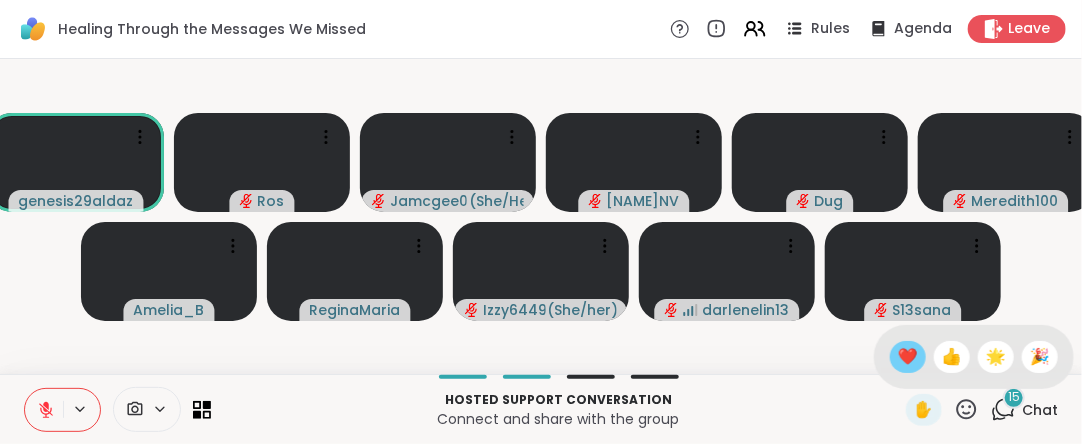 drag, startPoint x: 889, startPoint y: 358, endPoint x: 925, endPoint y: 378, distance: 41.18252 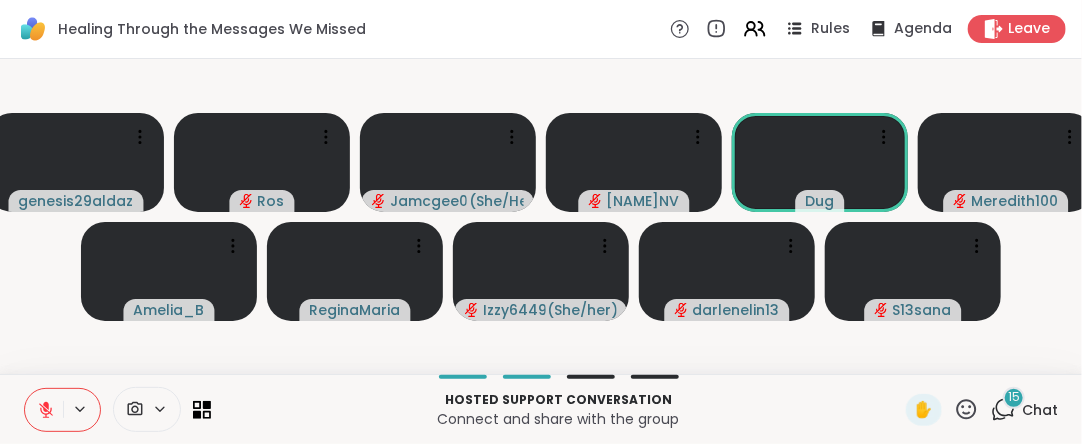 click 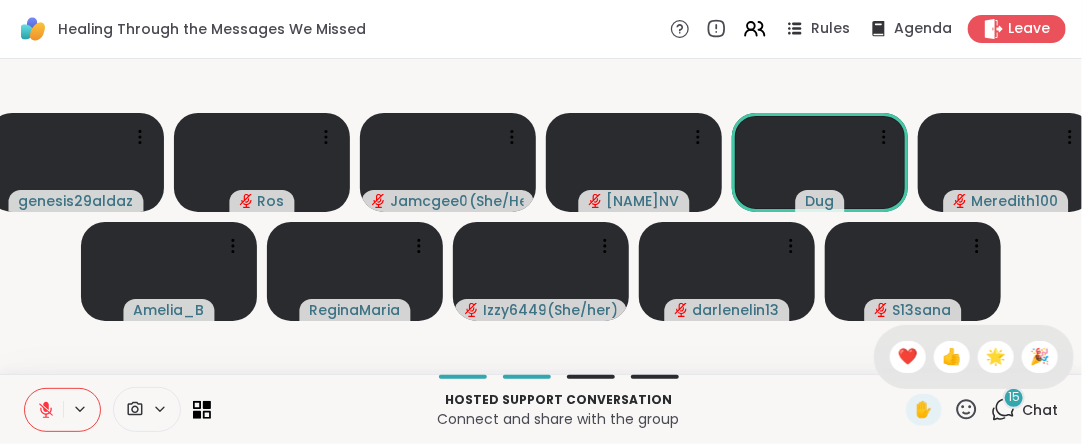 click at bounding box center (558, 377) 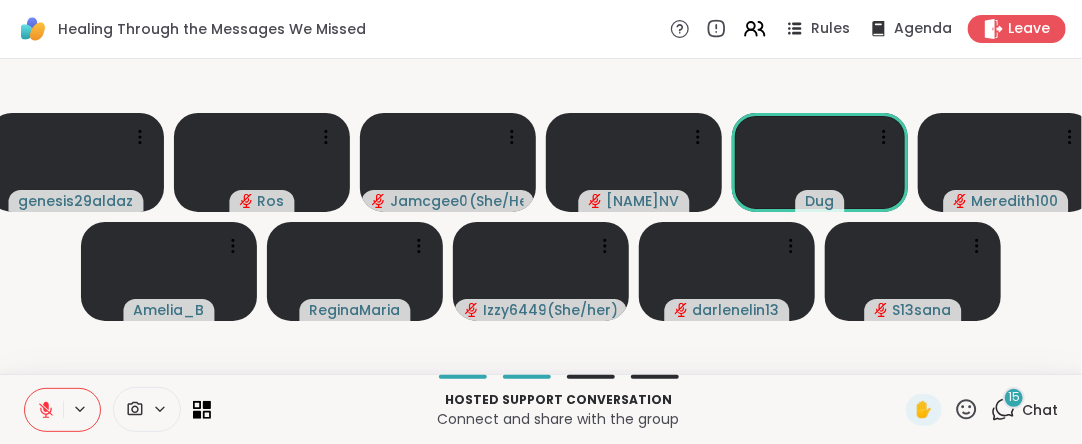 click 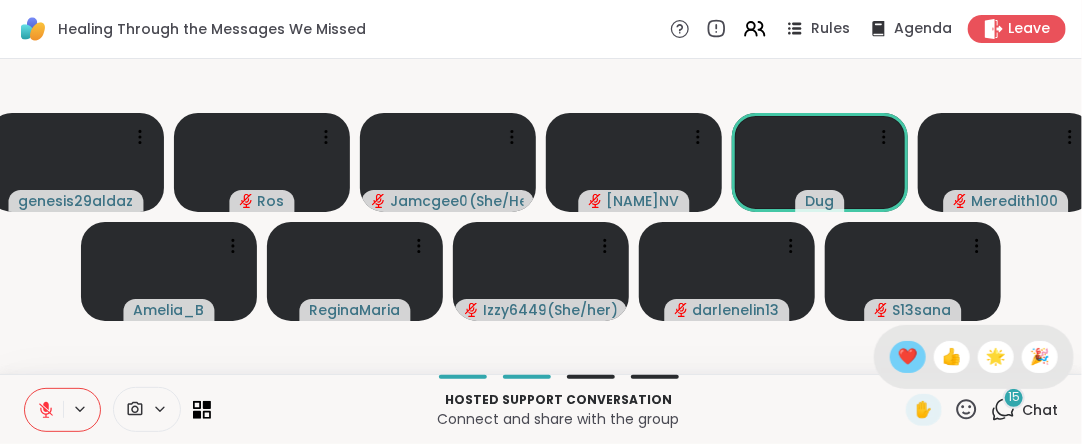 click on "❤️" at bounding box center [908, 357] 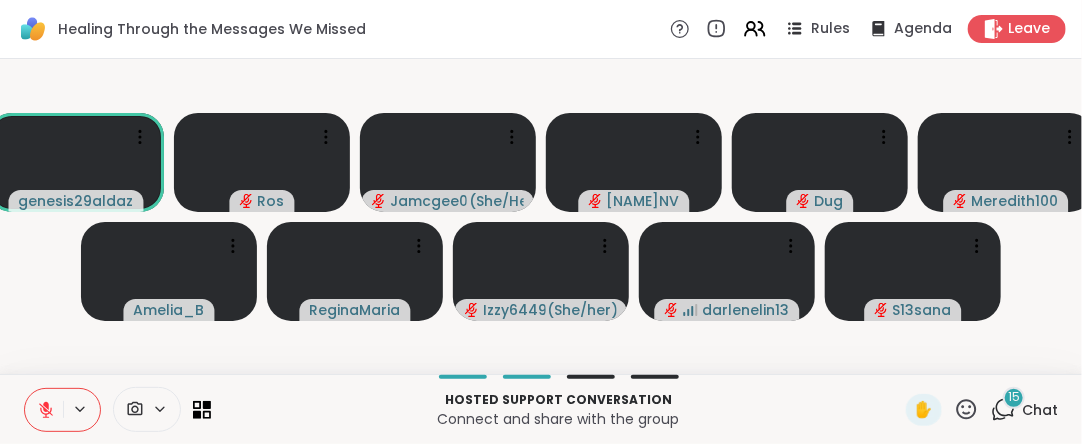 click 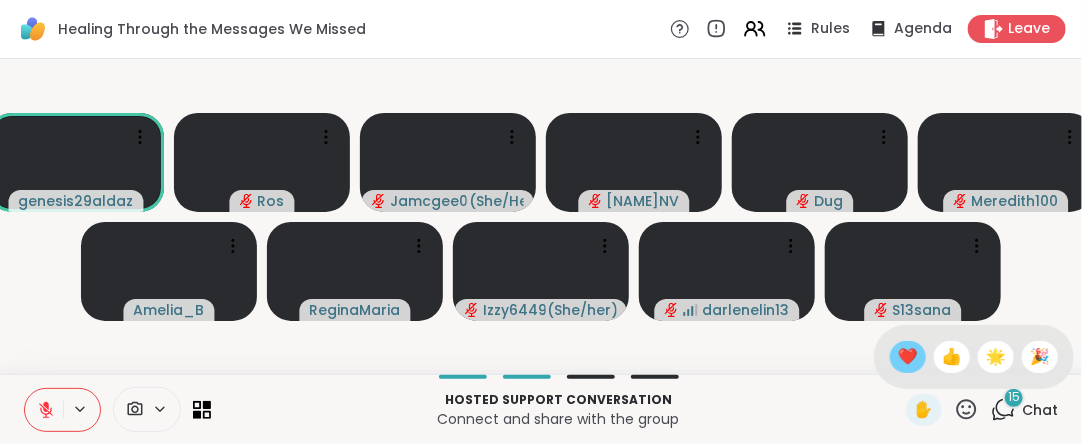 click on "❤️" at bounding box center (908, 357) 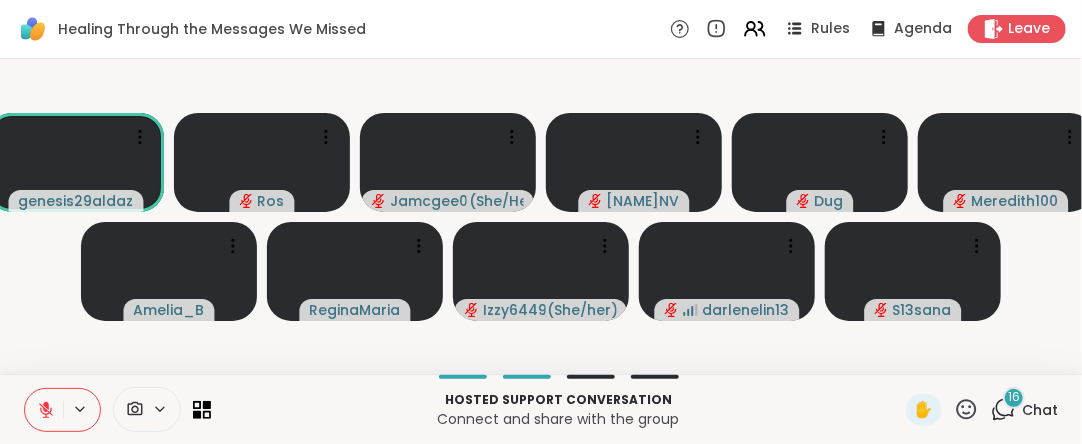 click 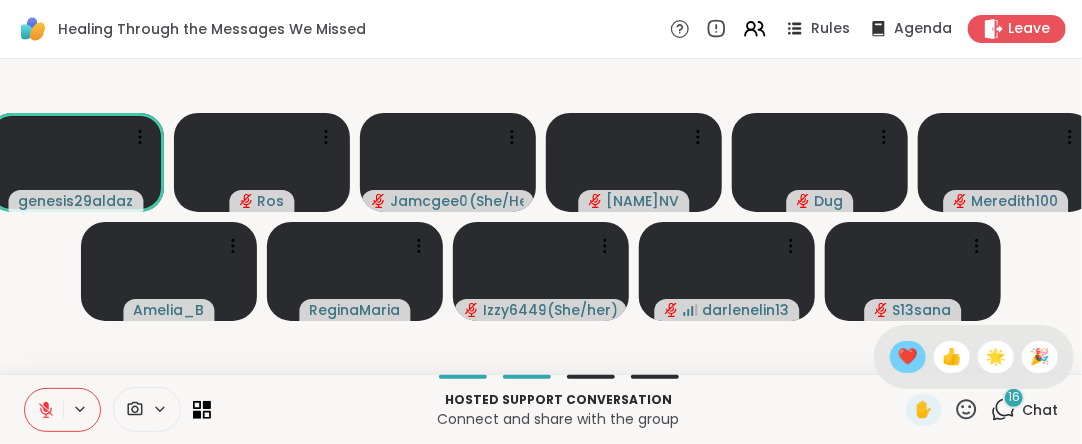 click on "❤️" at bounding box center [908, 357] 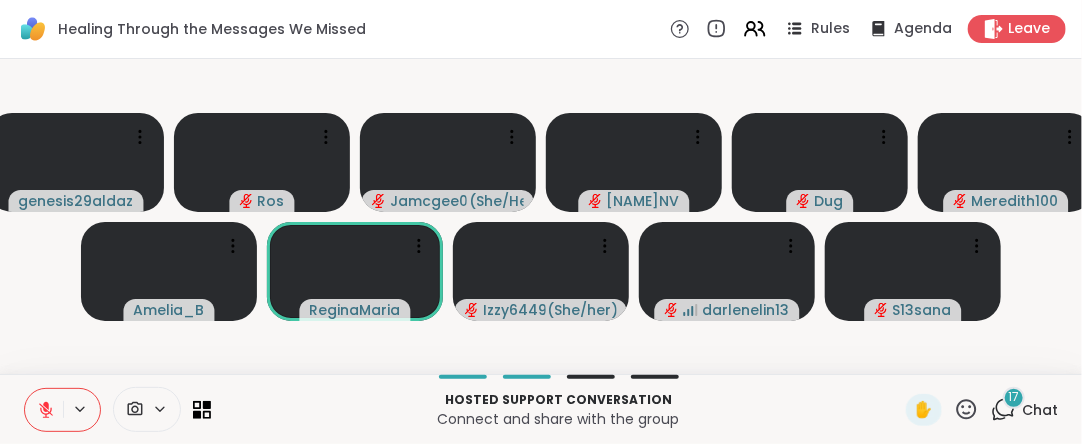 click 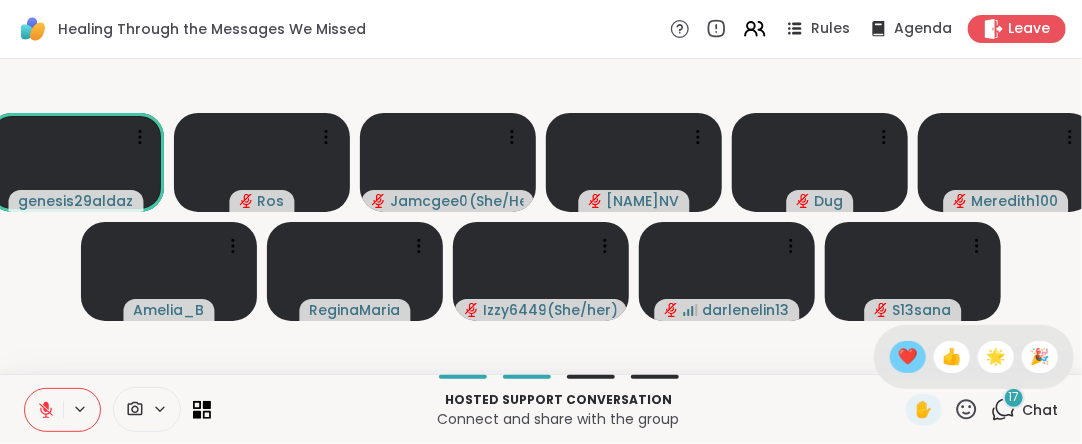click on "❤️" at bounding box center [908, 357] 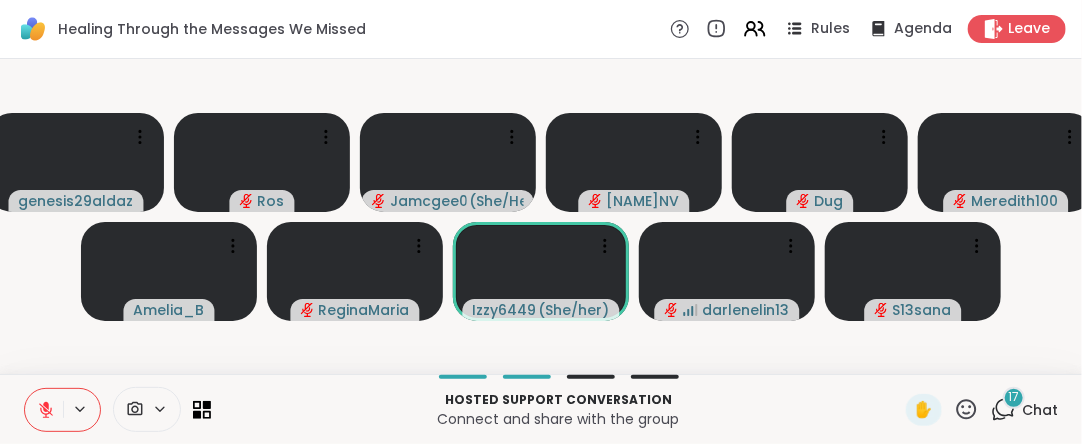 click 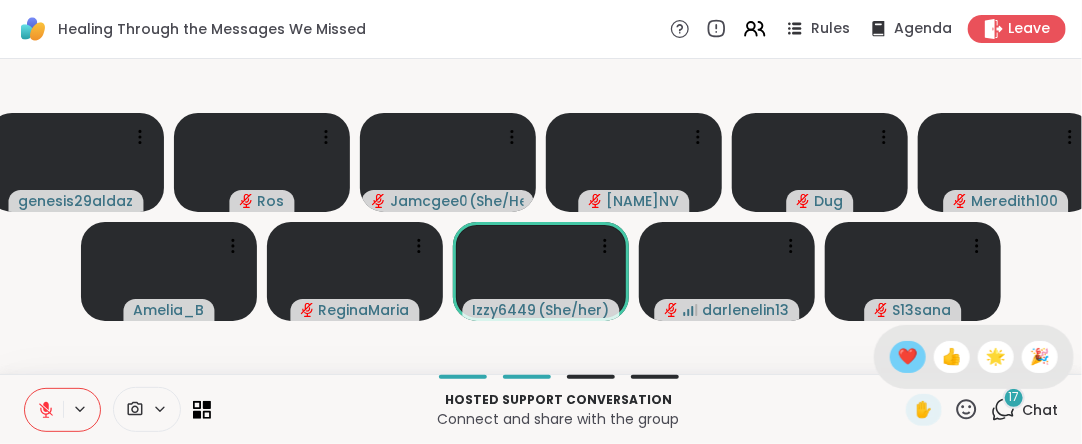 click on "❤️" at bounding box center (908, 357) 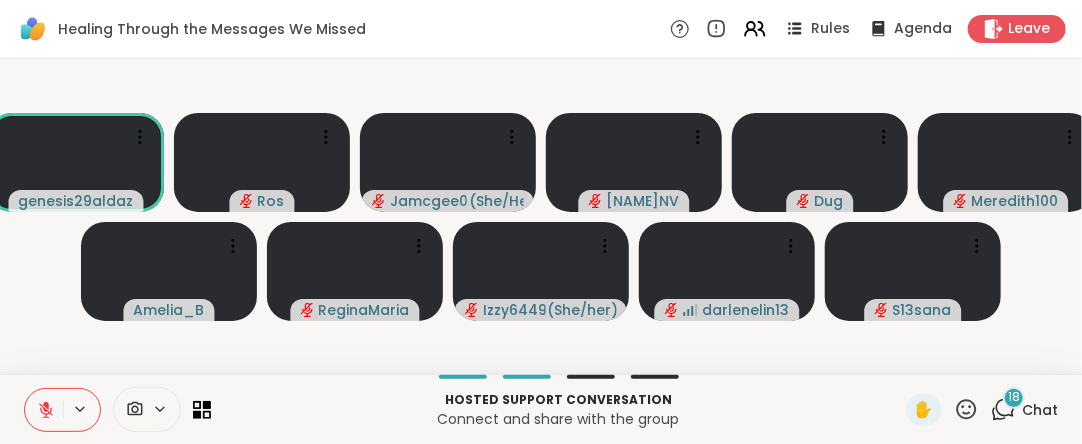 click 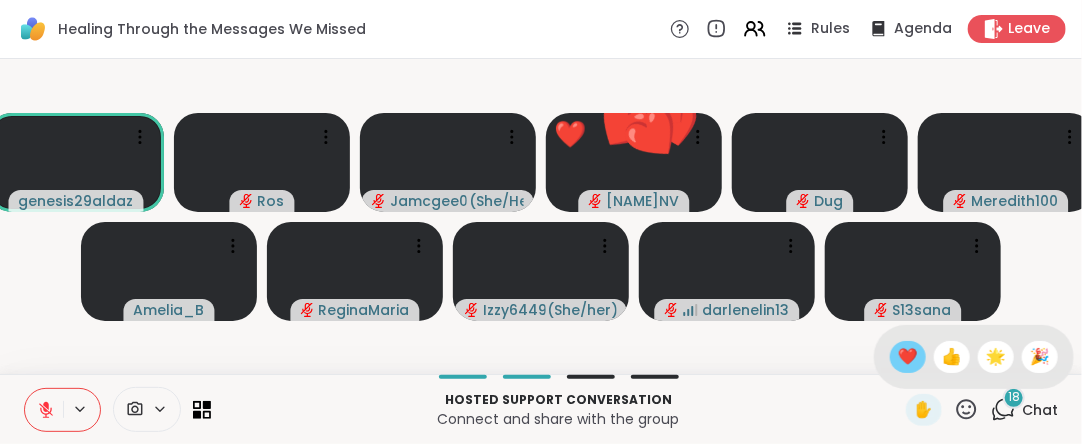 click on "❤️" at bounding box center [908, 357] 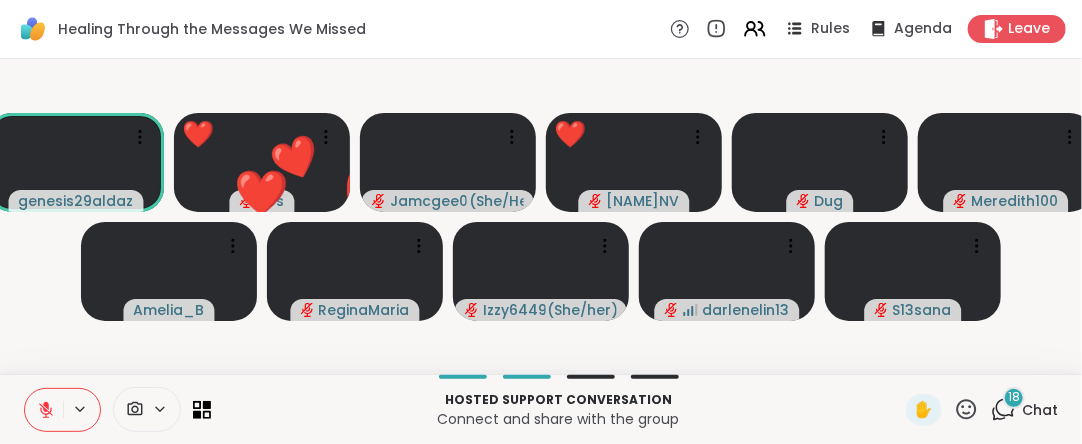 click 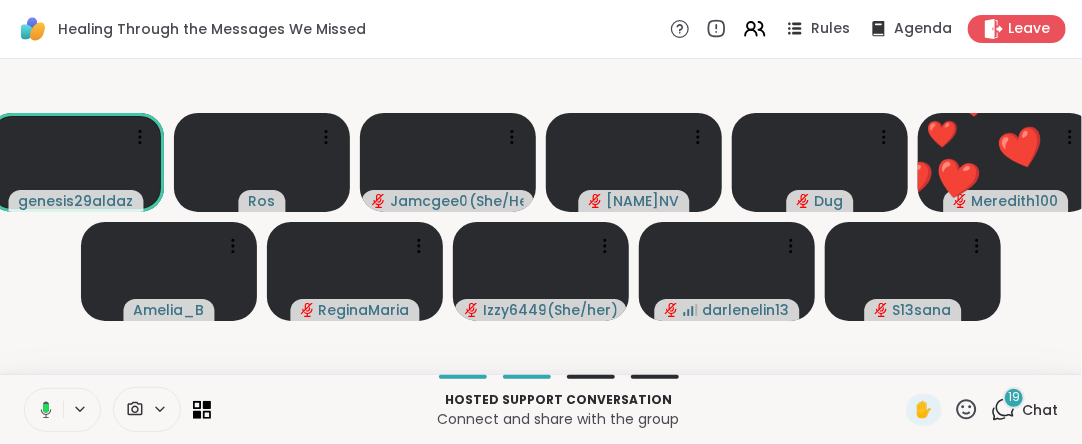 click at bounding box center (42, 410) 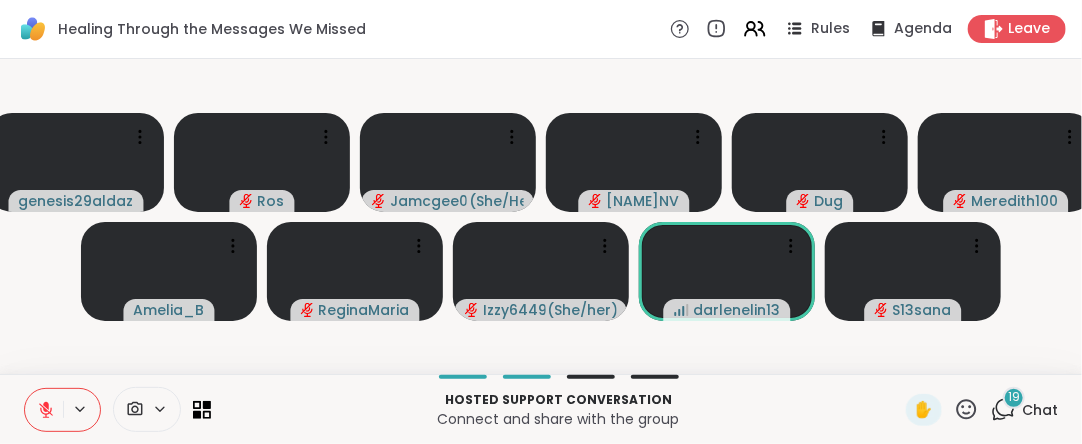 click 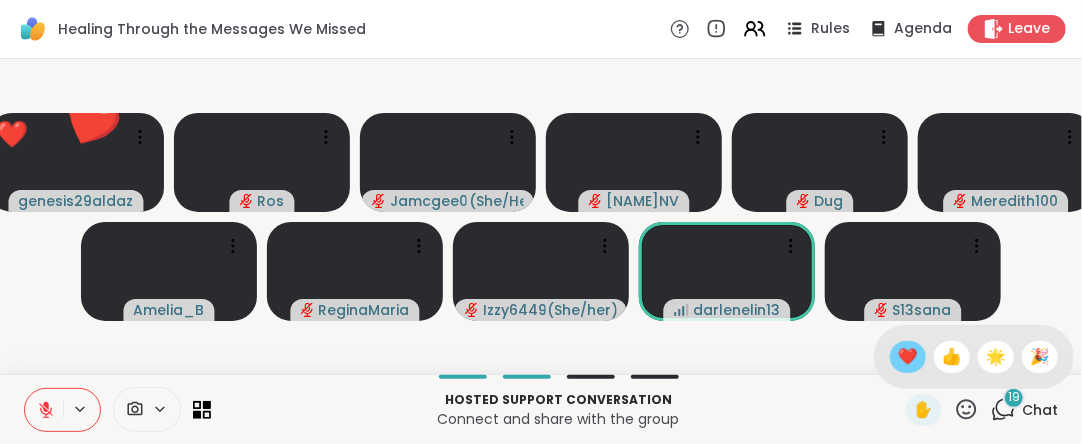 click on "❤️" at bounding box center (908, 357) 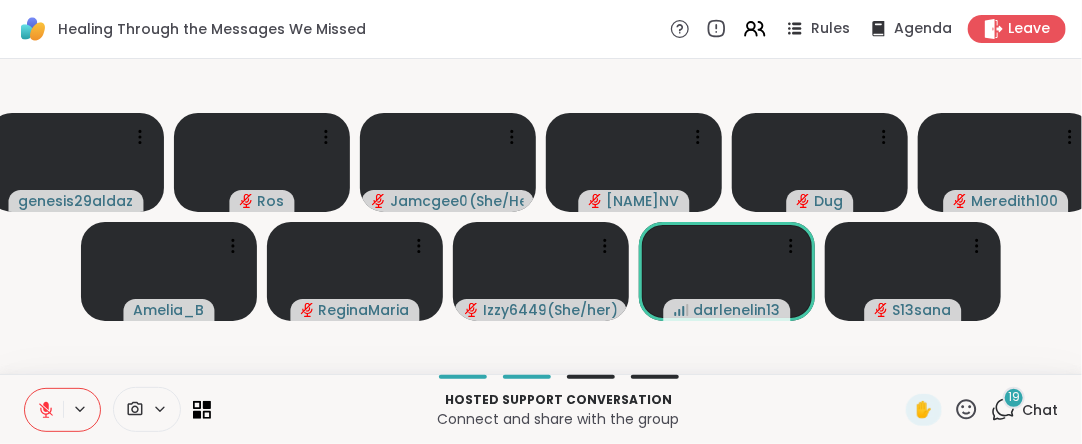 click 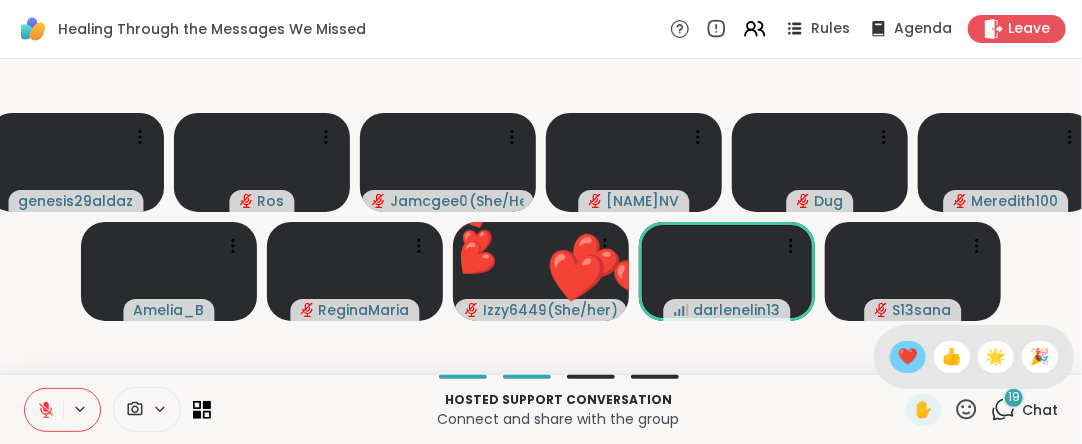 click on "❤️" at bounding box center (908, 357) 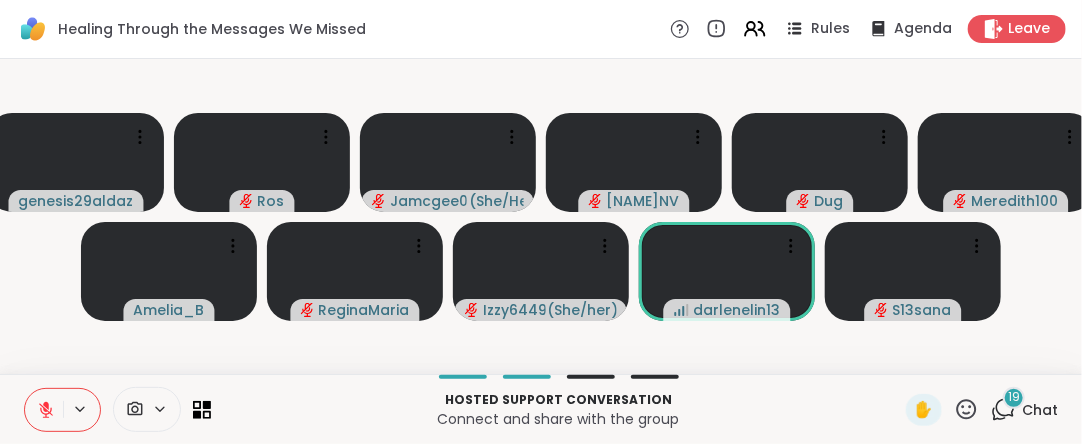 click 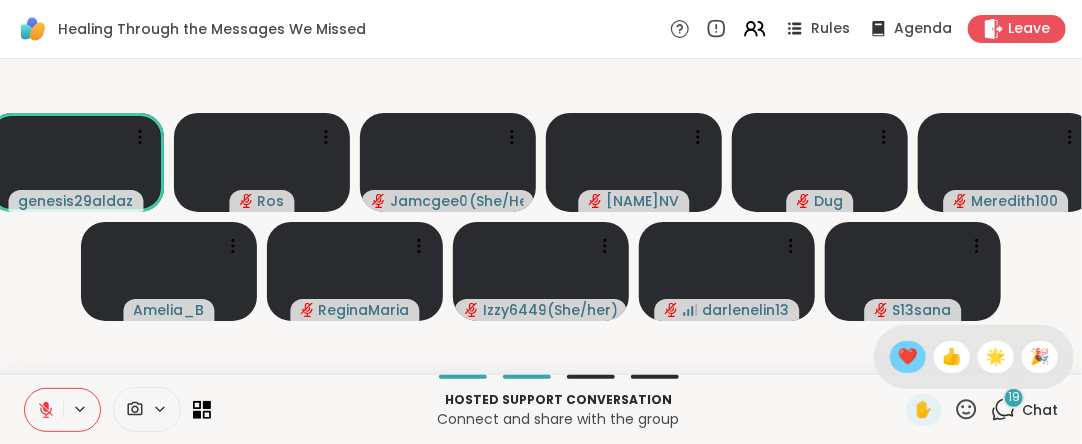 click on "❤️" at bounding box center (908, 357) 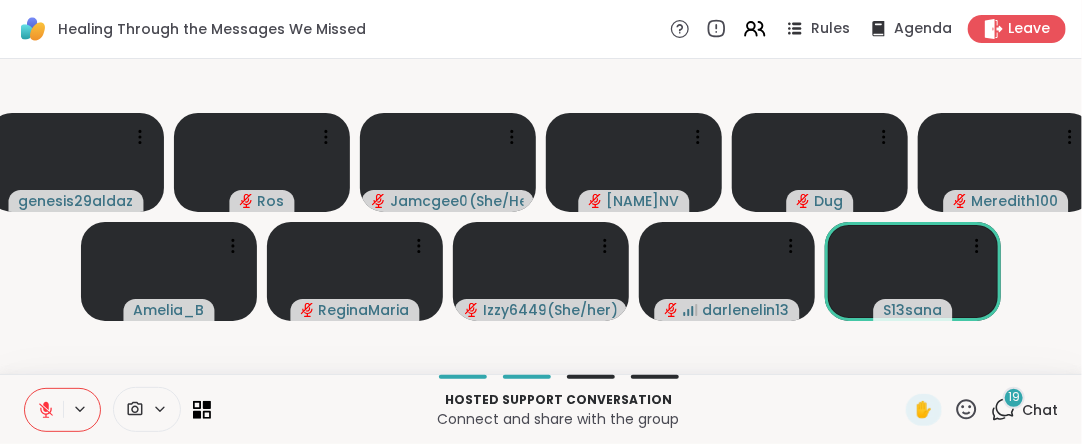 click 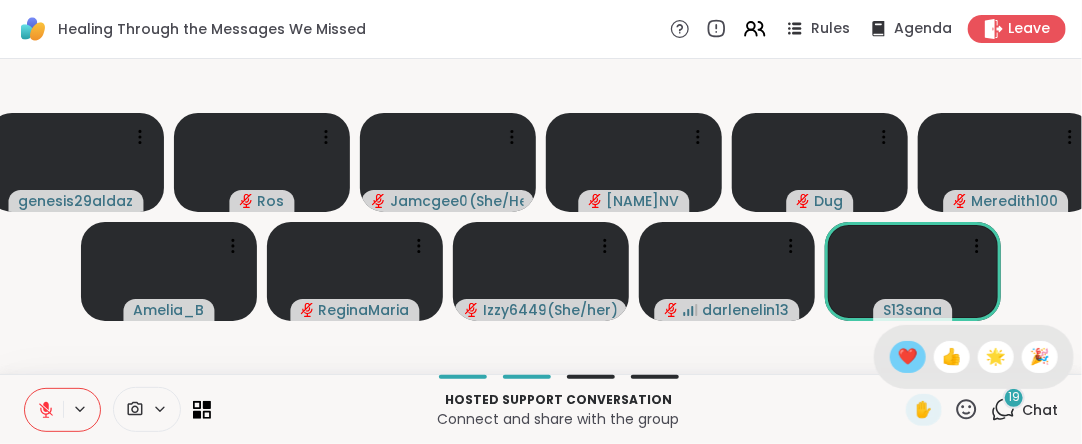 click on "❤️" at bounding box center [908, 357] 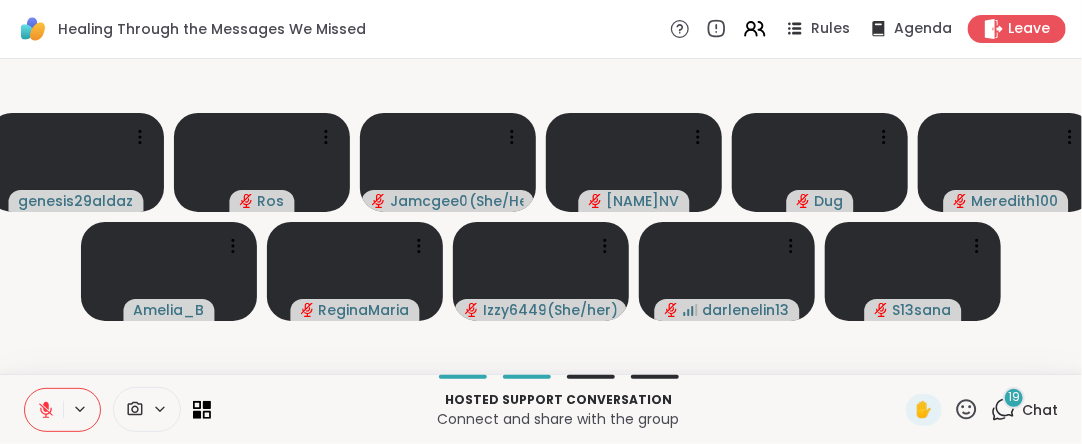 click 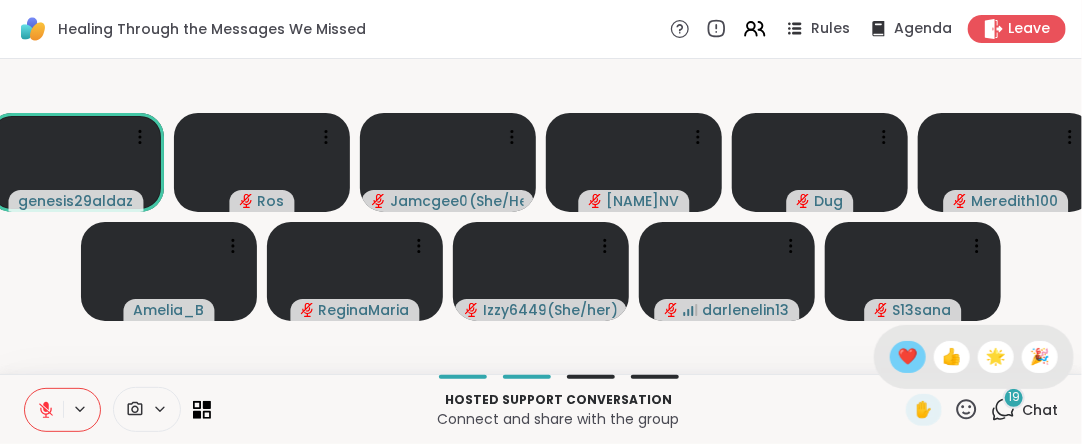 click on "❤️" at bounding box center [908, 357] 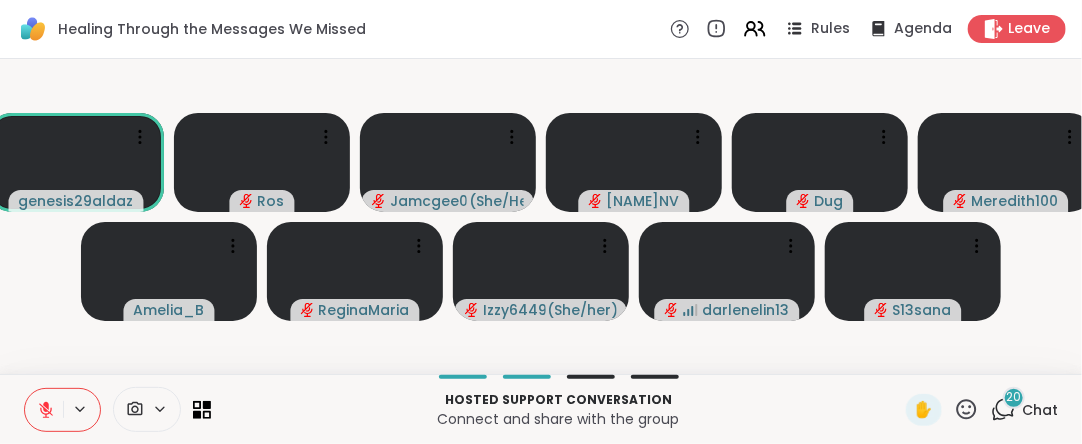click 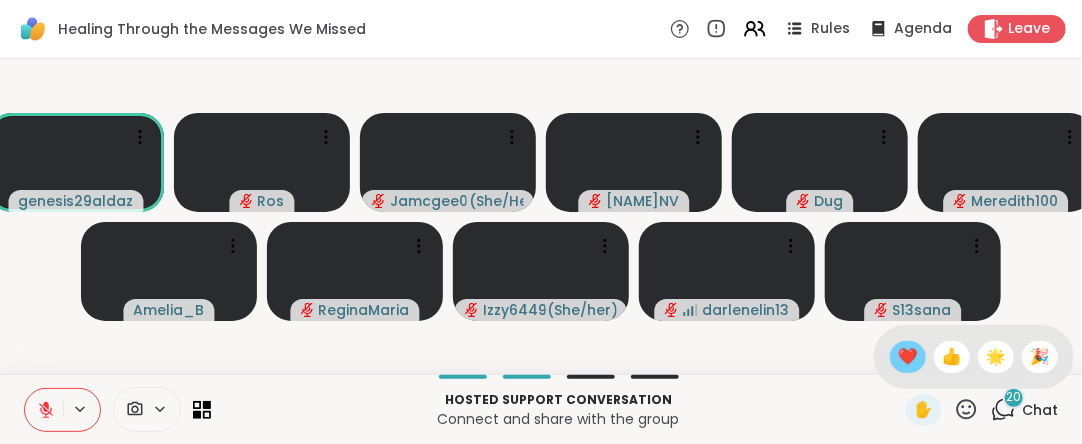 click on "❤️" at bounding box center (908, 357) 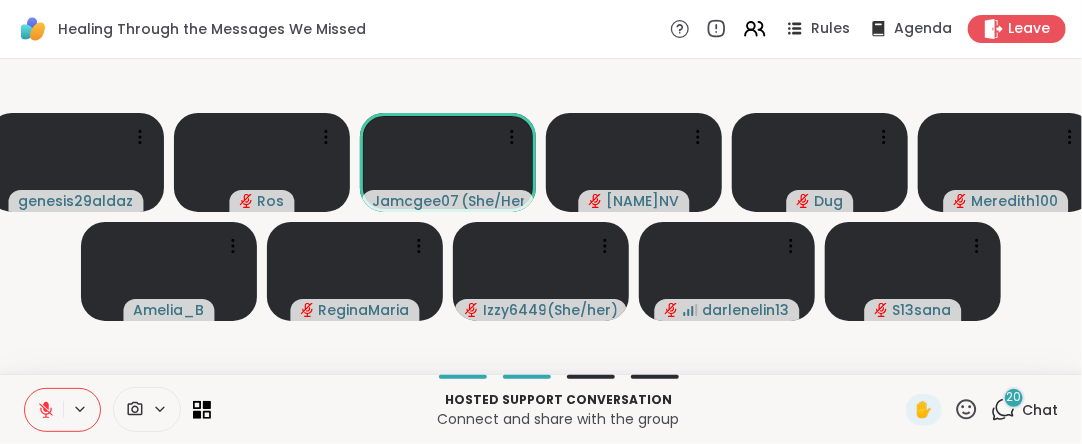 click 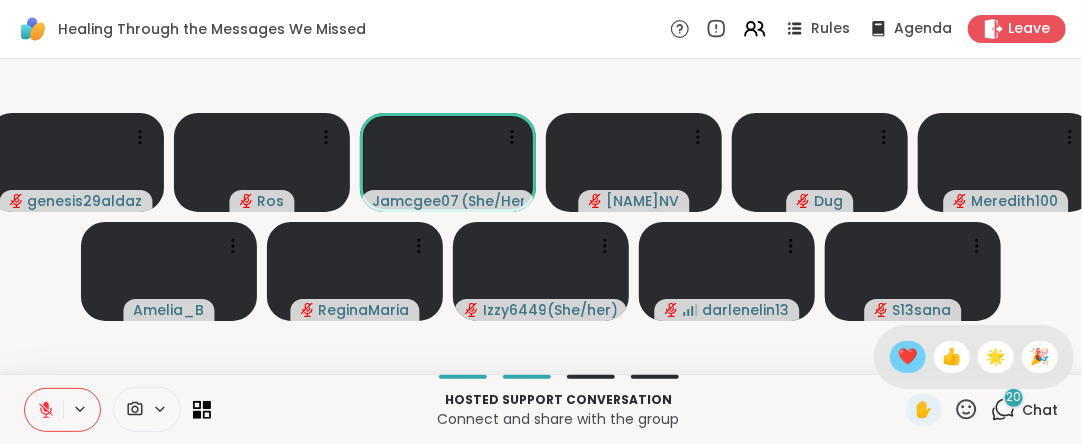 click on "❤️" at bounding box center [908, 357] 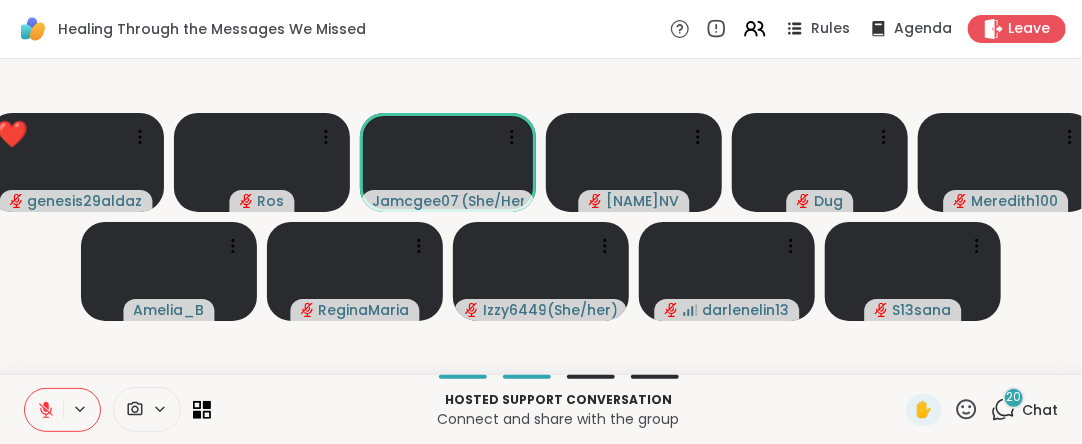 click 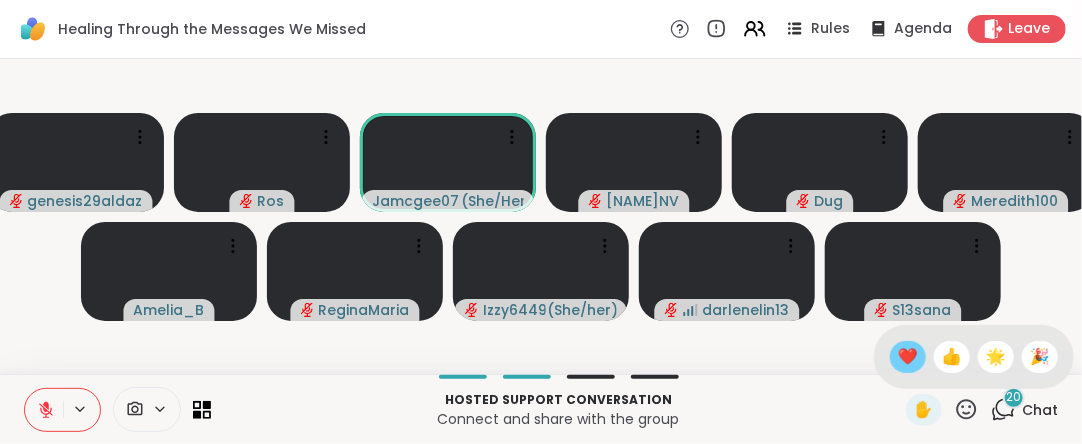 click on "❤️" at bounding box center [908, 357] 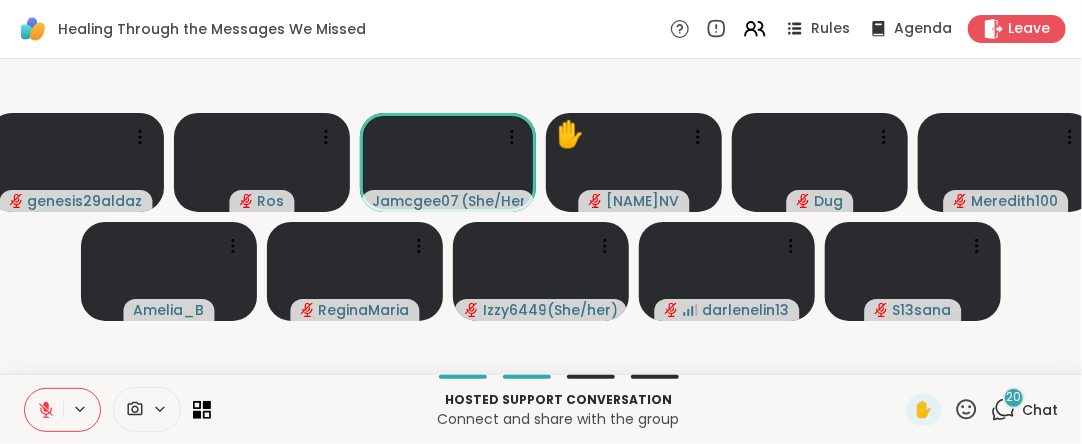 click 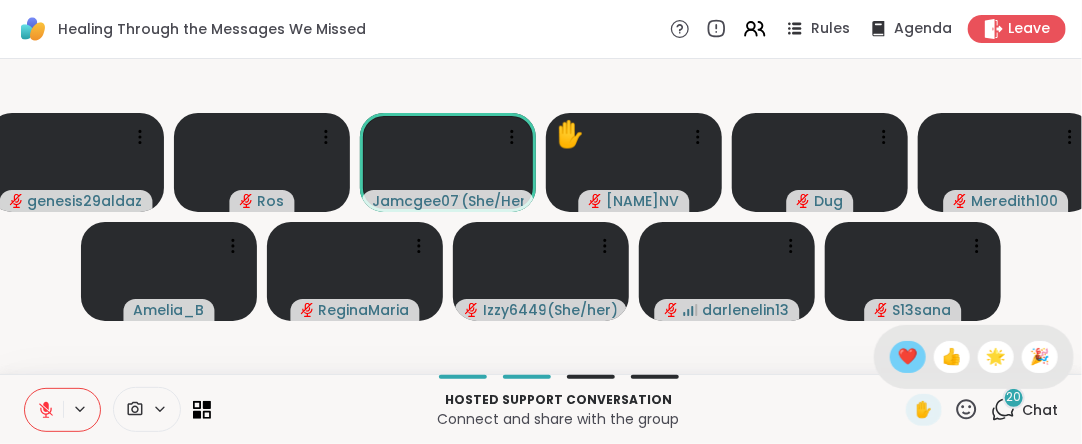 click on "❤️" at bounding box center [908, 357] 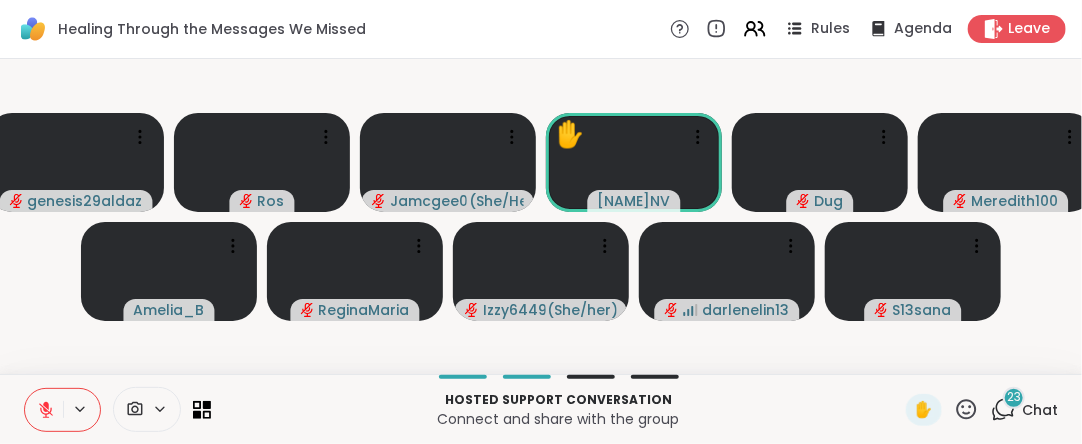 click 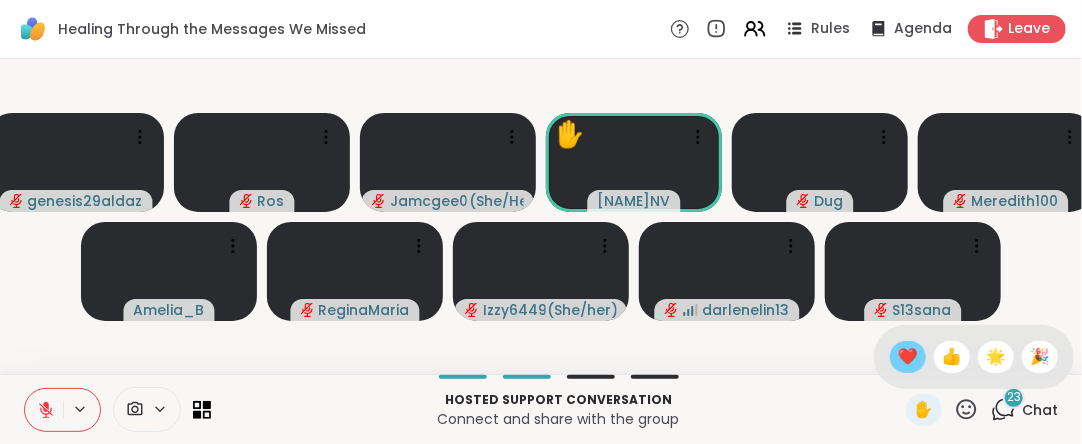 click on "❤️" at bounding box center [908, 357] 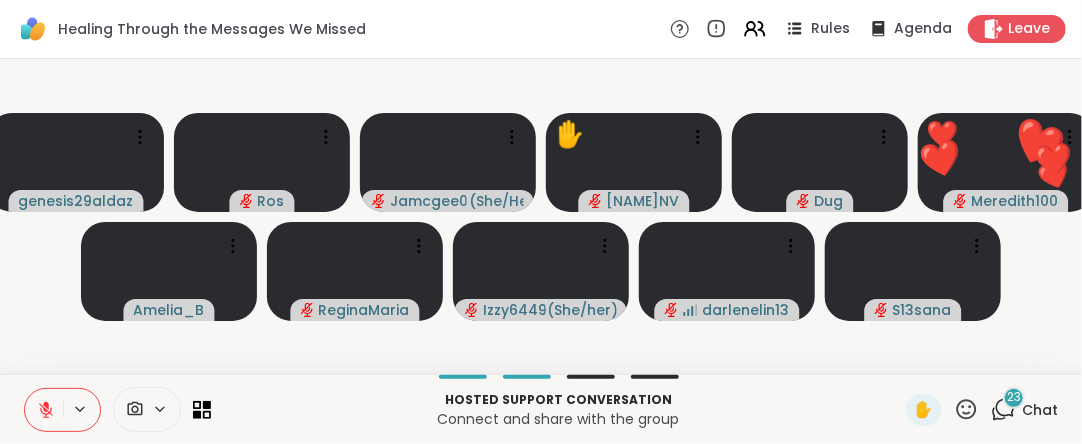 click 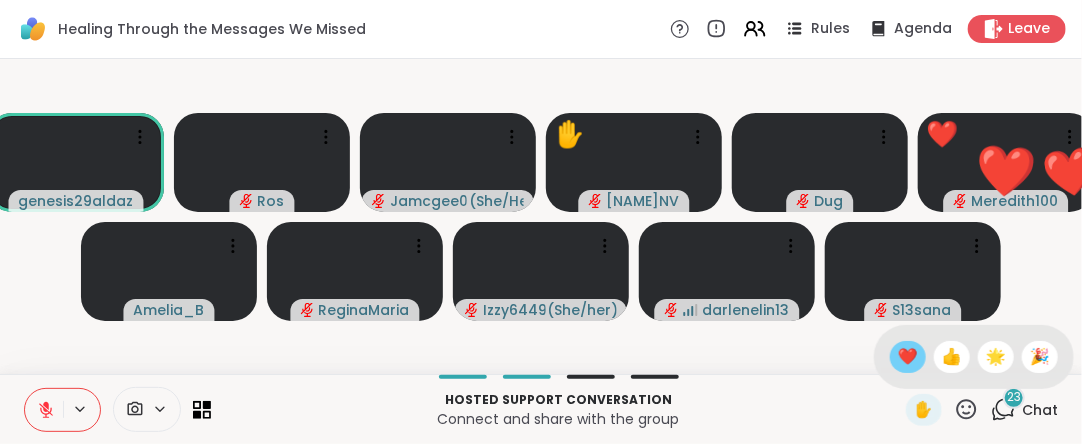 click on "❤️" at bounding box center [908, 357] 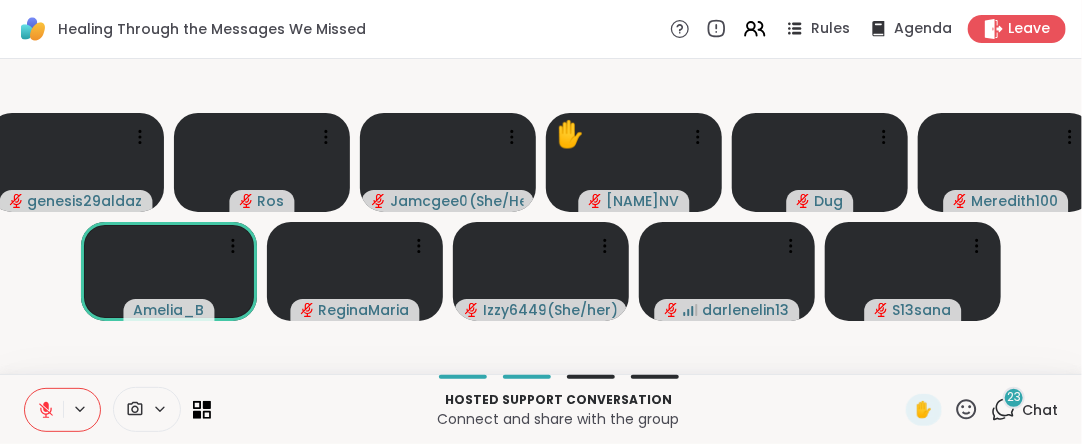 click 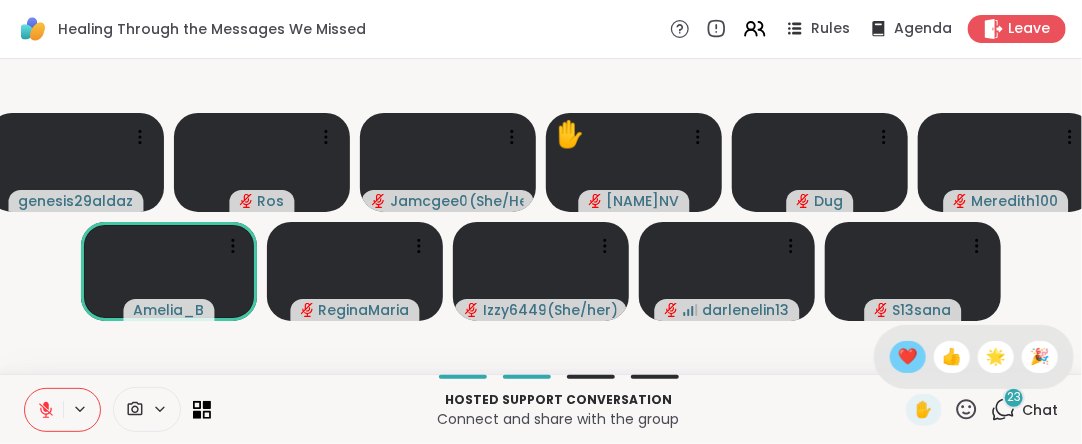 click on "❤️" at bounding box center [908, 357] 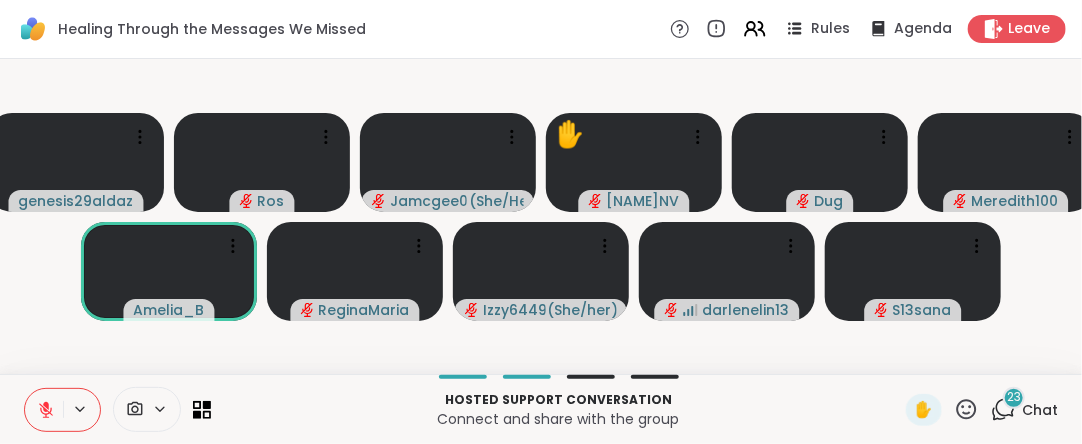 click 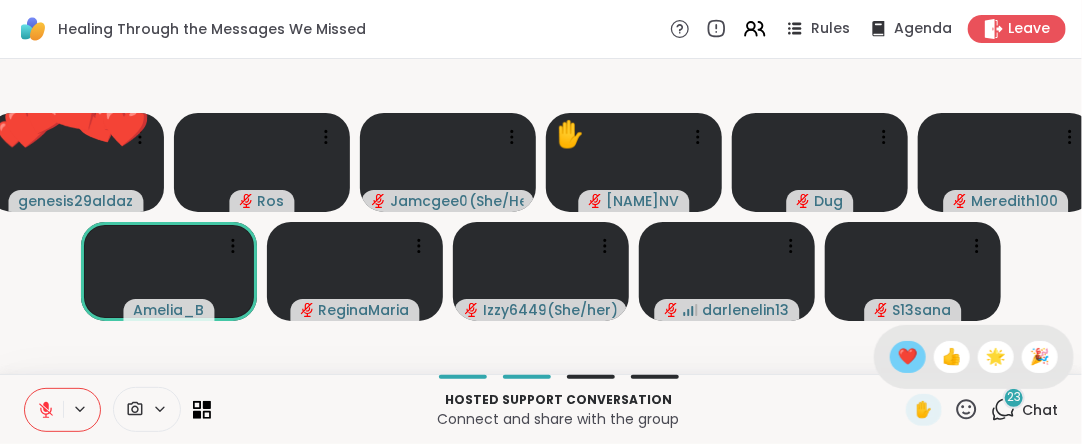 click on "❤️" at bounding box center [908, 357] 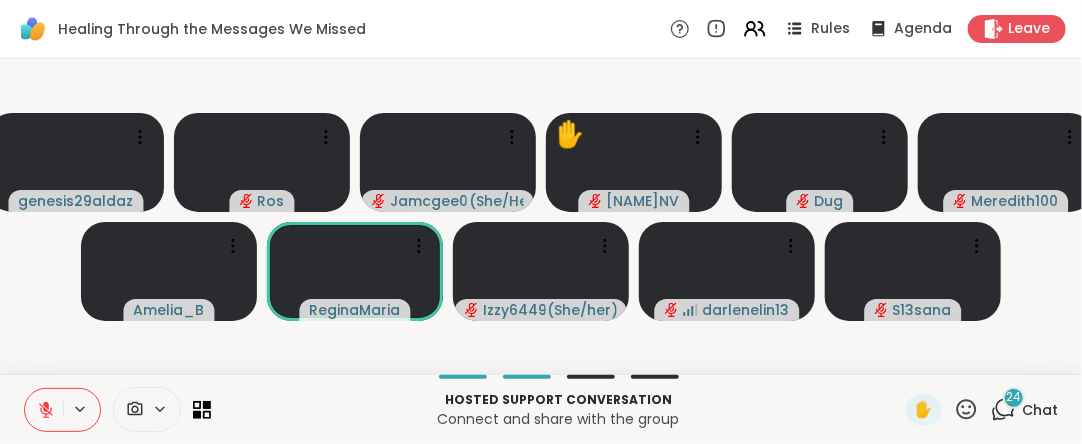 click 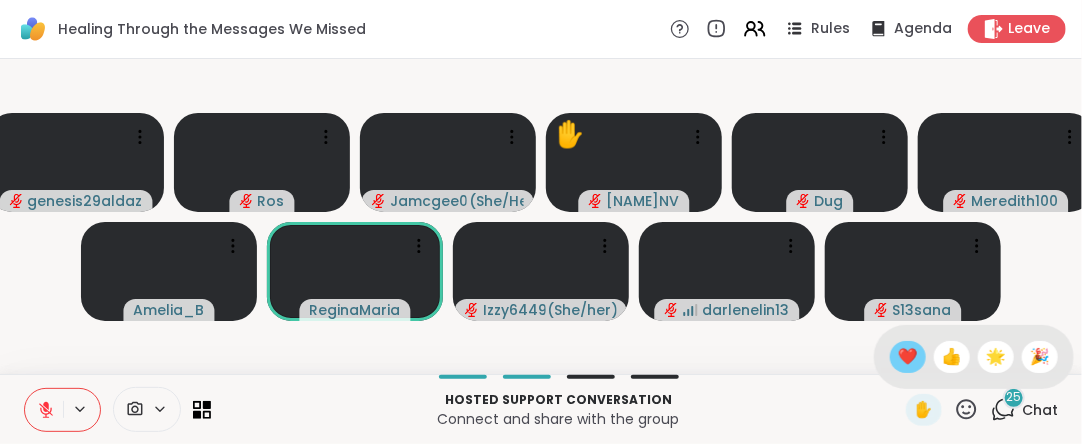 click on "❤️" at bounding box center [908, 357] 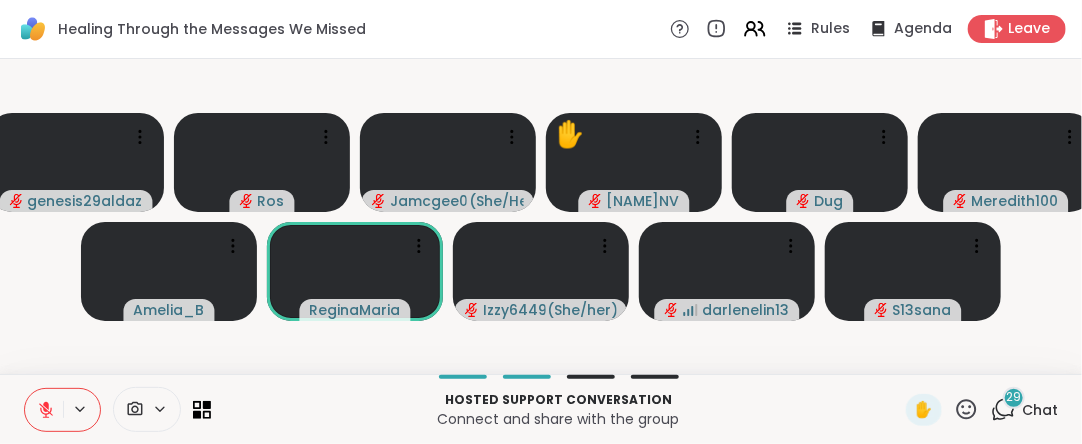 click 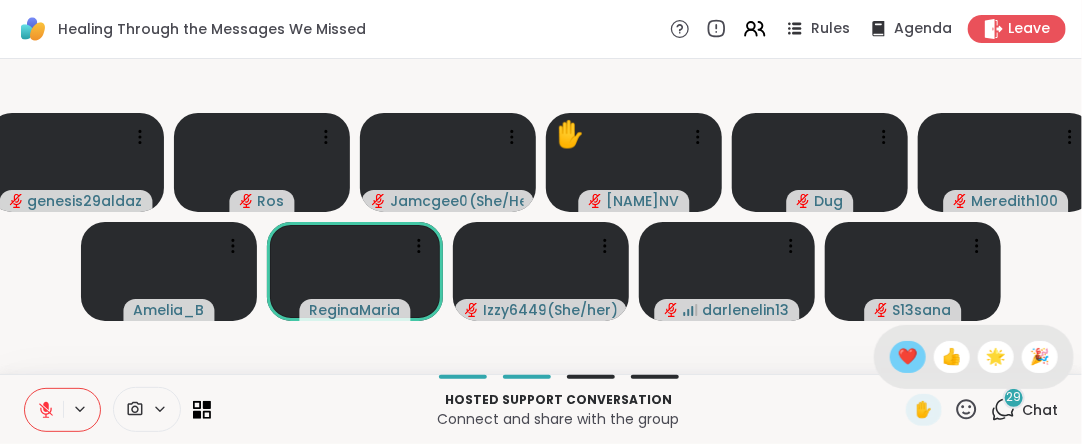 click on "❤️" at bounding box center (908, 357) 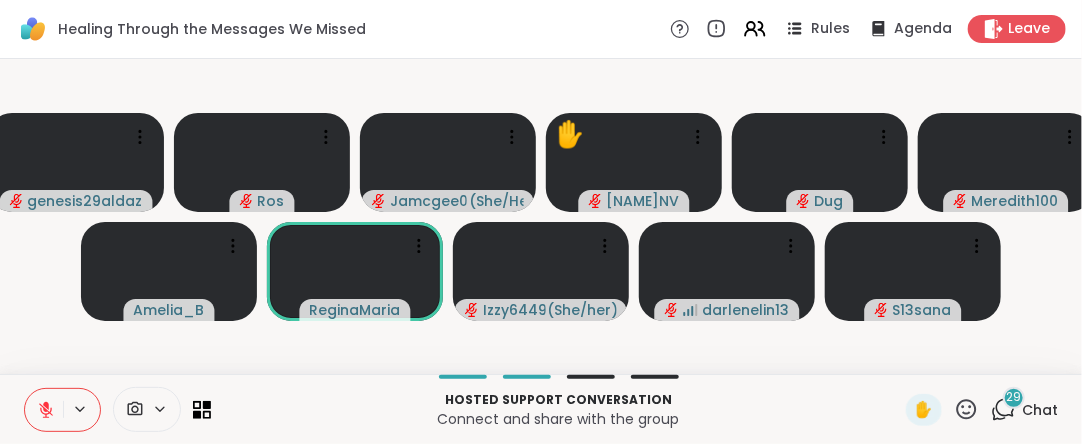 click 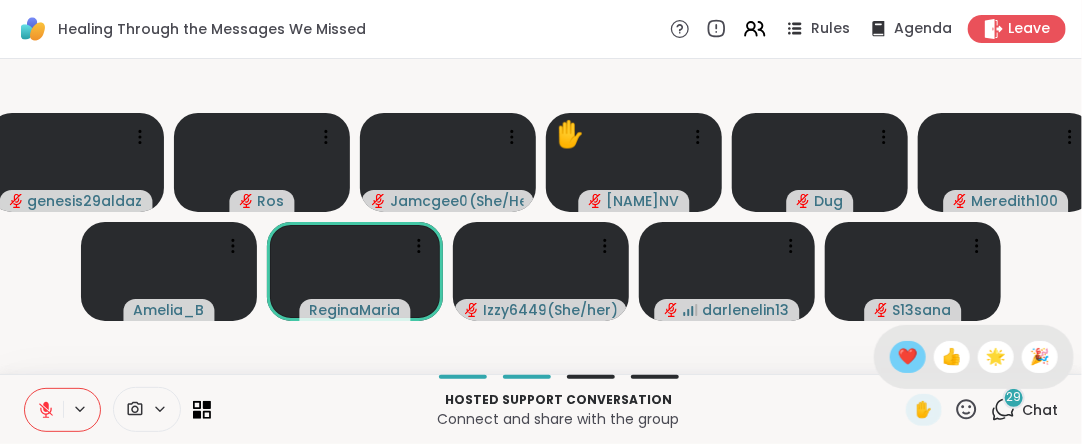 click on "❤️" at bounding box center [908, 357] 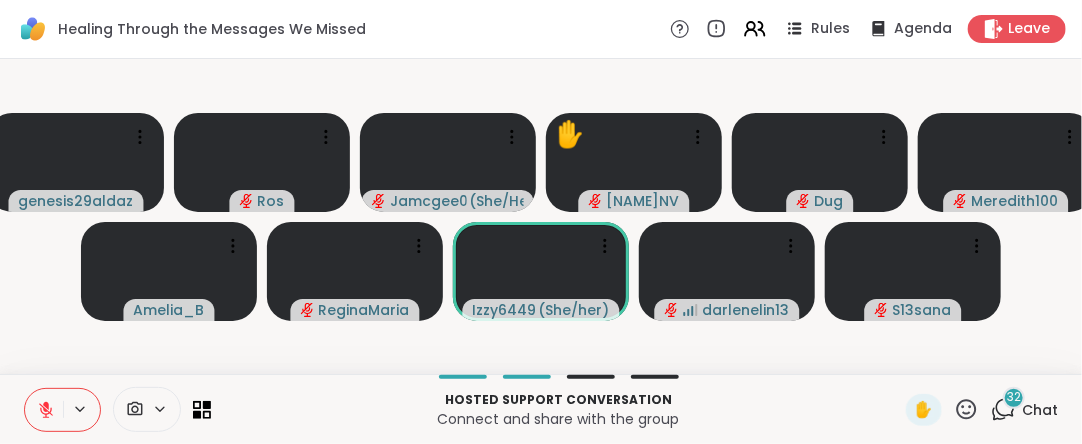 click 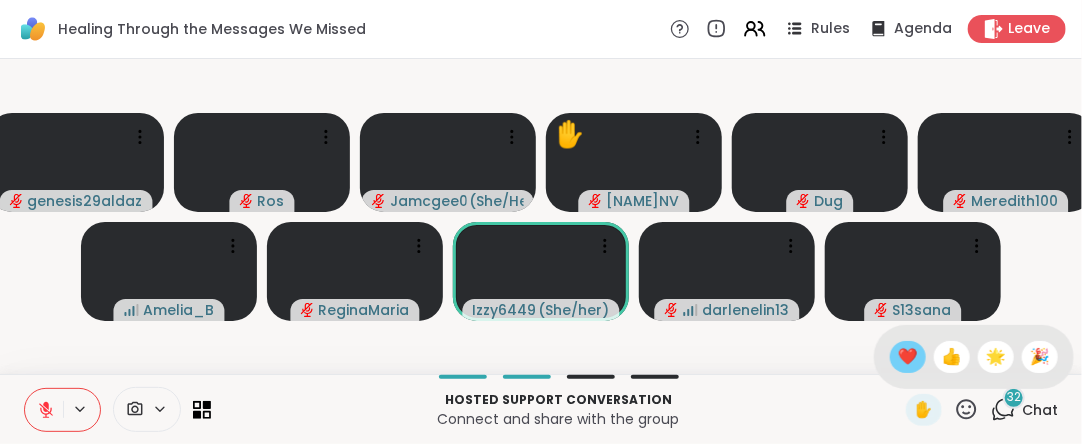 click on "❤️" at bounding box center [908, 357] 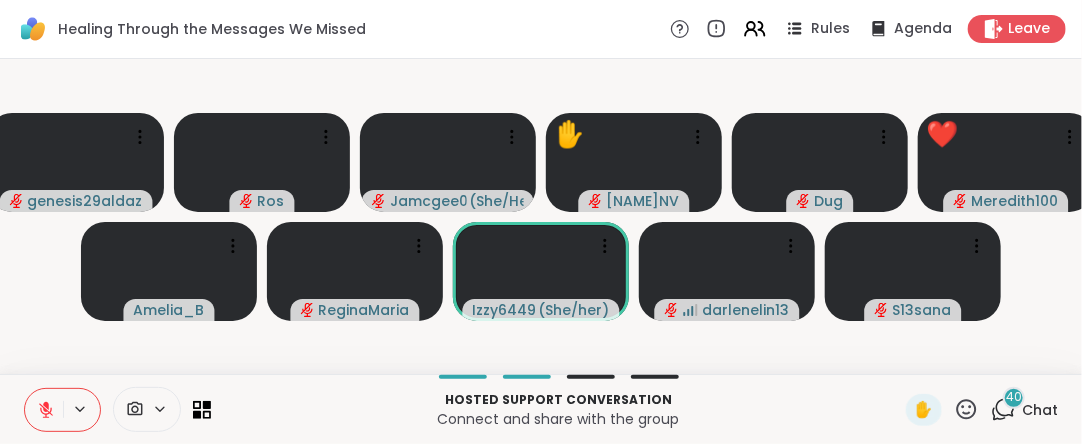 click 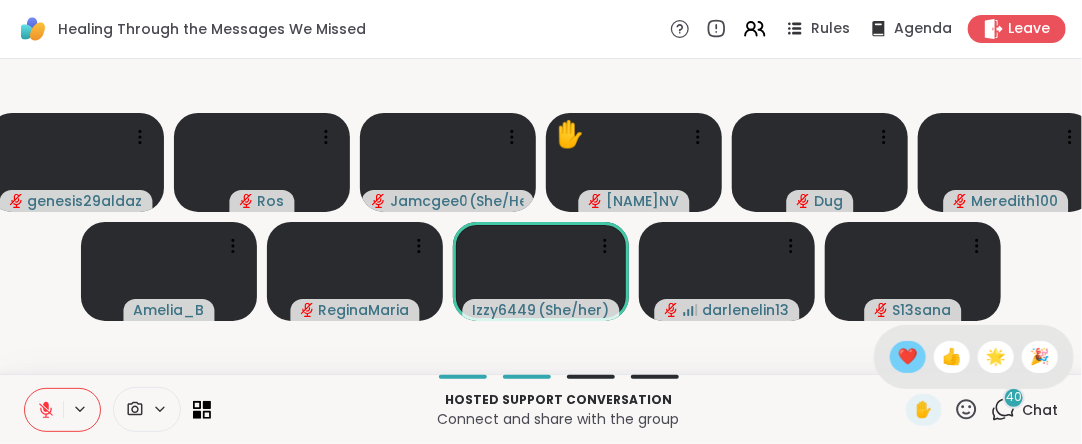 click on "❤️" at bounding box center (908, 357) 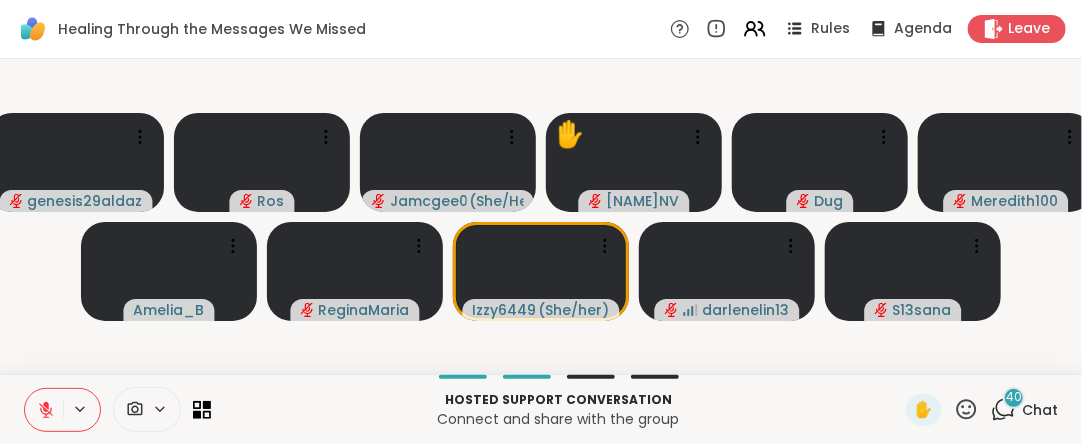 click 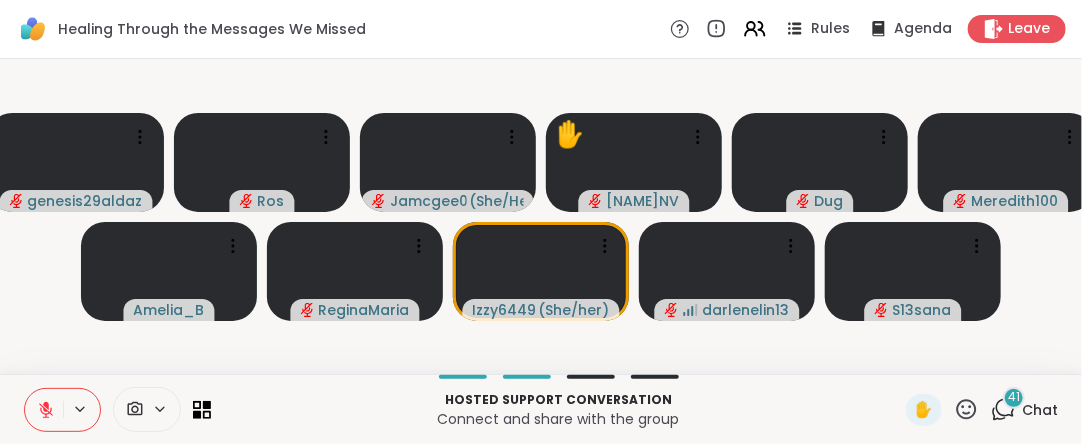 drag, startPoint x: 755, startPoint y: 352, endPoint x: 750, endPoint y: 371, distance: 19.646883 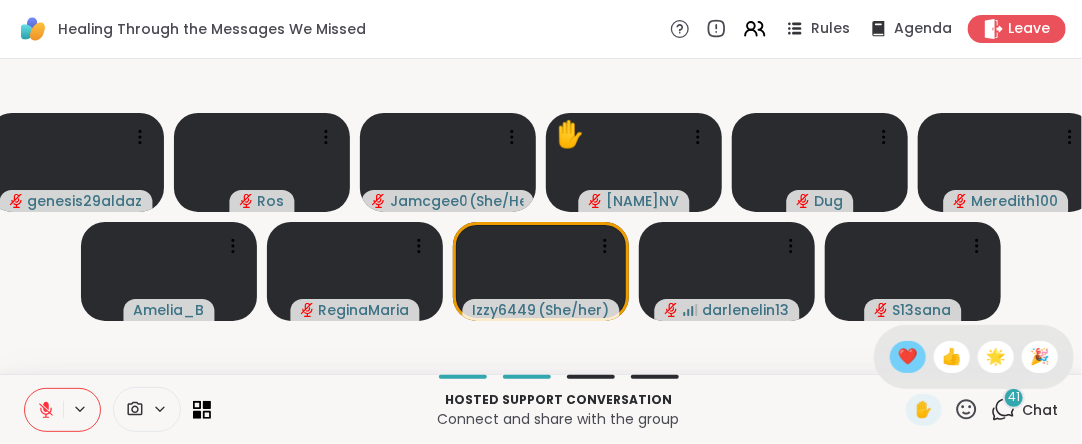 click on "❤️" at bounding box center (908, 357) 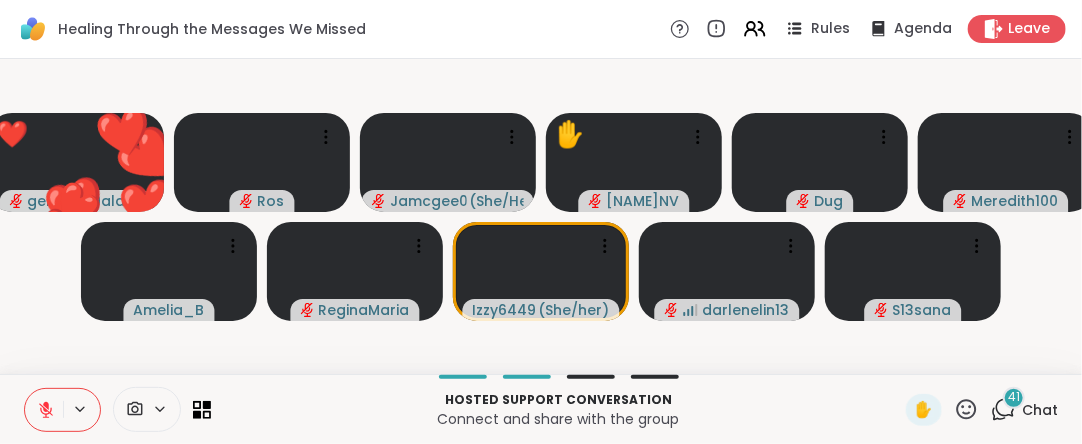 click 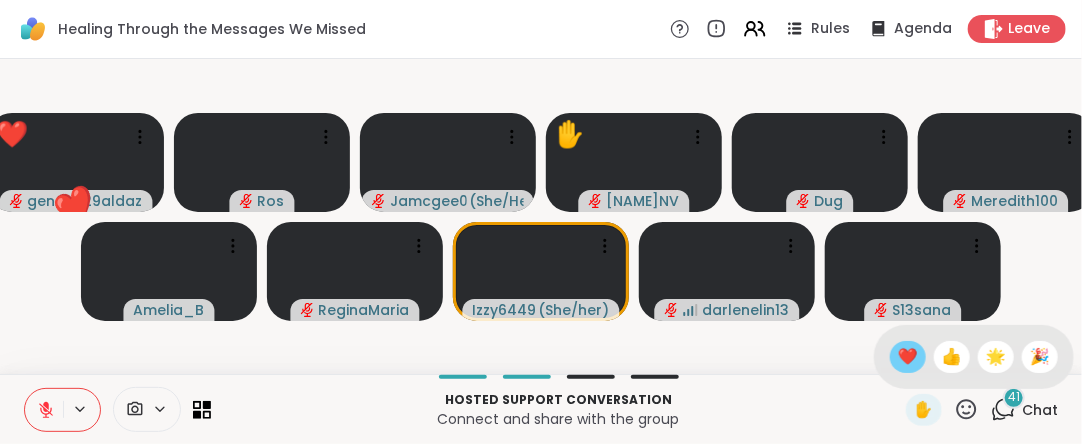 click on "❤️" at bounding box center [908, 357] 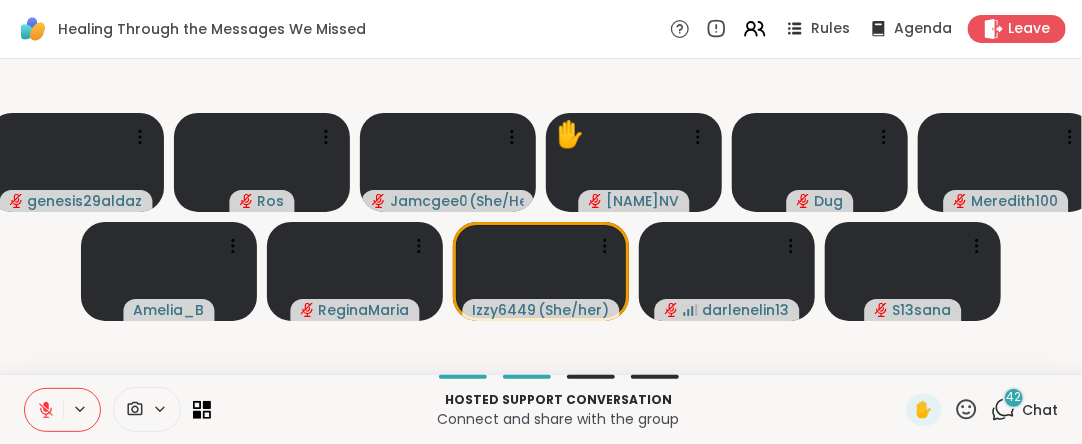 click 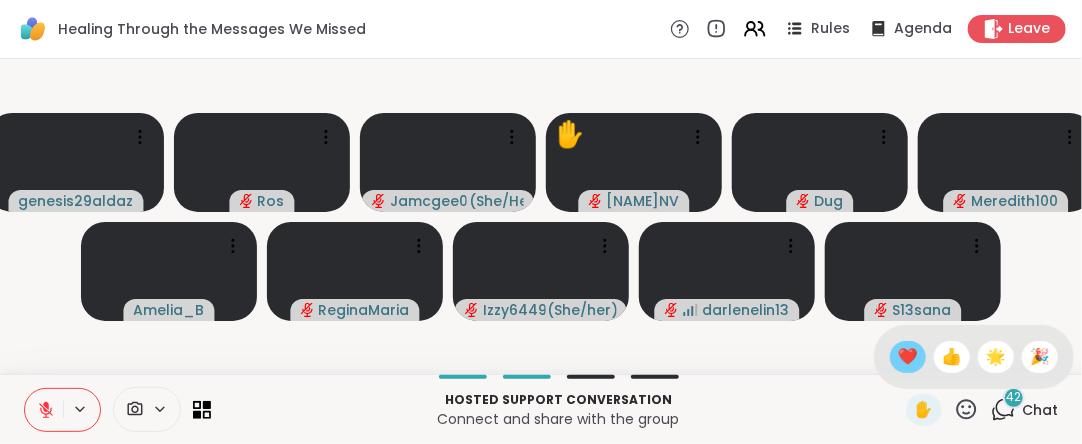 click on "❤️" at bounding box center [908, 357] 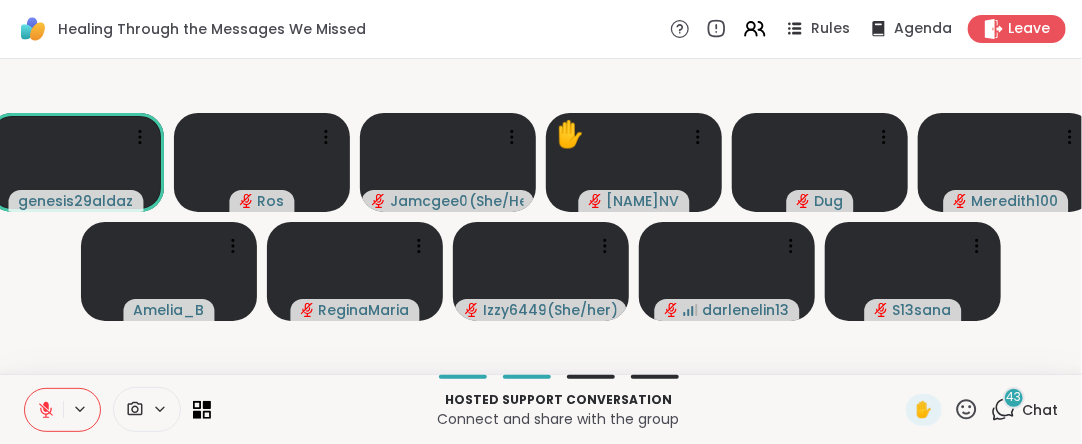 click at bounding box center [44, 410] 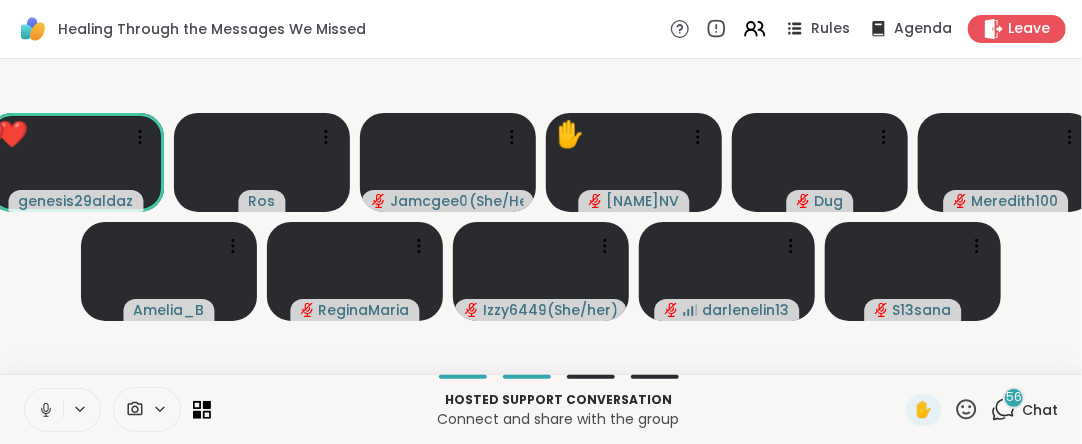 click 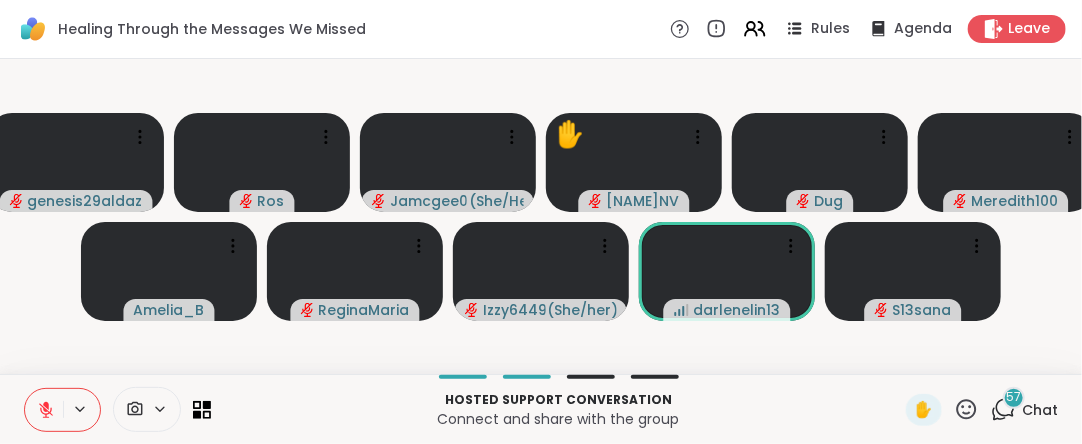 click 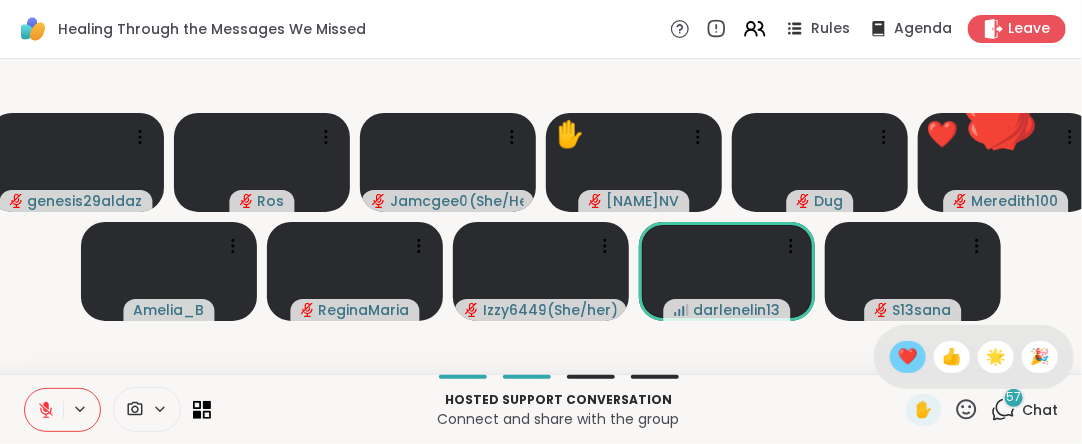 click on "❤️" at bounding box center [908, 357] 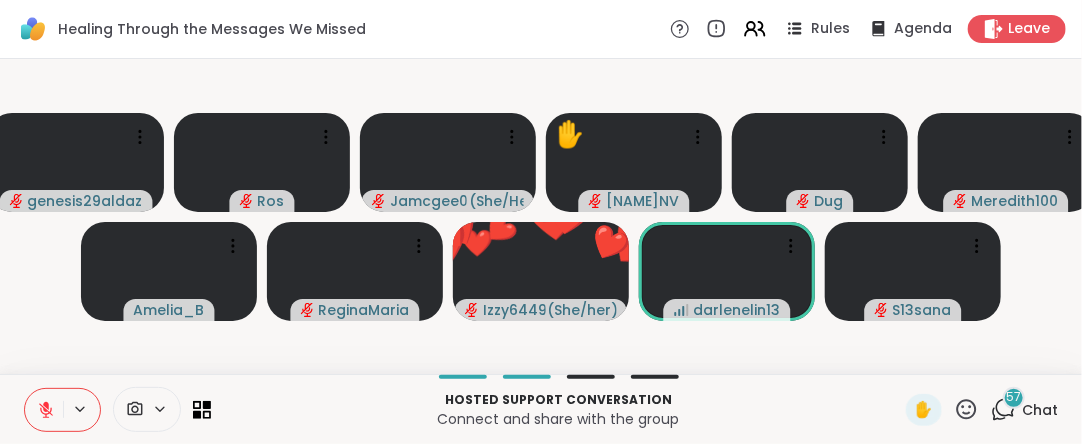 click 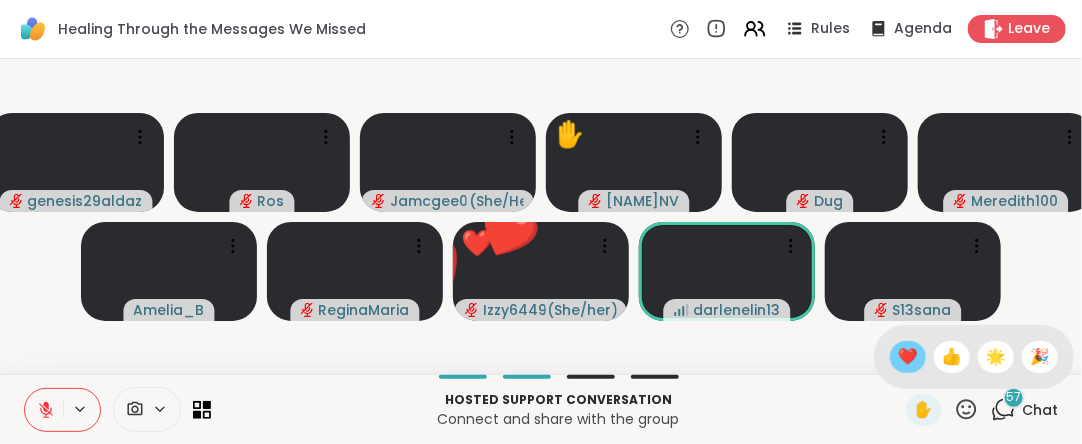 click on "❤️" at bounding box center (908, 357) 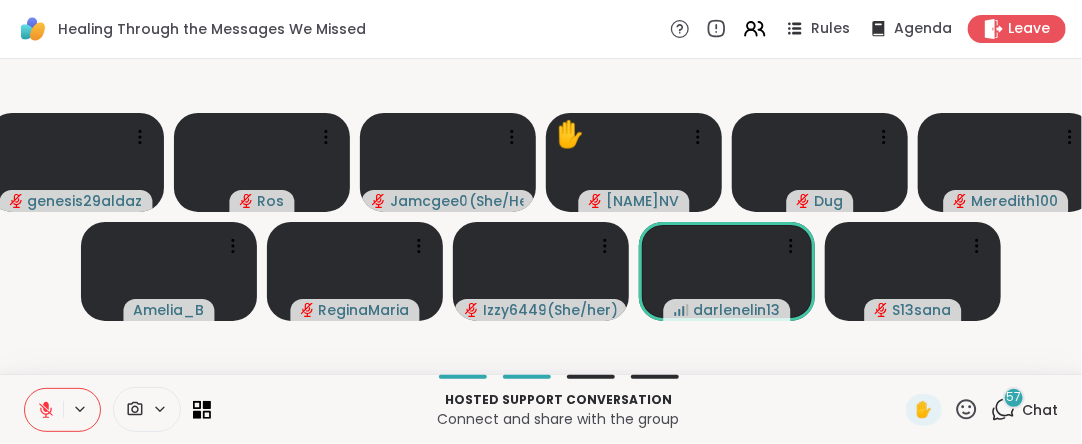click 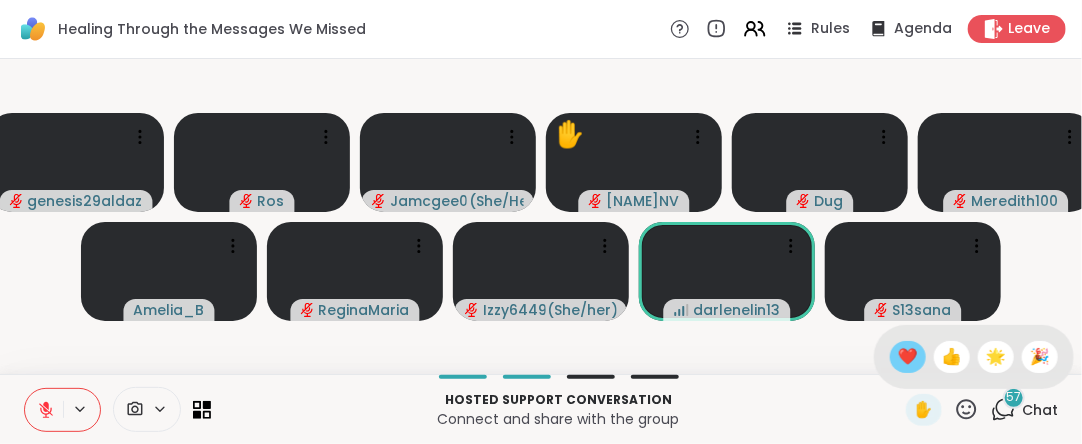 click on "❤️" at bounding box center [908, 357] 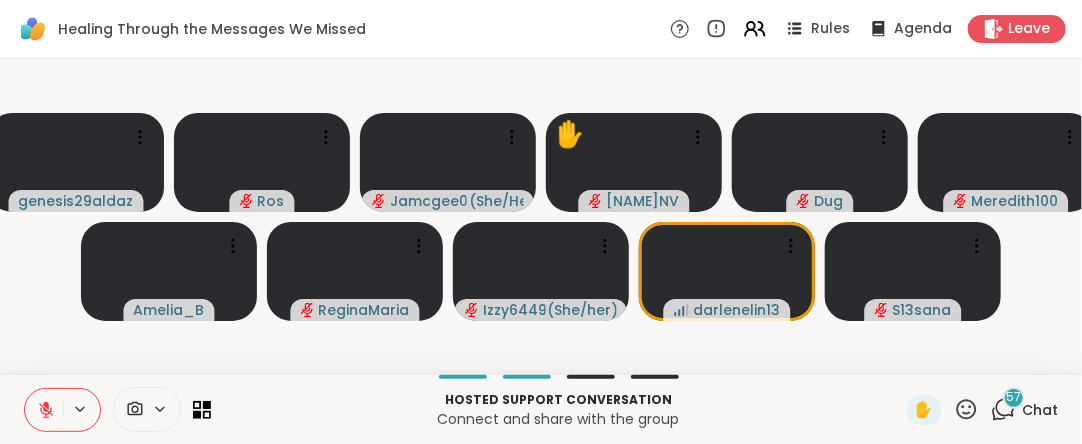 click 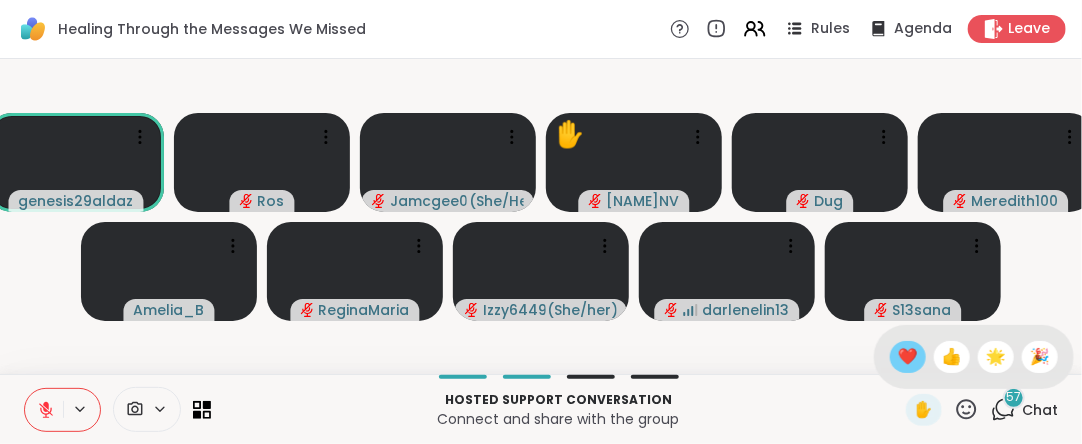 click on "❤️" at bounding box center (908, 357) 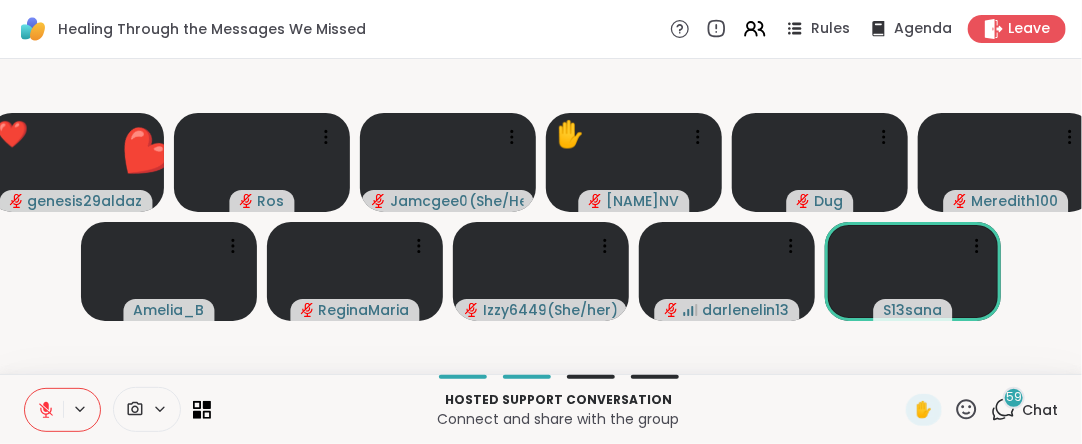 click 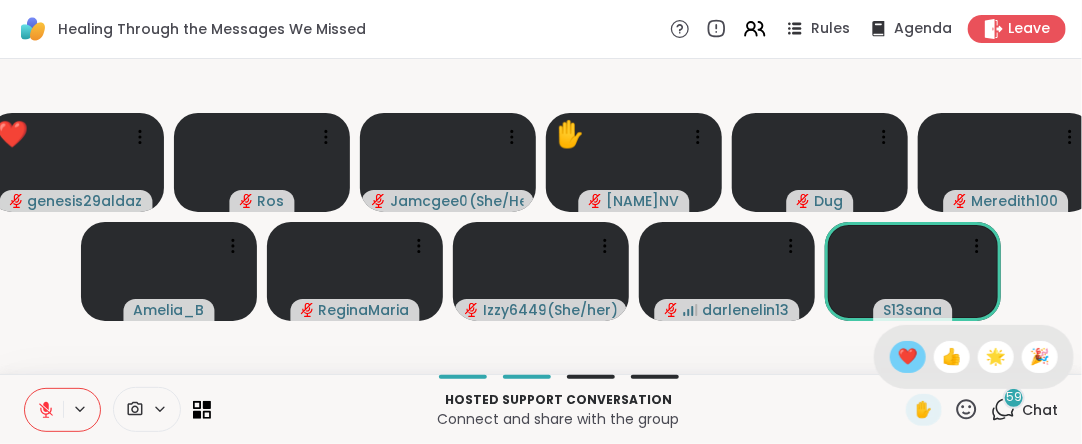 click on "❤️" at bounding box center [908, 357] 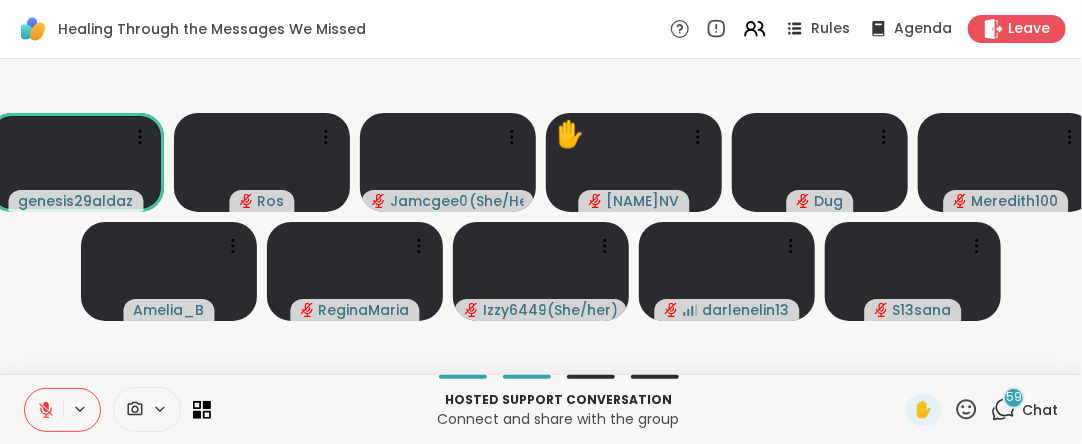 click 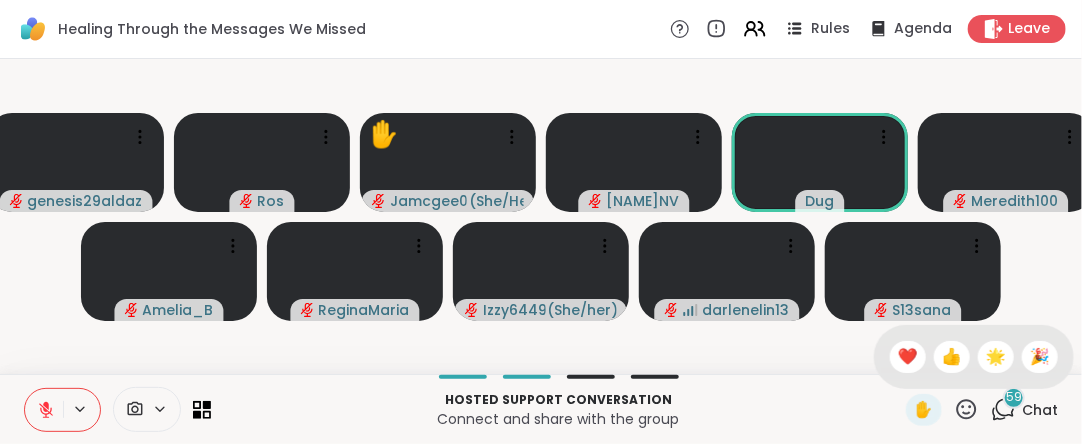 click on "❤️" at bounding box center [908, 357] 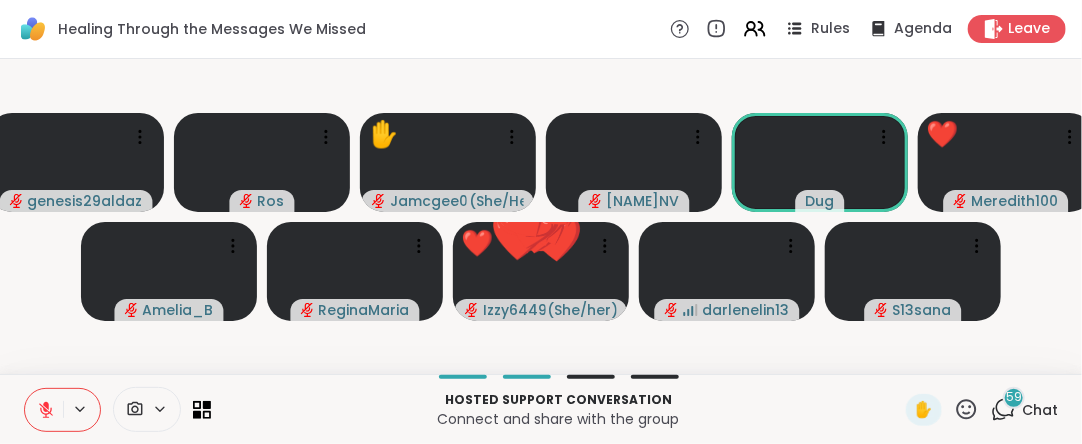 click 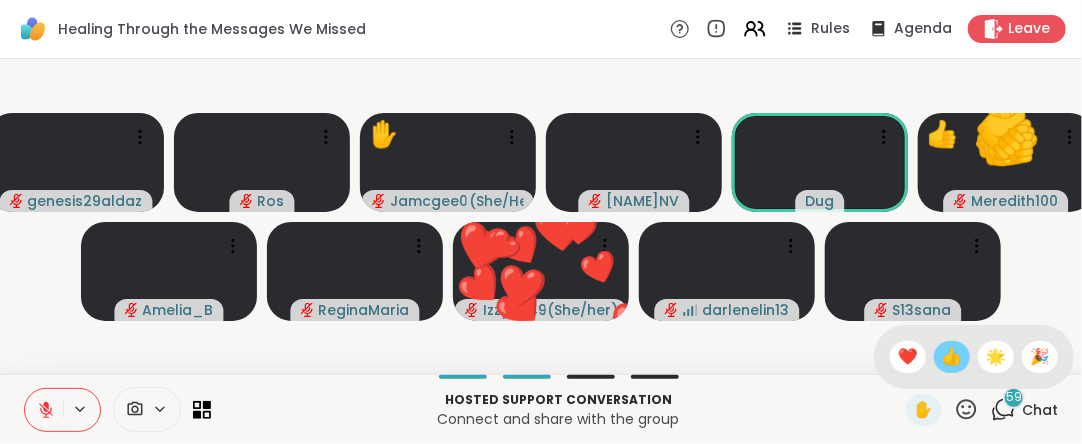 click on "👍" at bounding box center [952, 357] 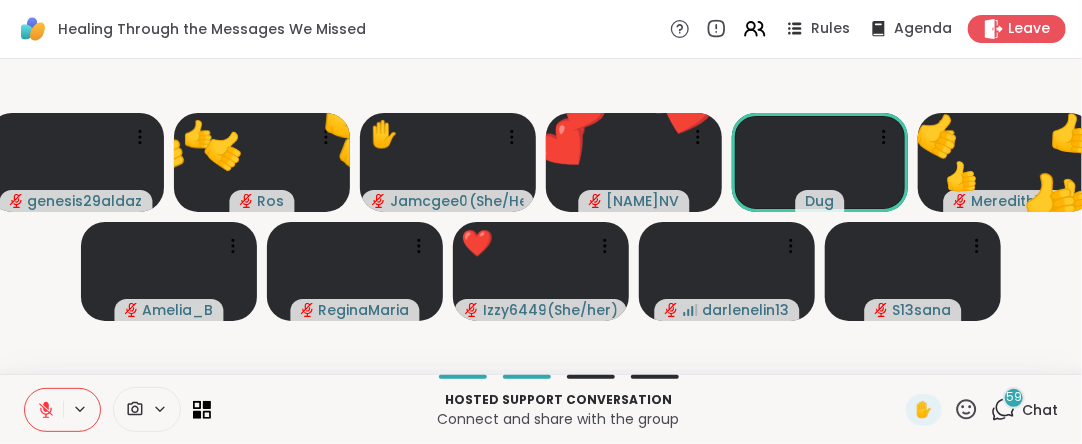 click 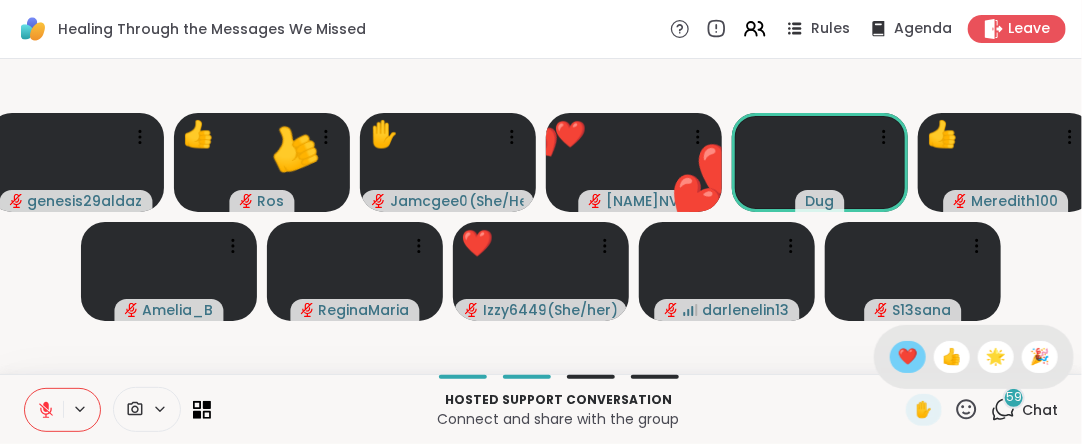 click on "❤️" at bounding box center [908, 357] 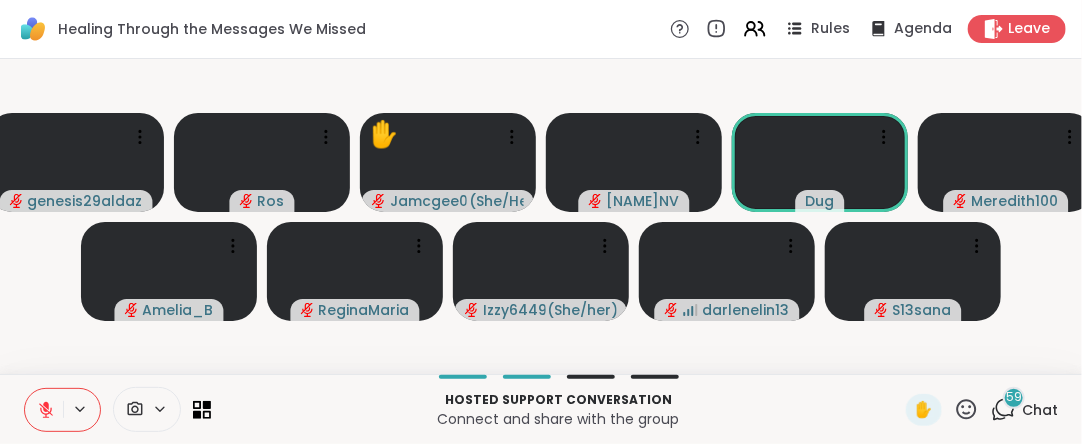 click 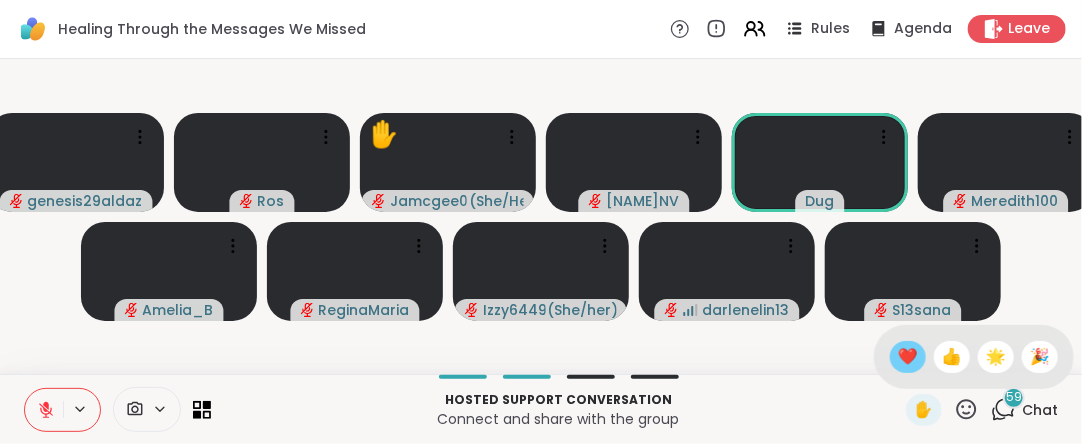 click on "❤️" at bounding box center [908, 357] 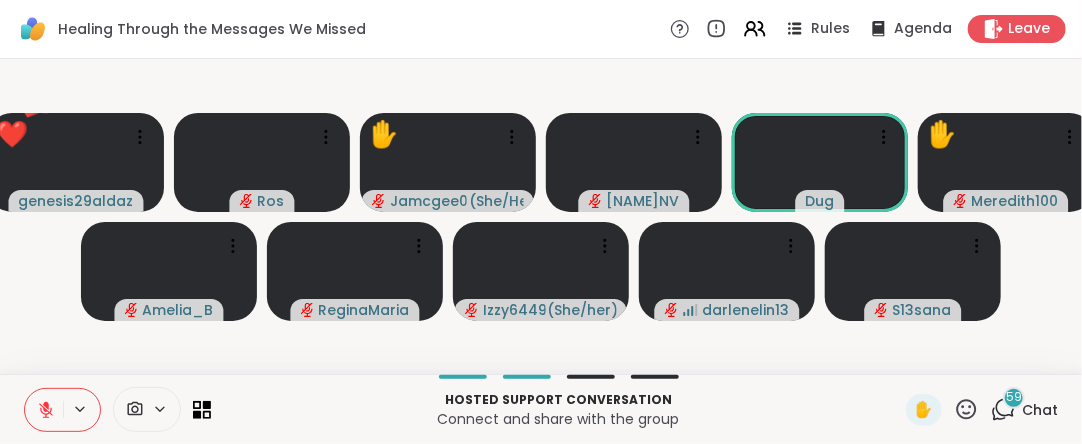 click 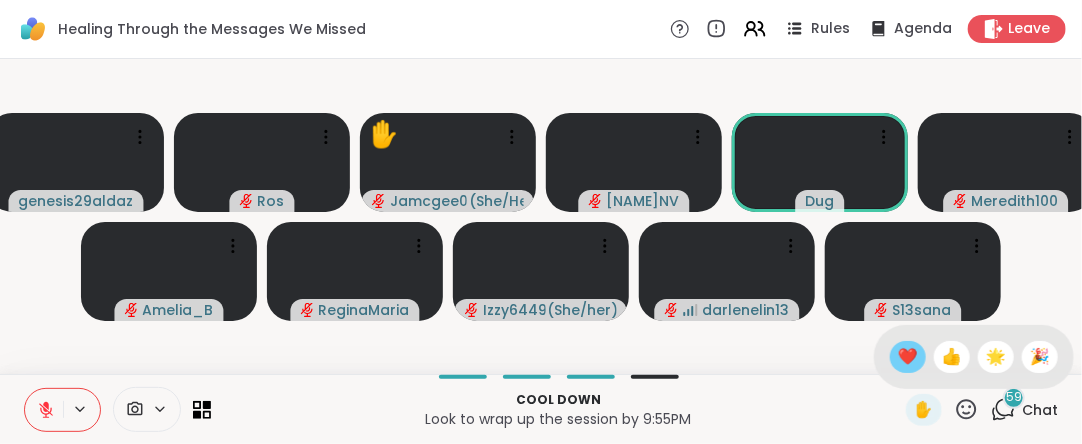 click on "❤️" at bounding box center [908, 357] 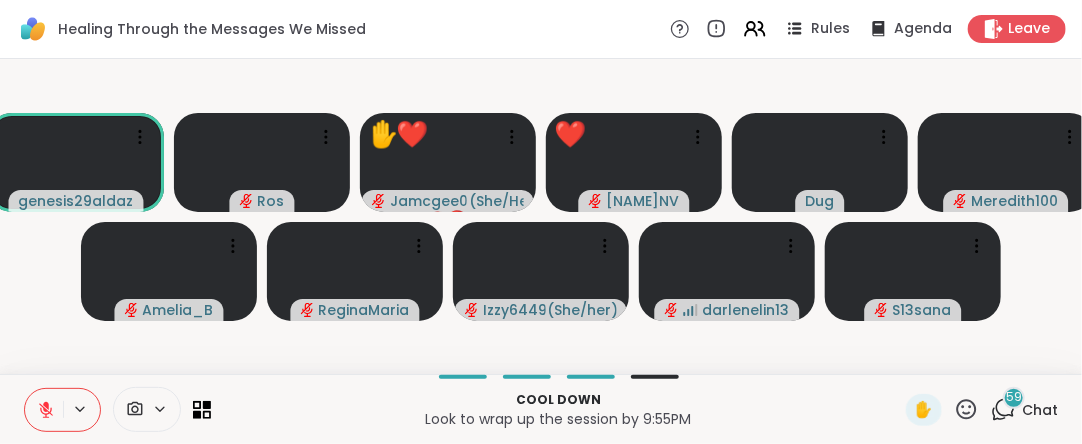 click 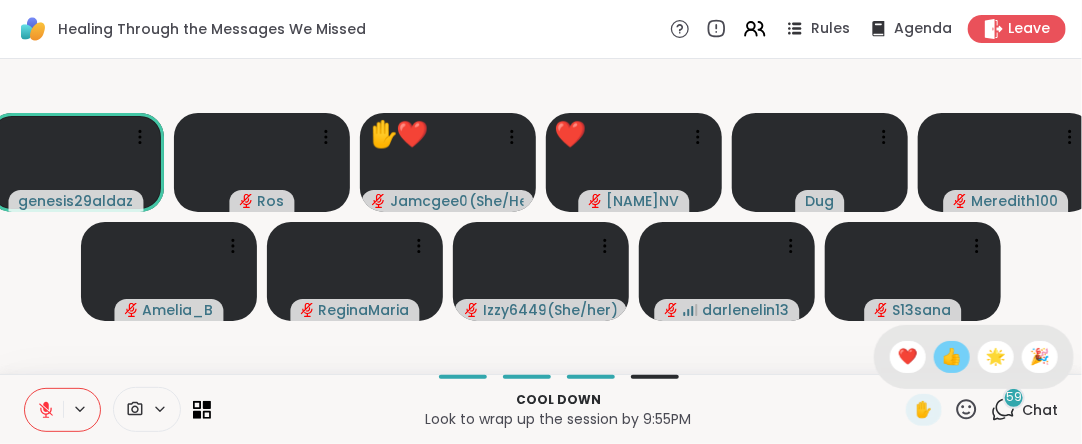 click on "👍" at bounding box center [952, 357] 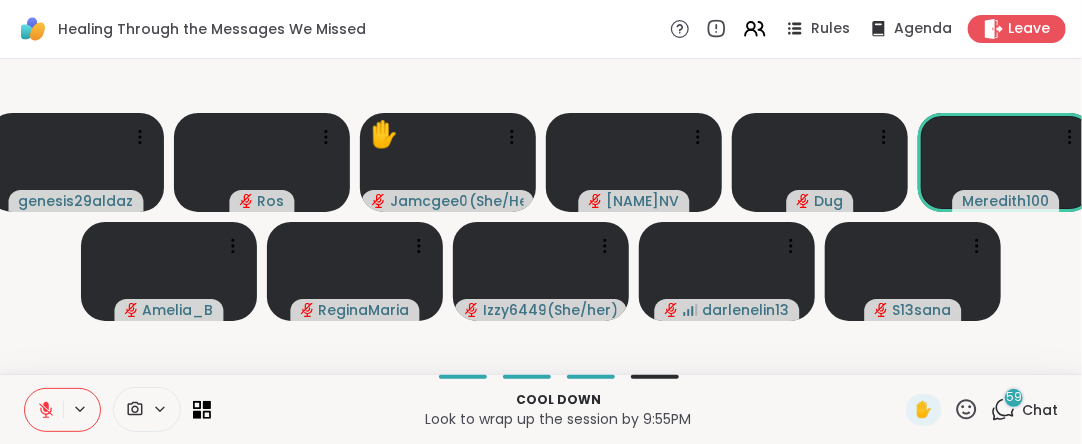 click 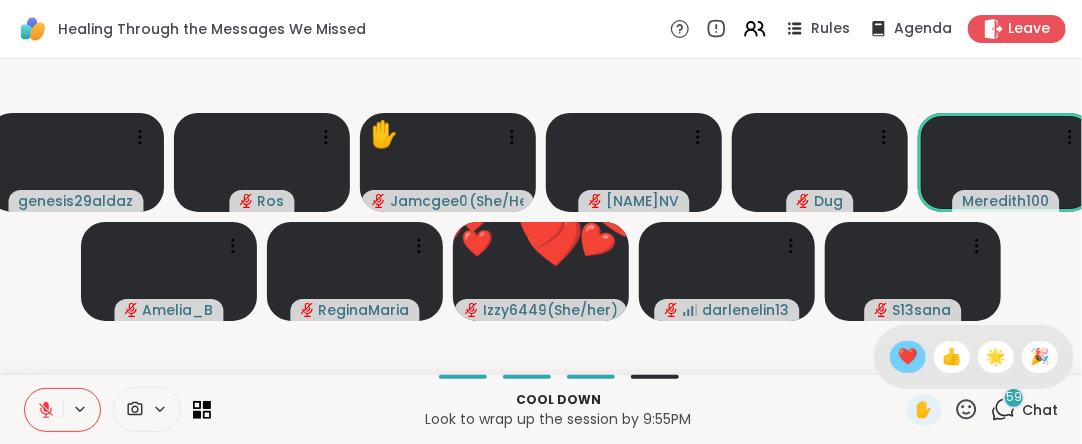 click on "❤️" at bounding box center (908, 357) 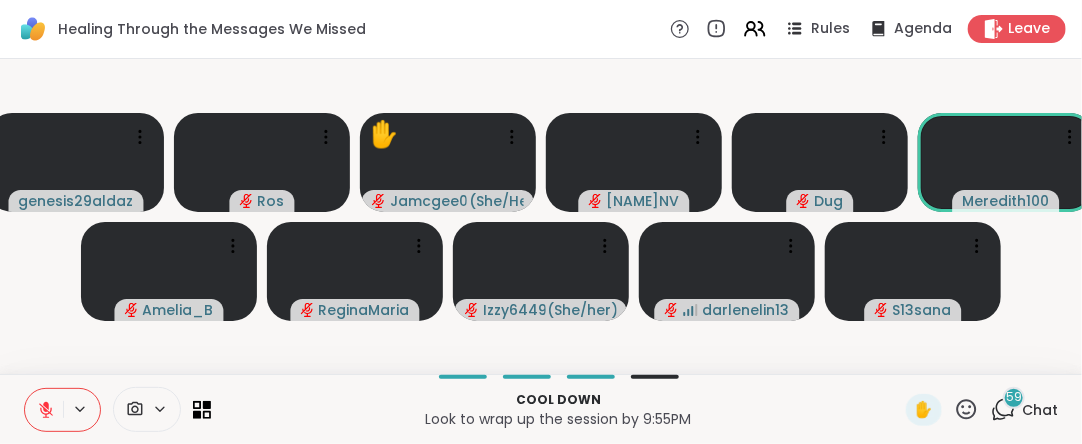 click 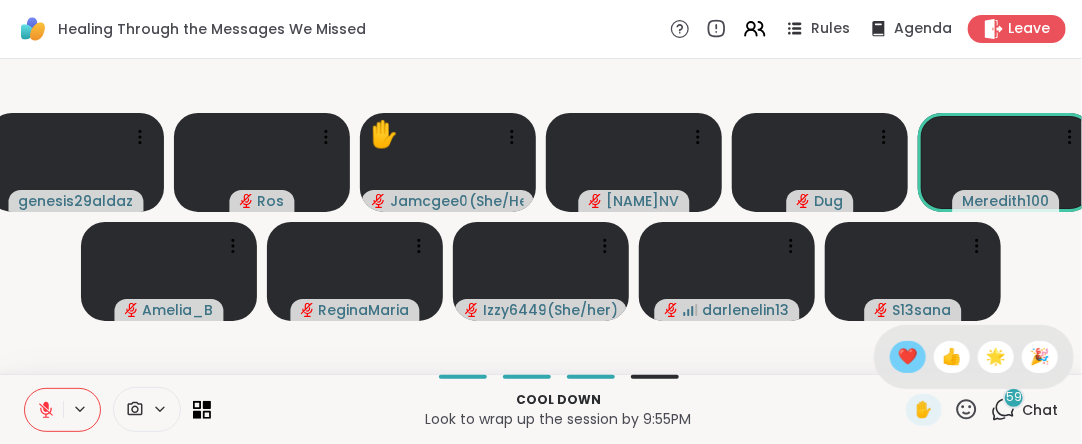 click on "❤️" at bounding box center [908, 357] 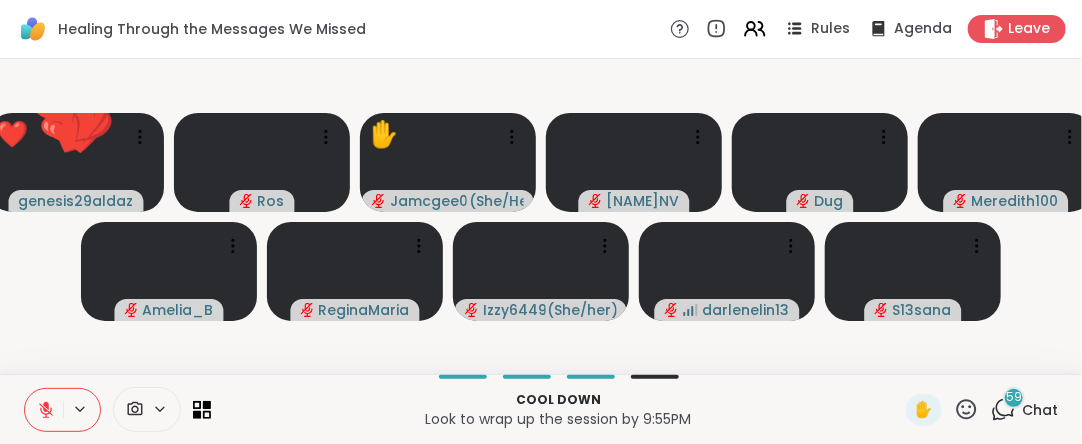 click 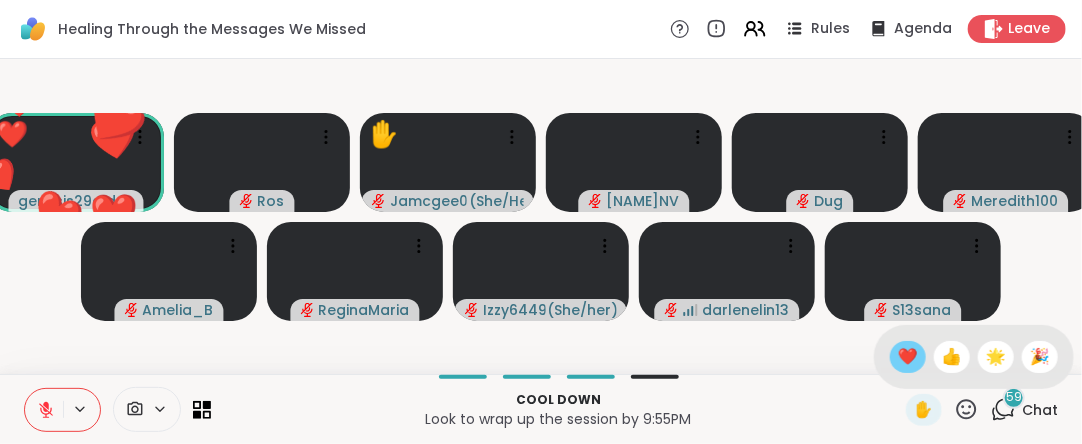 click on "❤️" at bounding box center [908, 357] 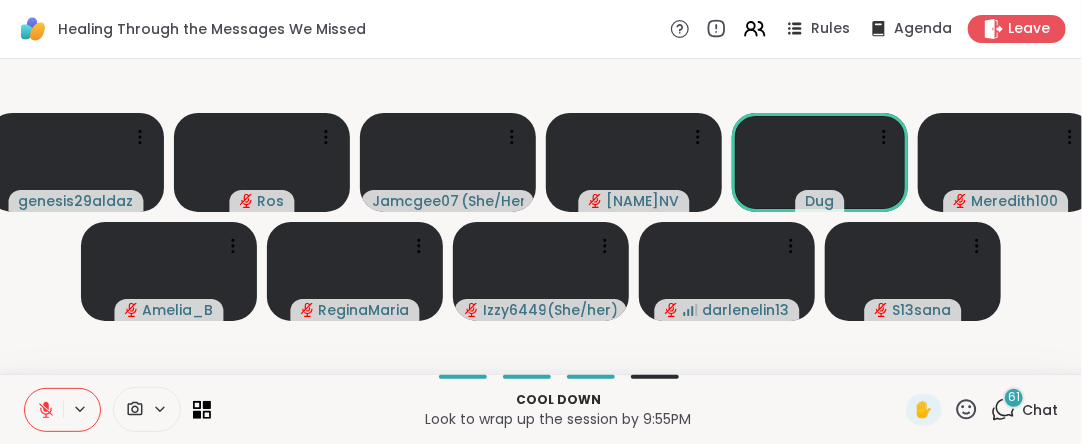 click 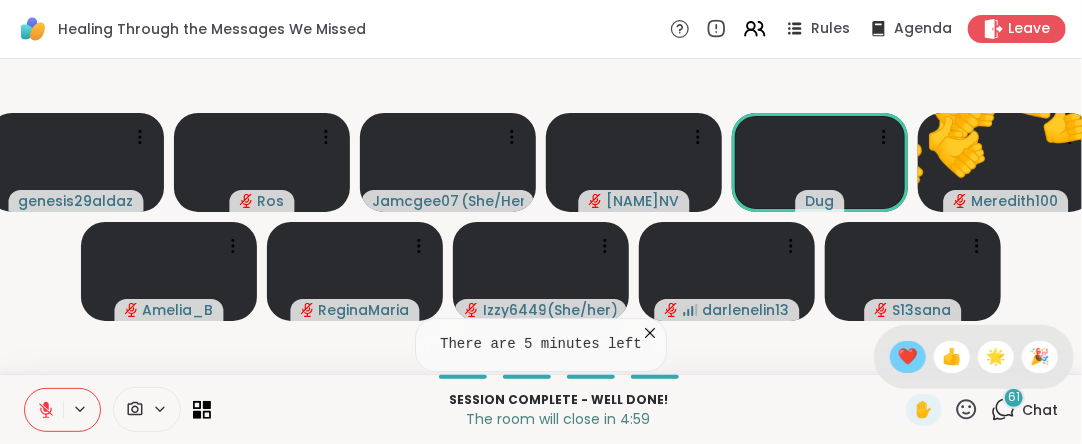 click on "❤️" at bounding box center [908, 357] 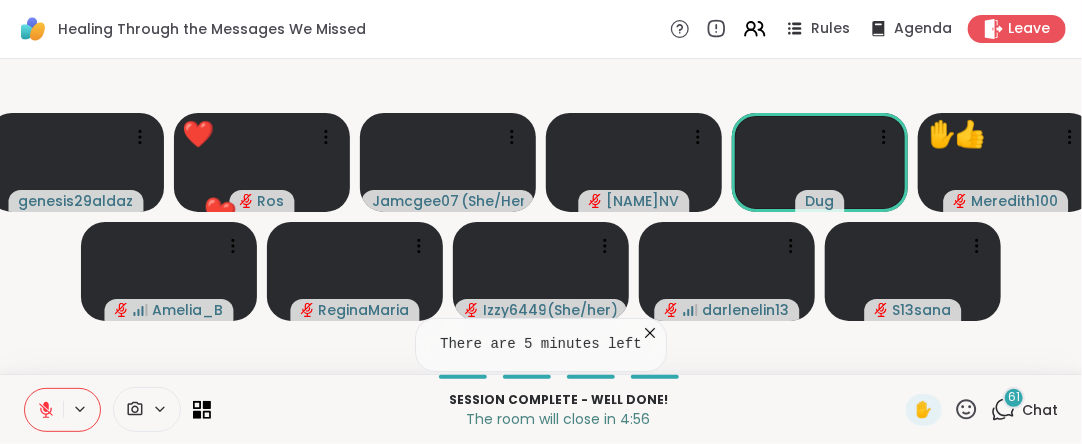 click 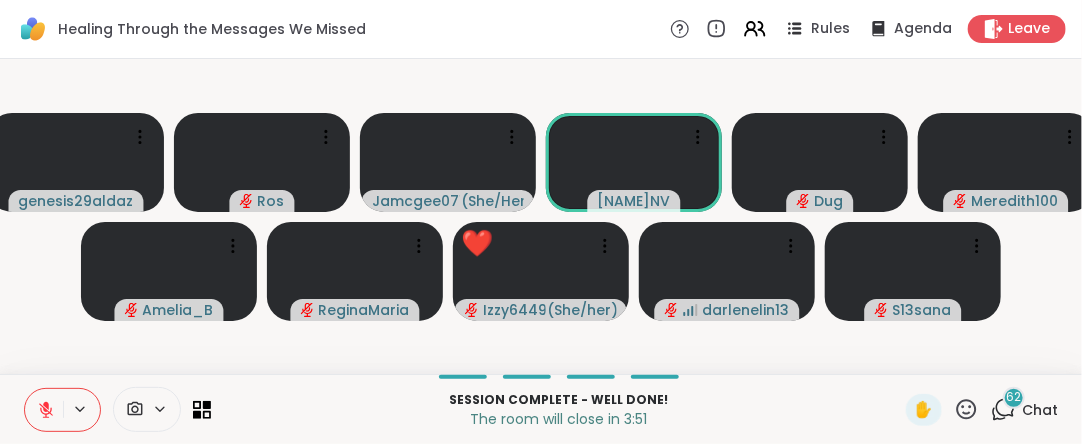 click 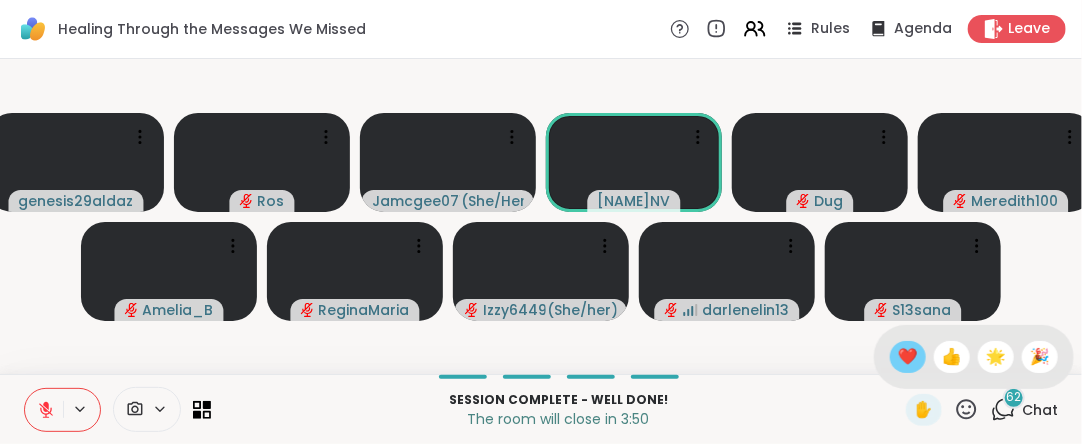 click on "❤️" at bounding box center (908, 357) 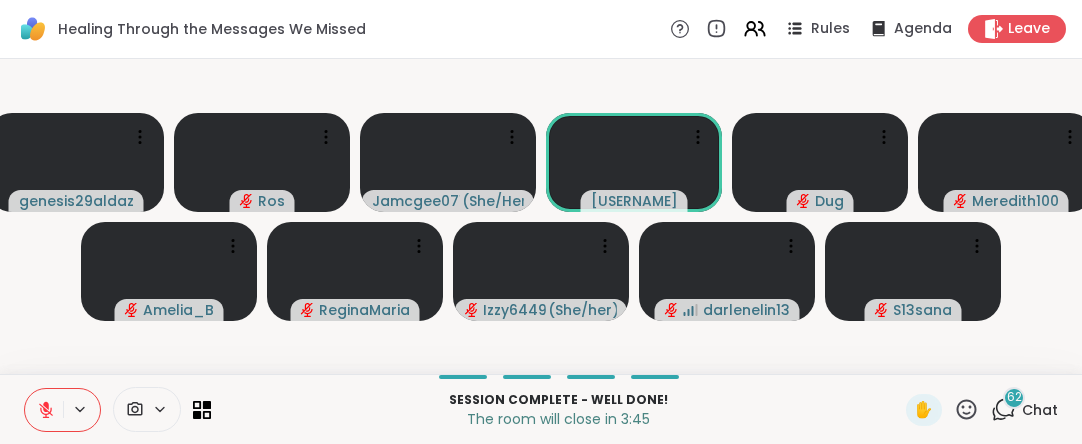 scroll, scrollTop: 0, scrollLeft: 0, axis: both 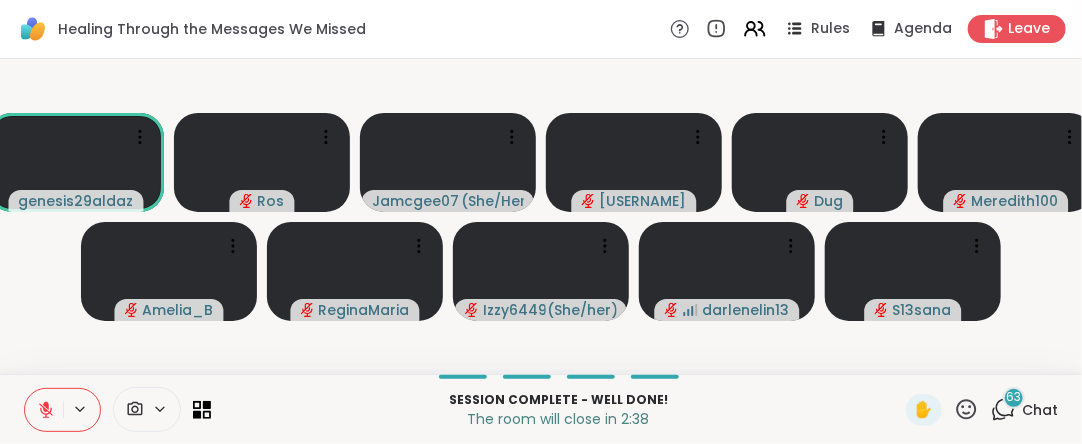 click 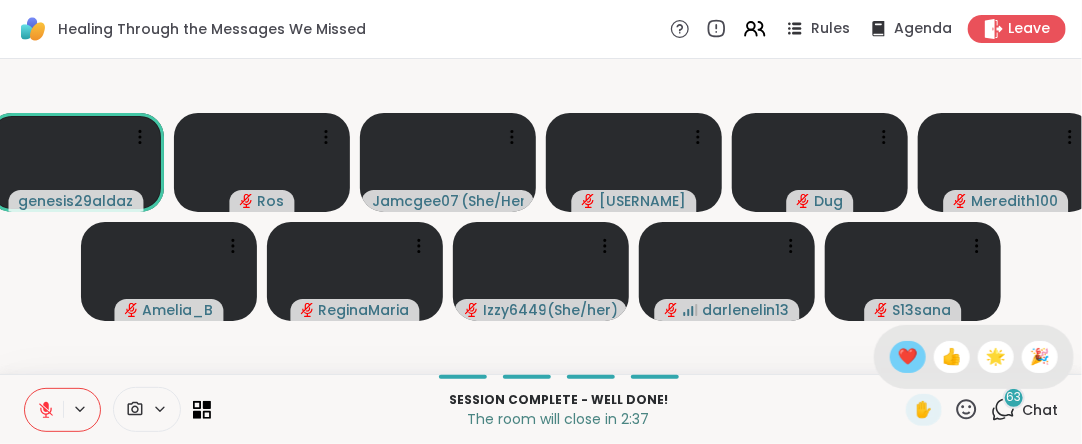 click on "❤️" at bounding box center [908, 357] 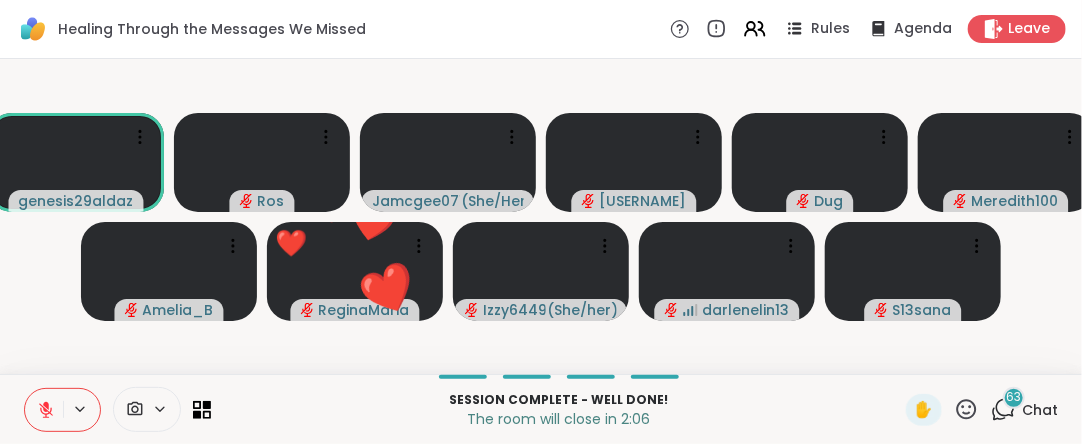 click 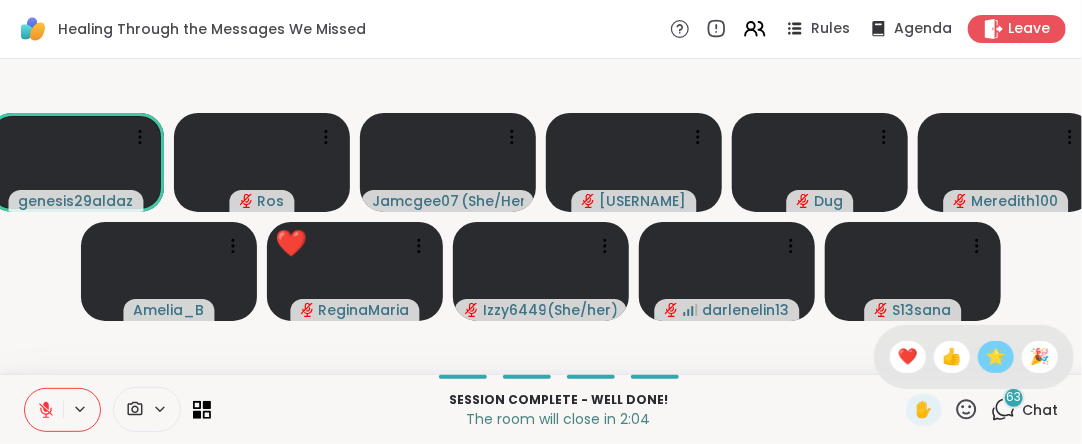 click on "🌟" at bounding box center (996, 357) 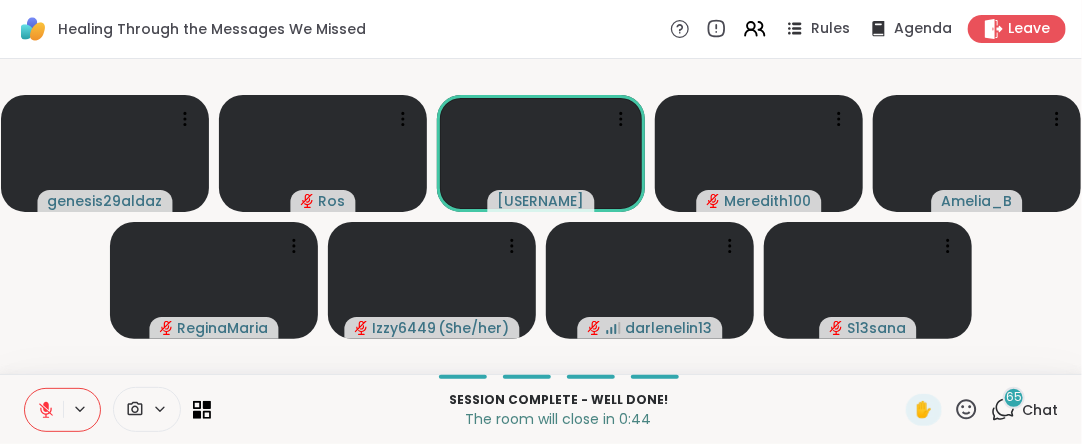 click 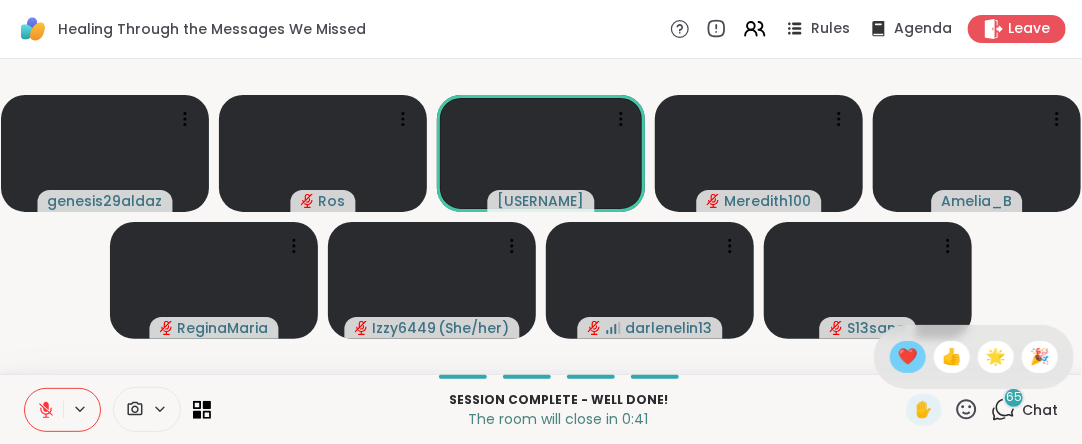 click on "❤️" at bounding box center (908, 357) 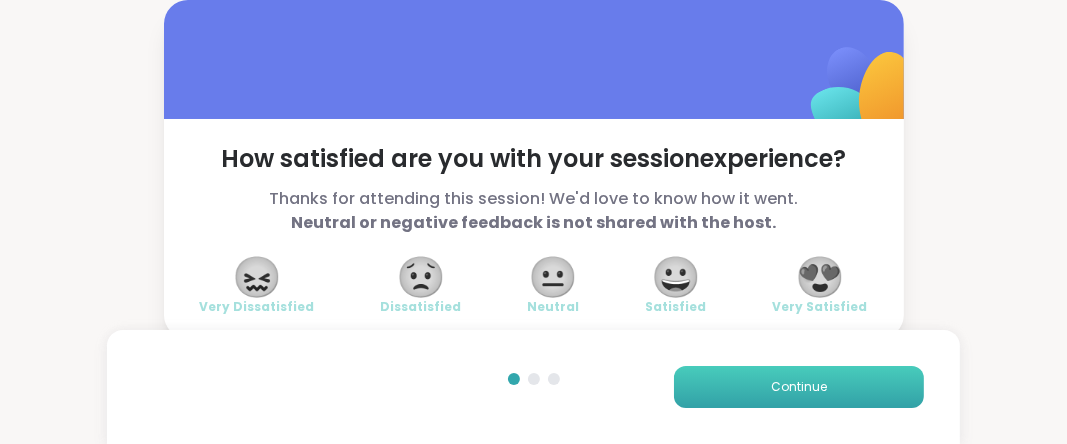 click on "Continue" at bounding box center [799, 387] 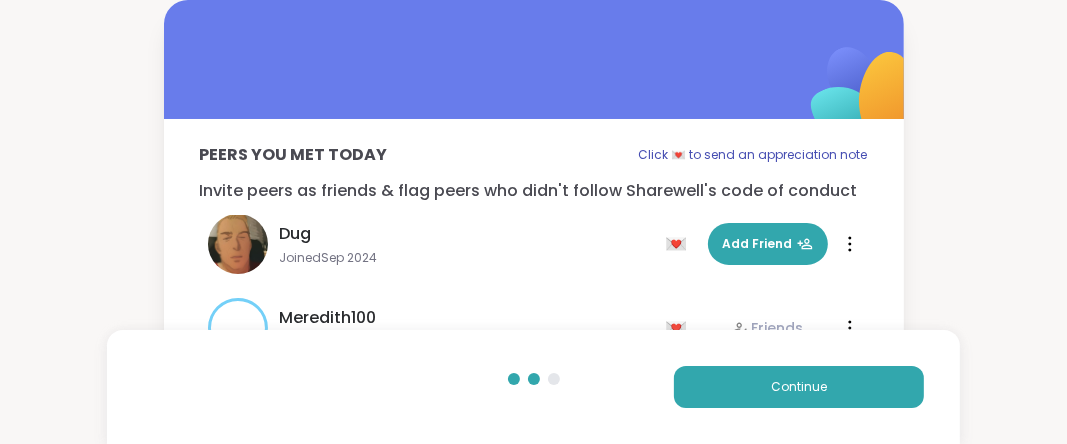scroll, scrollTop: 172, scrollLeft: 0, axis: vertical 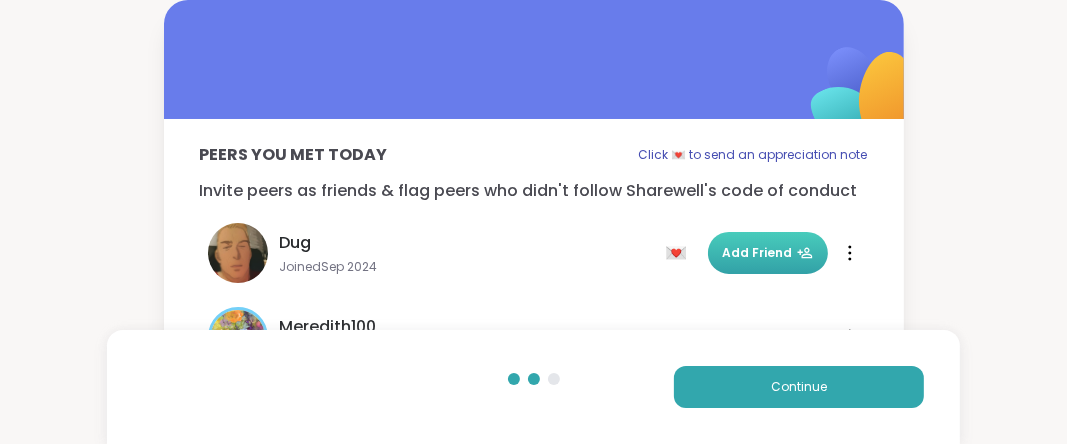 click on "Add Friend" at bounding box center (768, 253) 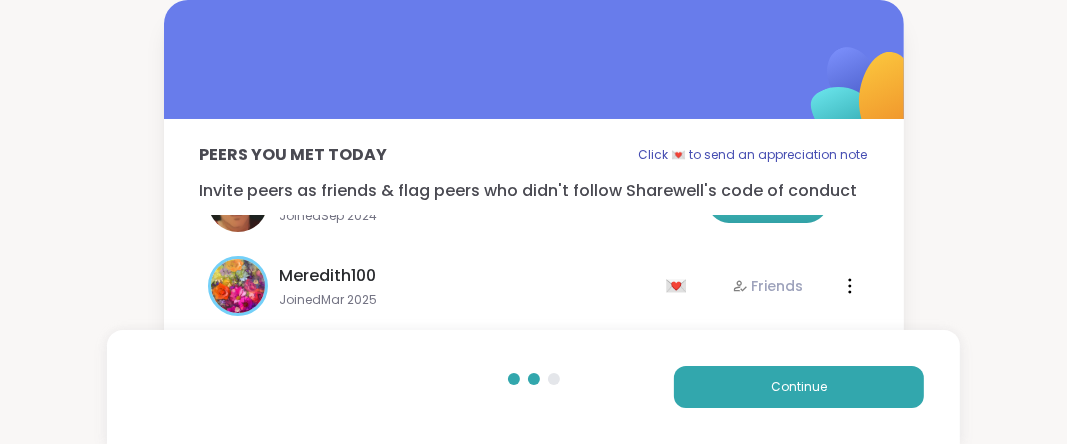 scroll, scrollTop: 192, scrollLeft: 0, axis: vertical 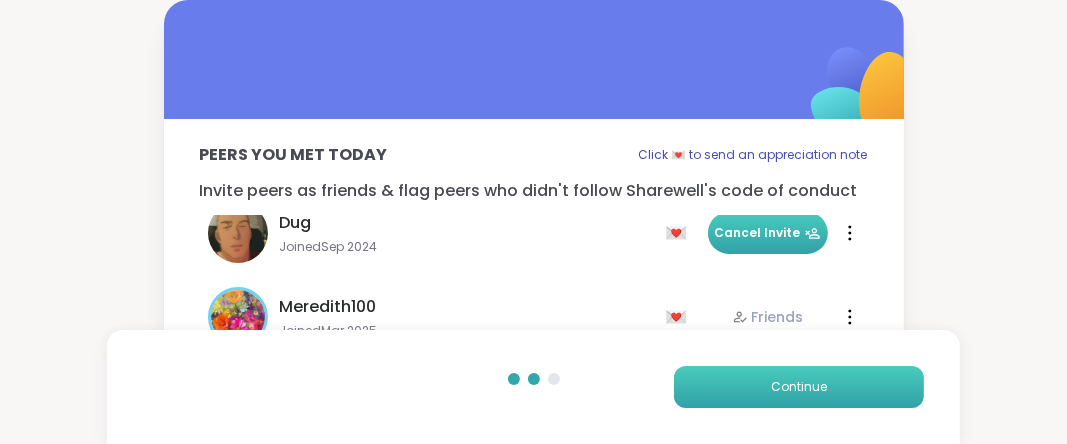 click on "Continue" at bounding box center [799, 387] 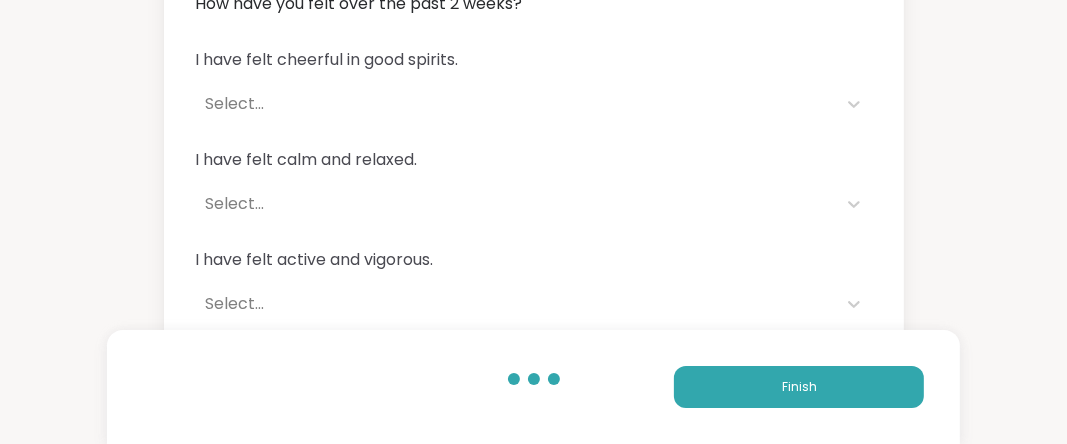 scroll, scrollTop: 159, scrollLeft: 0, axis: vertical 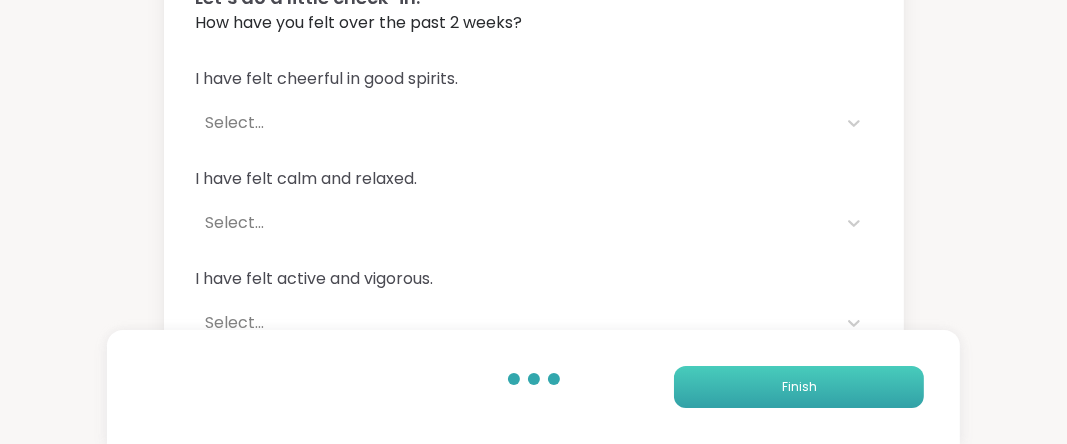 click on "Finish" at bounding box center [799, 387] 